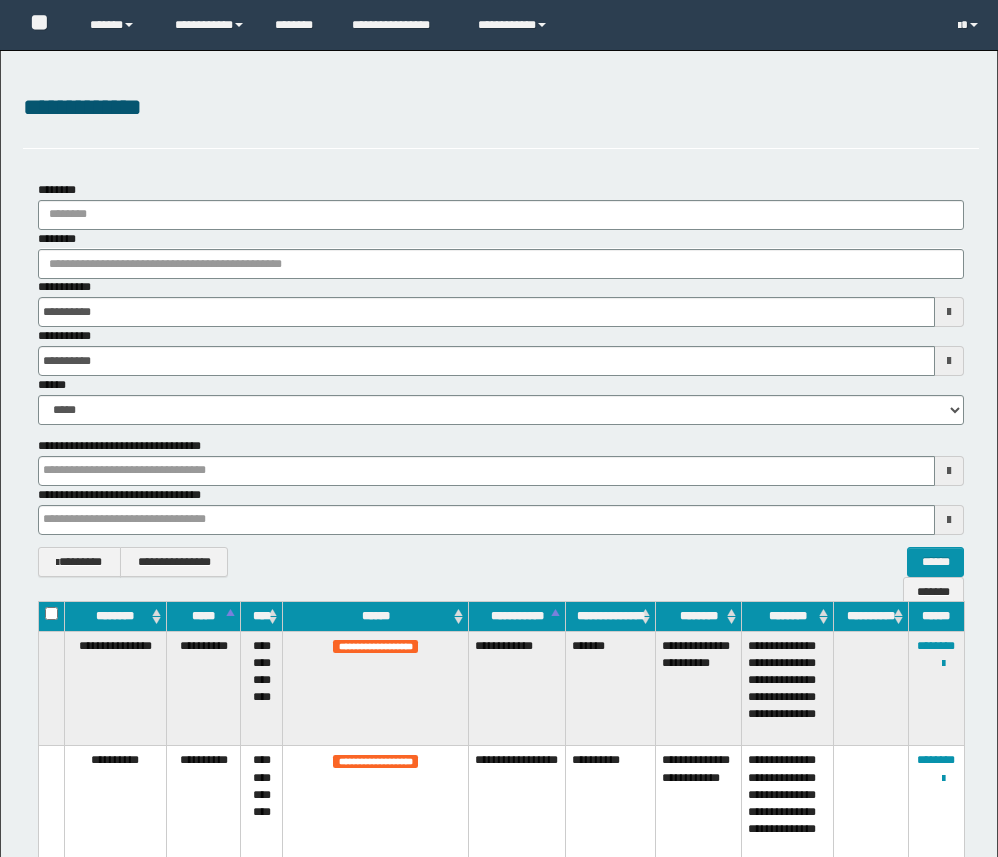 scroll, scrollTop: 761, scrollLeft: 0, axis: vertical 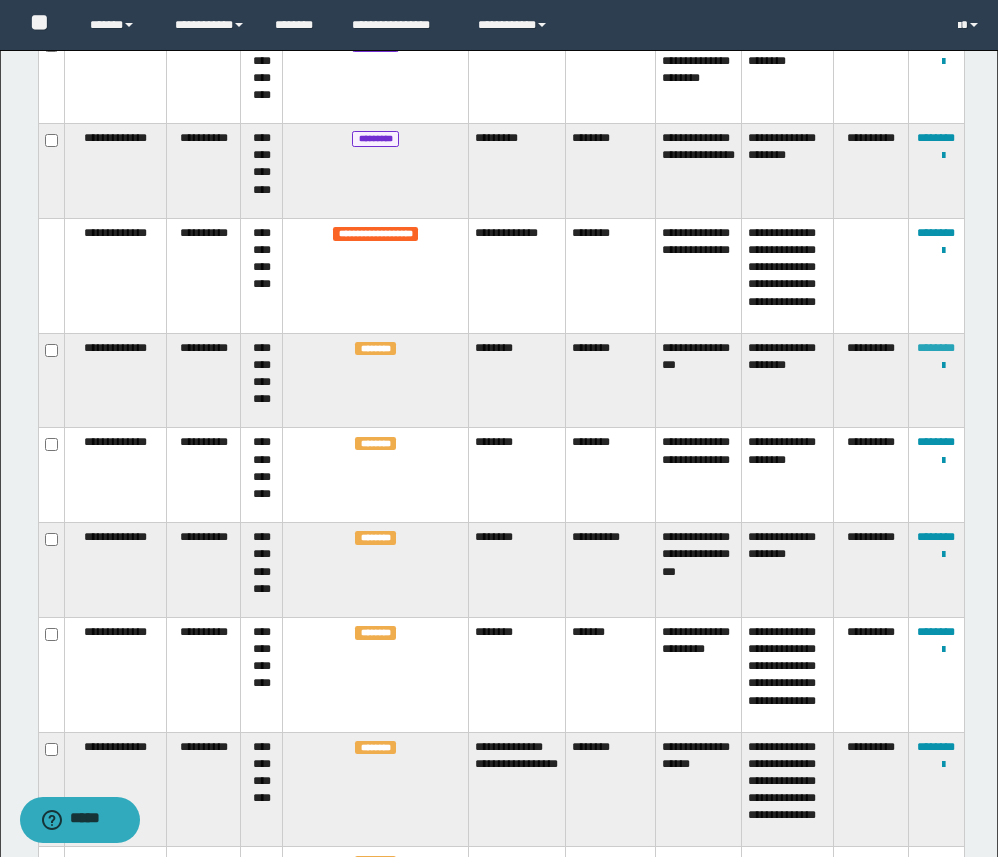 click on "********" at bounding box center [936, 348] 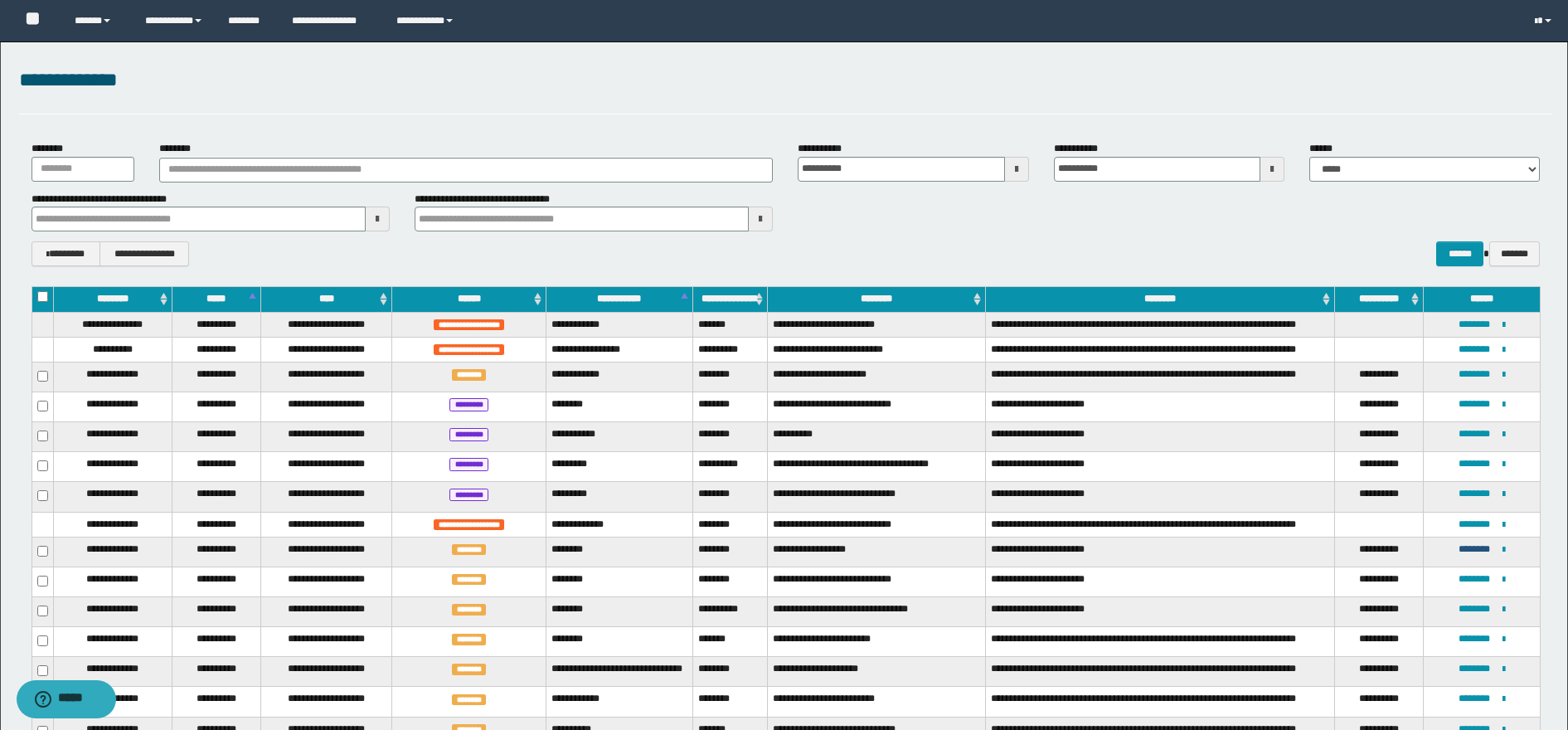 scroll, scrollTop: 113, scrollLeft: 0, axis: vertical 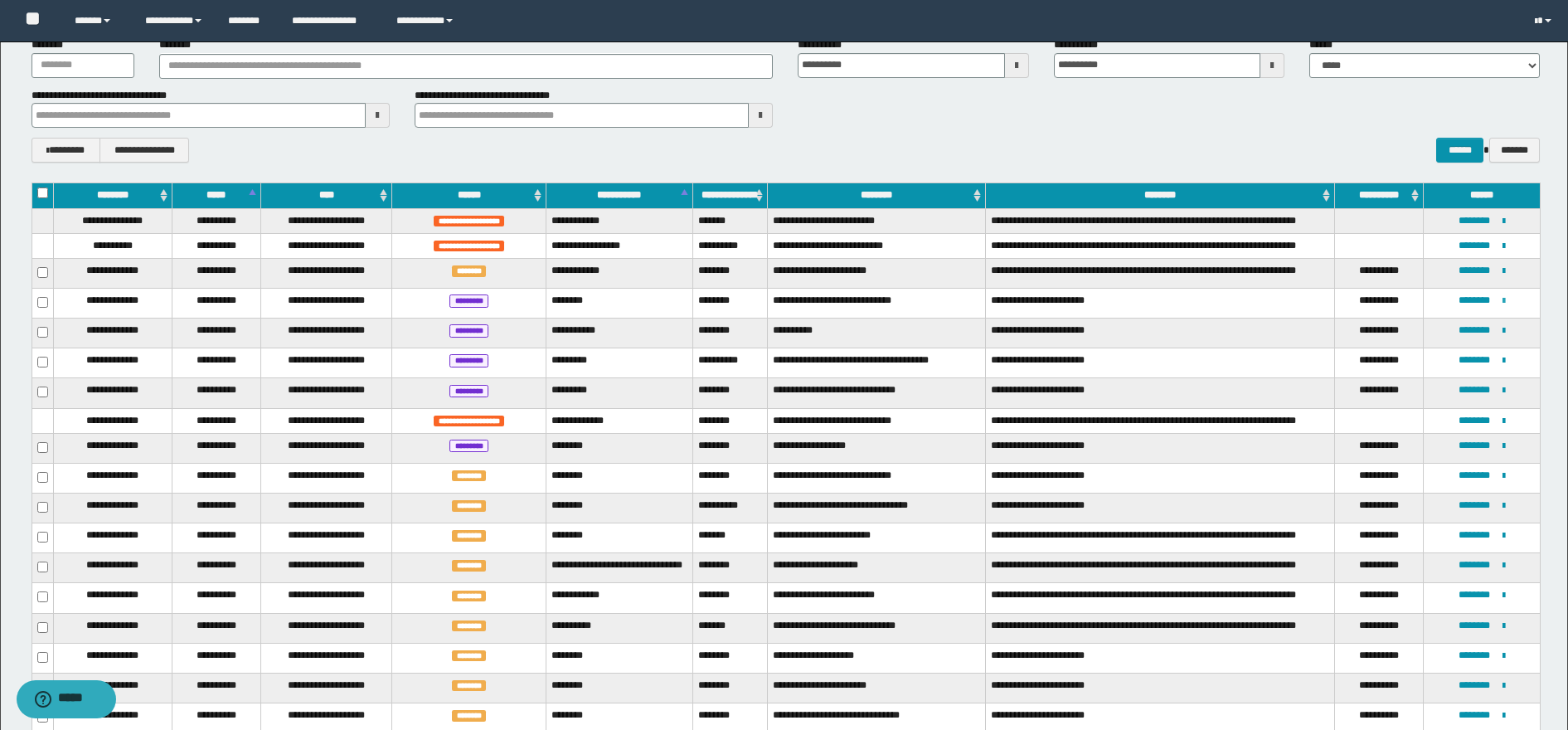 click at bounding box center (1503, 301) 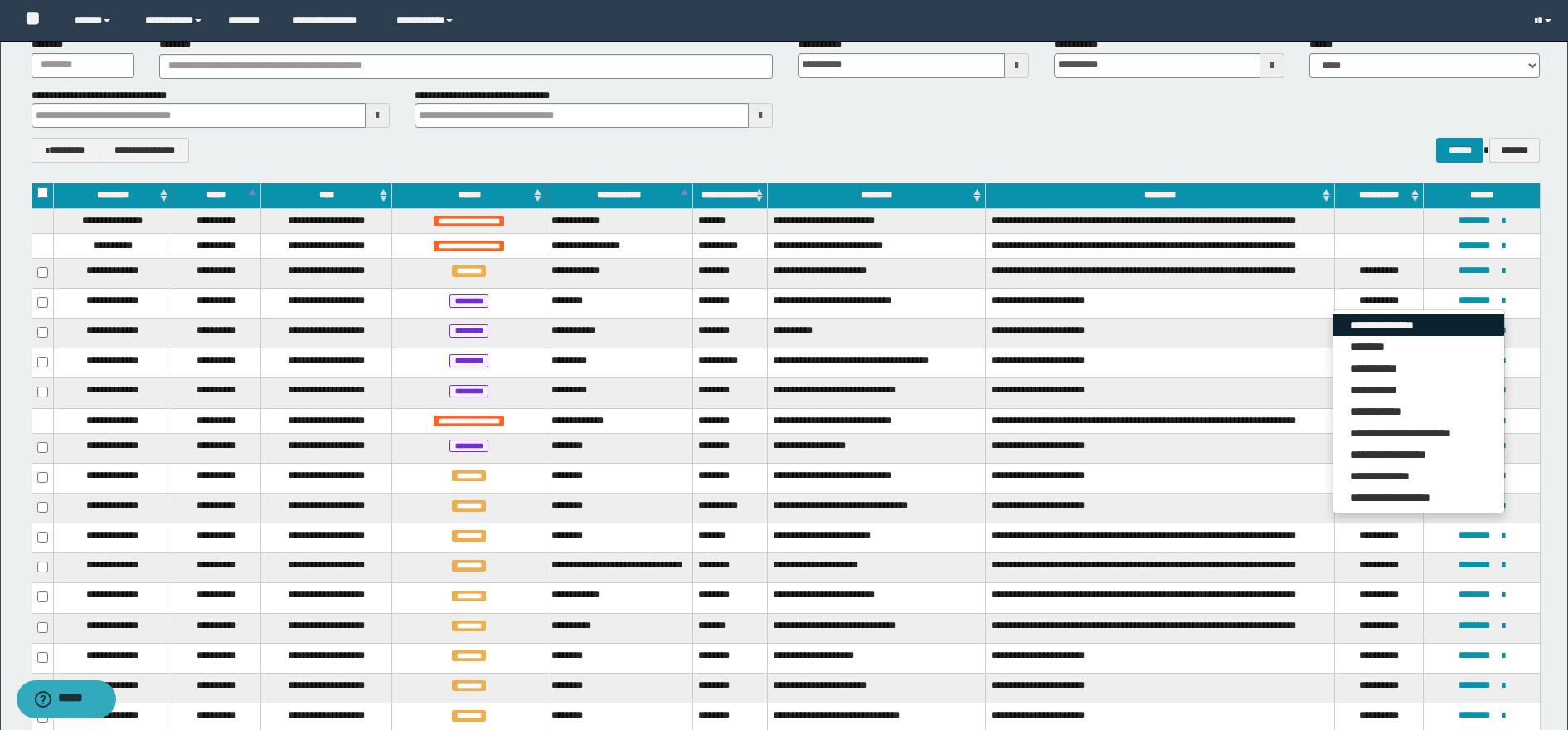 click on "**********" at bounding box center [1419, 325] 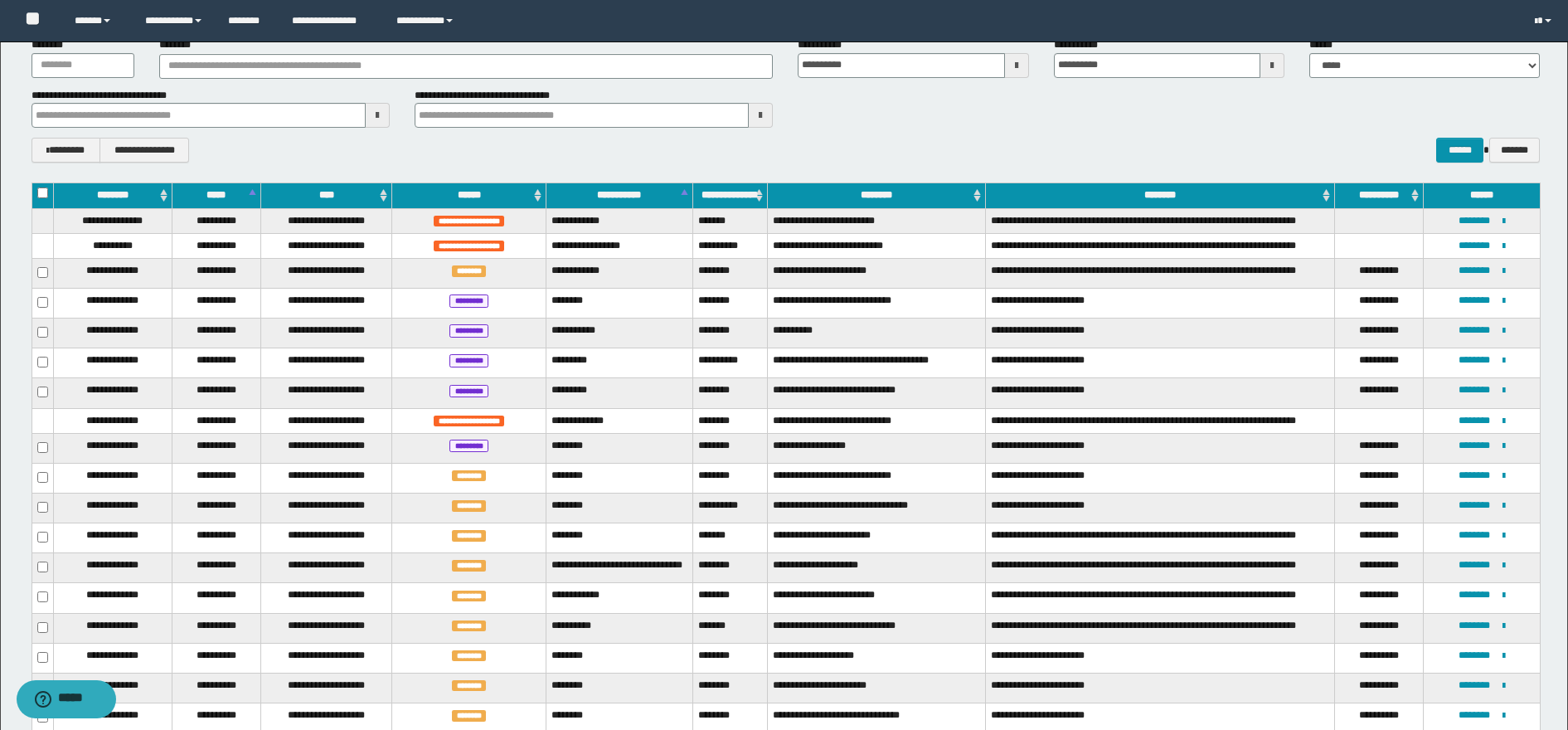 scroll, scrollTop: 0, scrollLeft: 0, axis: both 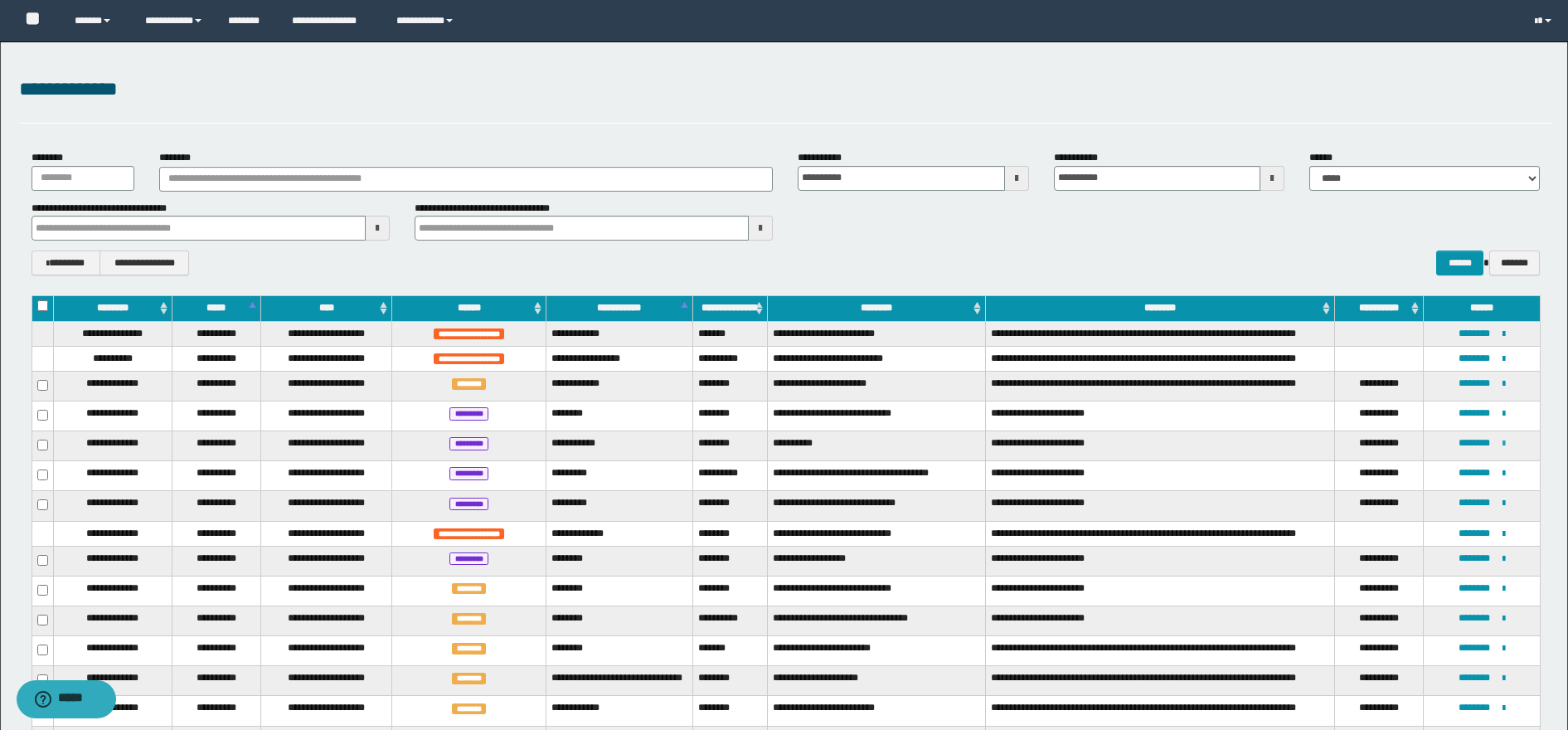 click at bounding box center (1503, 444) 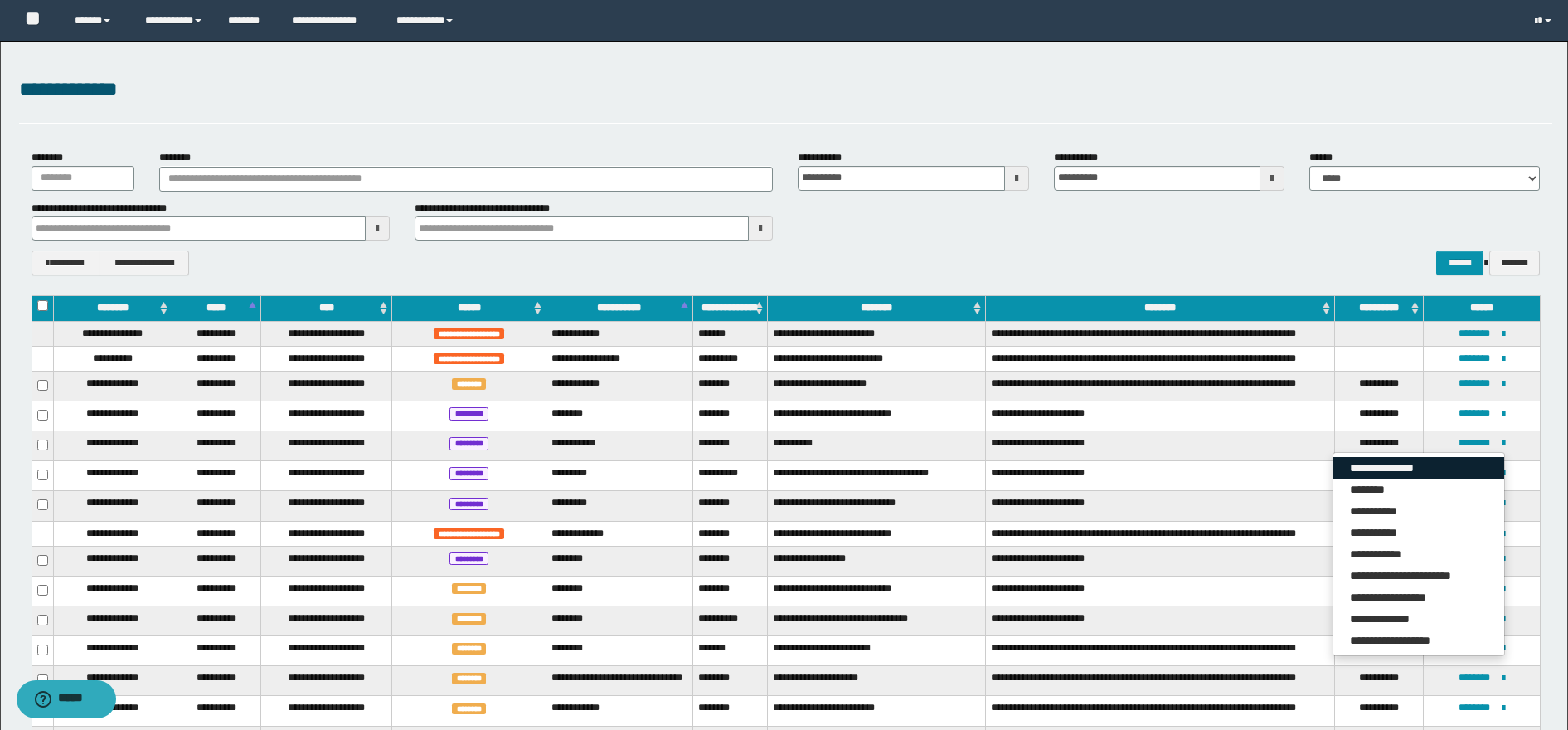 click on "**********" at bounding box center (1419, 468) 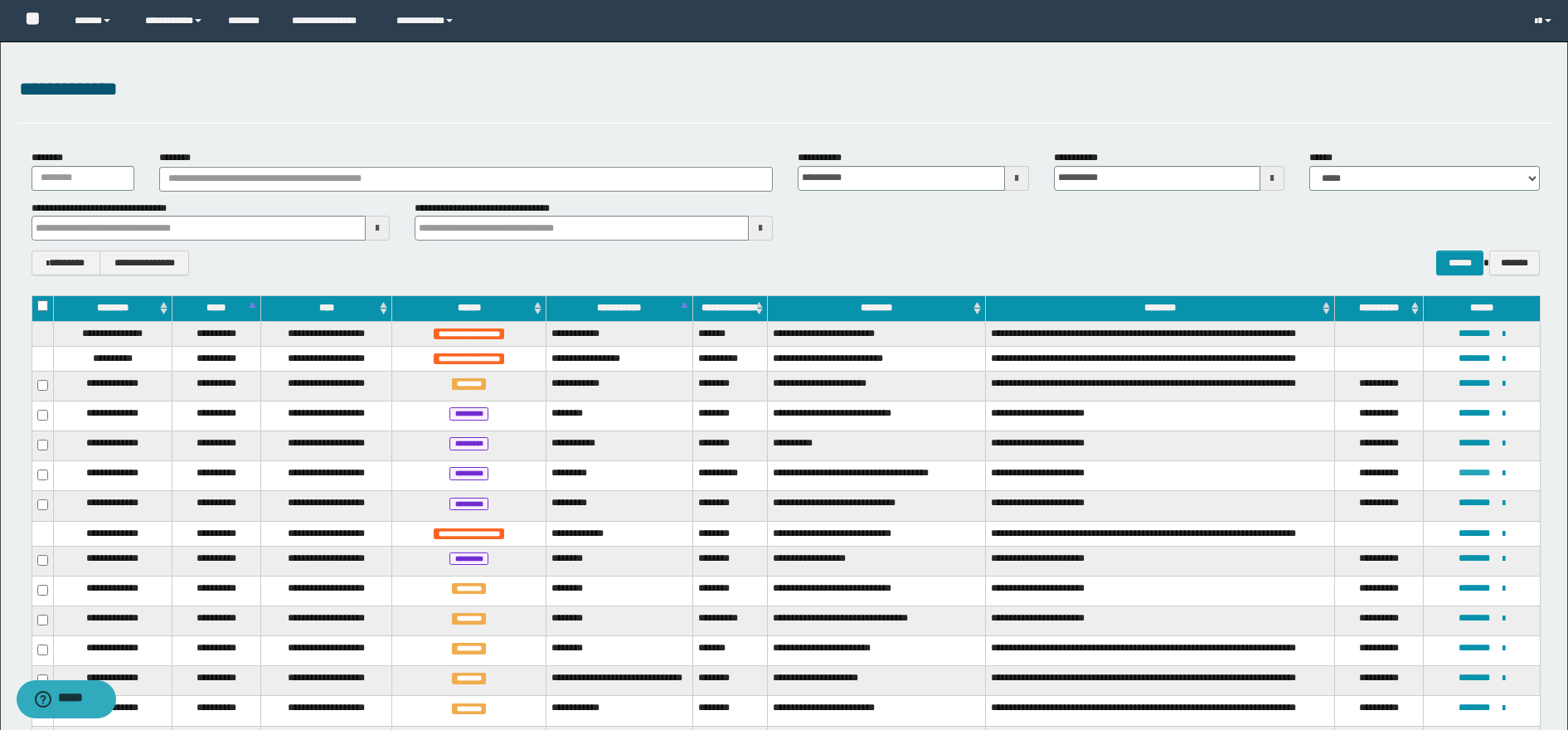 click on "********" at bounding box center (1474, 473) 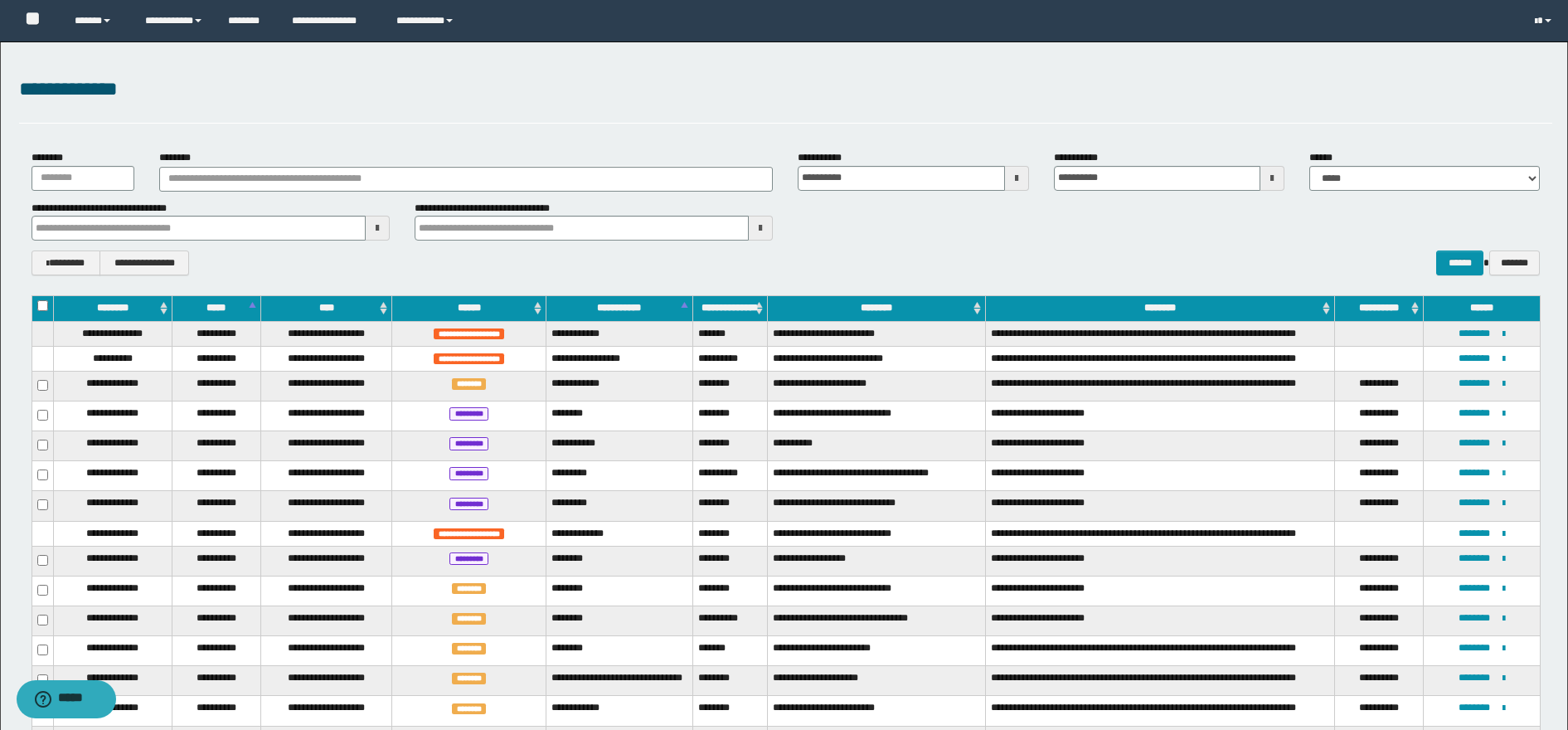click at bounding box center [1503, 474] 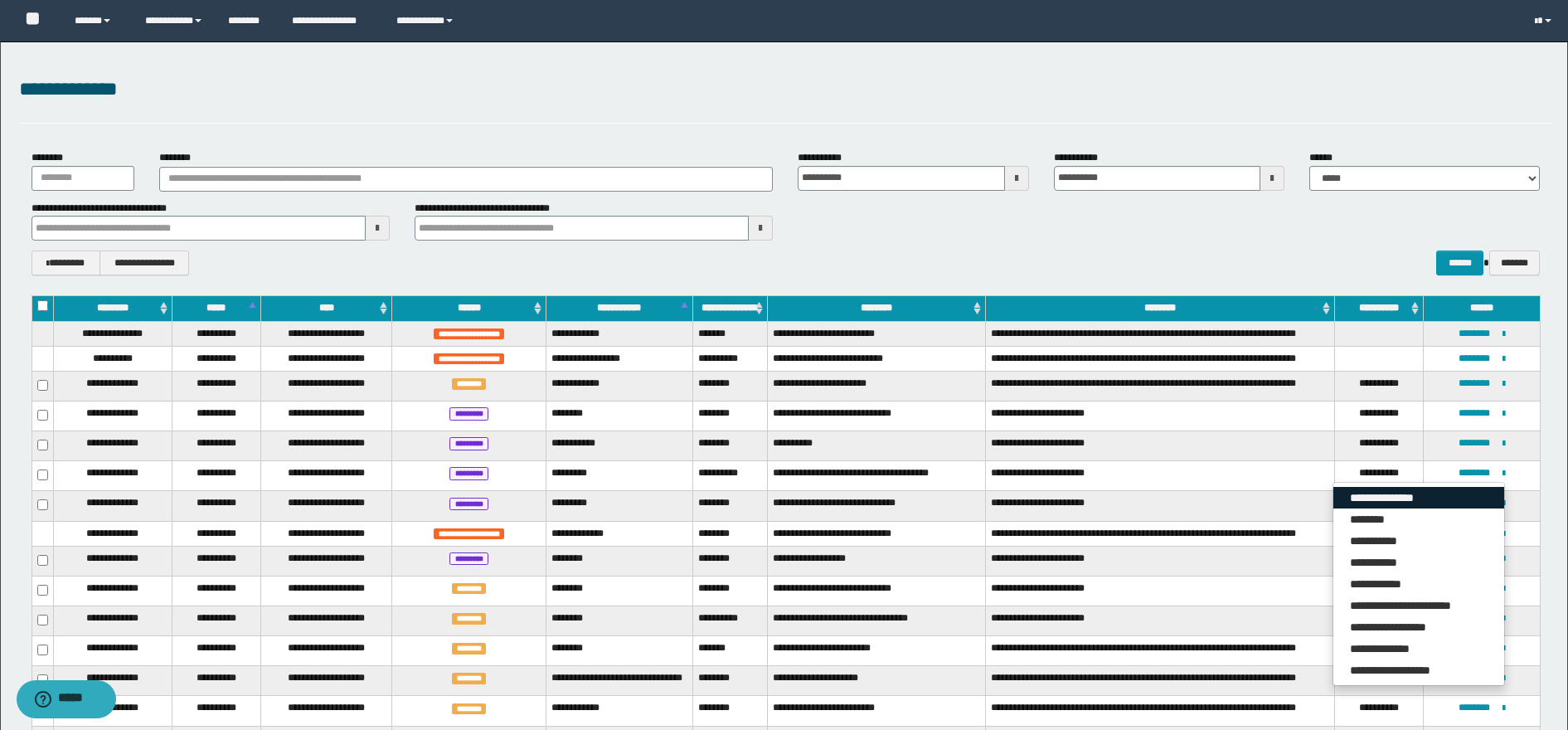 click on "**********" at bounding box center [1419, 498] 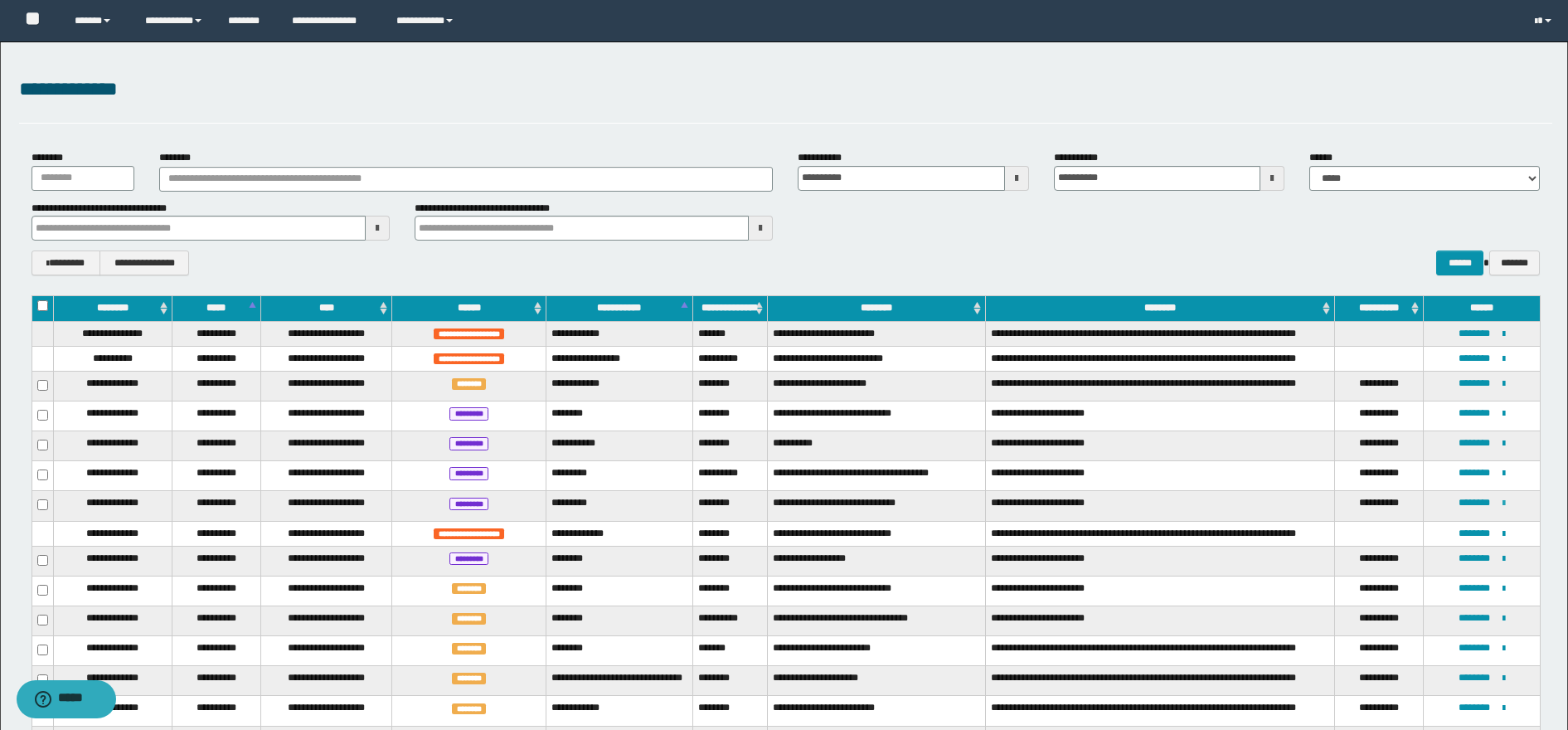 click at bounding box center (1503, 504) 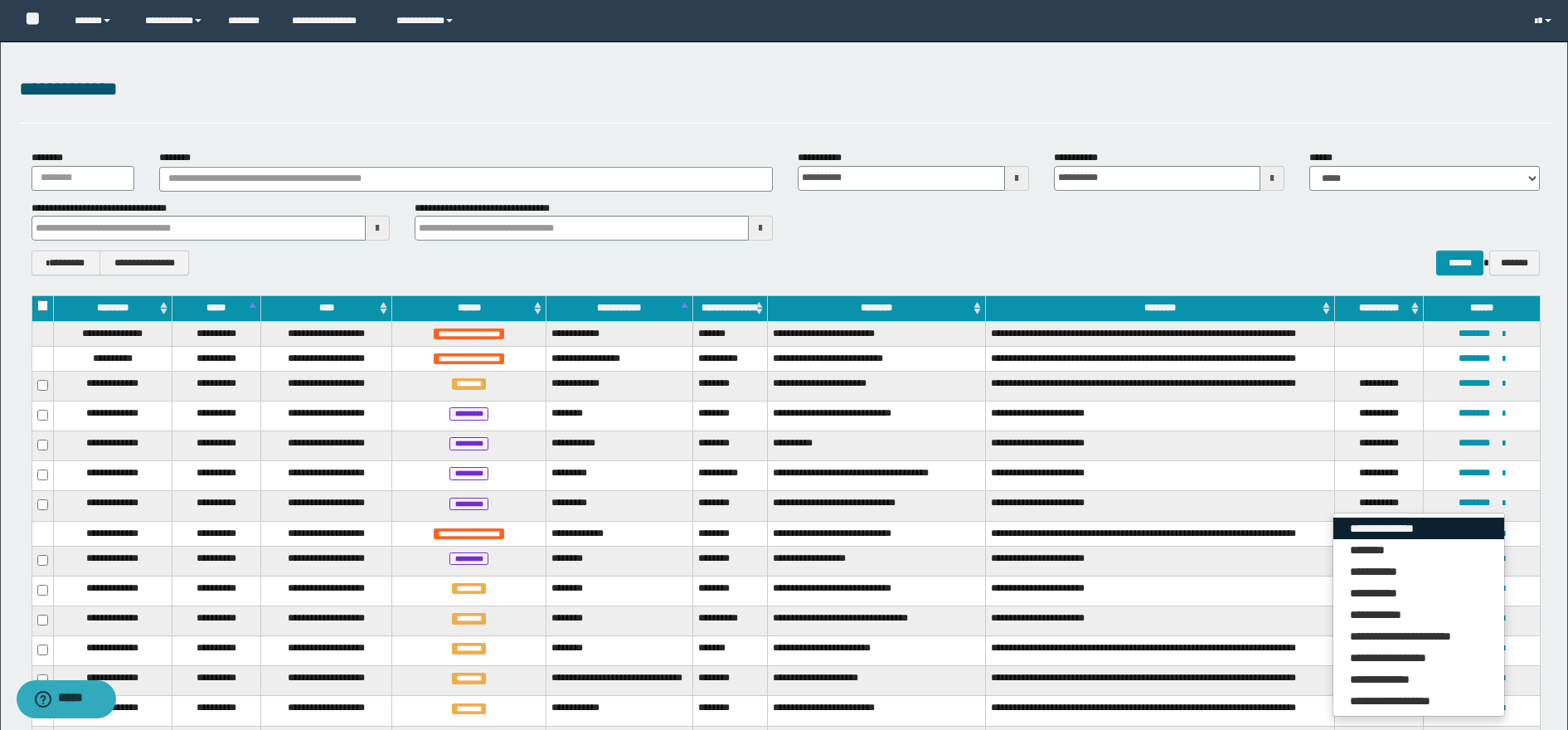 click on "**********" at bounding box center (1419, 528) 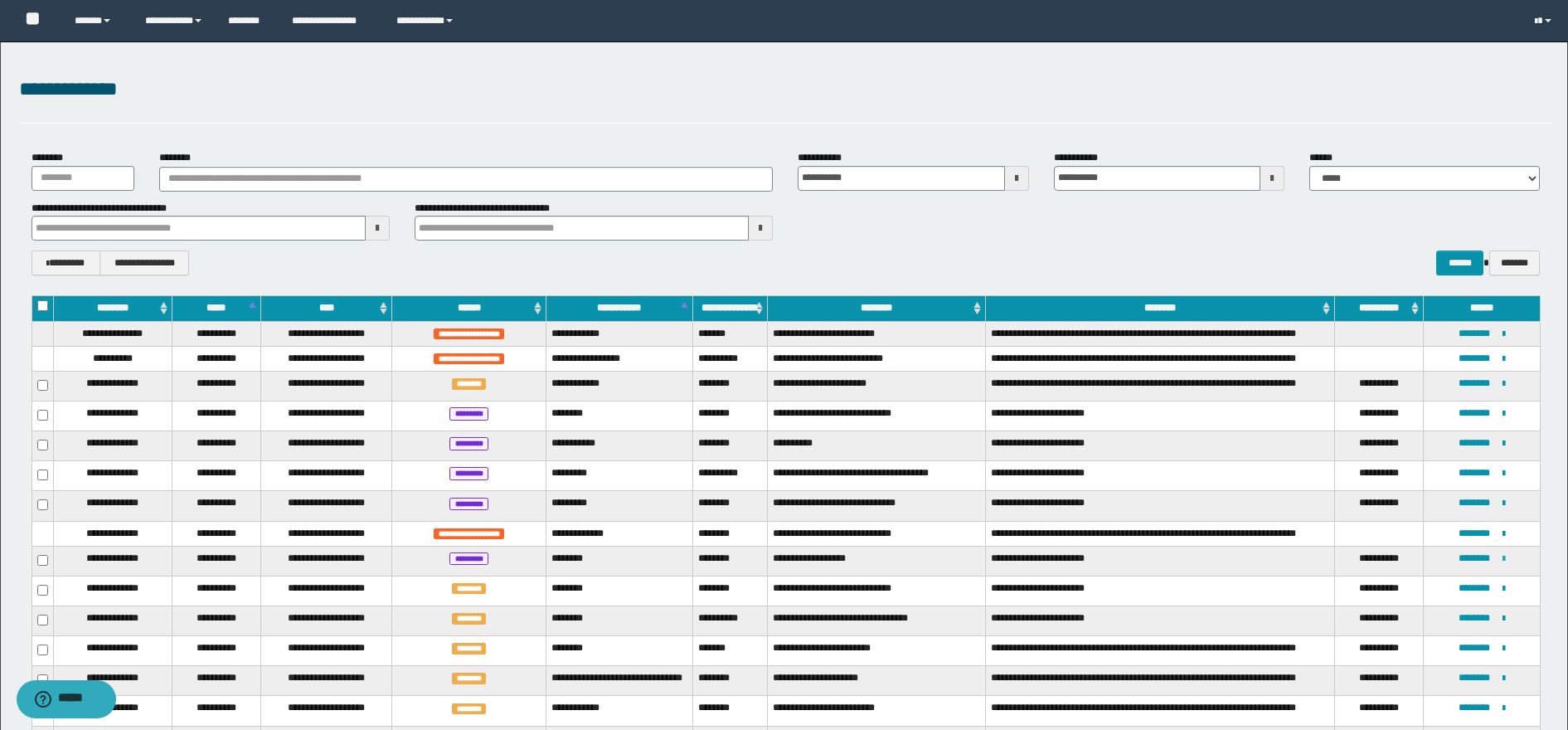 click at bounding box center (1503, 559) 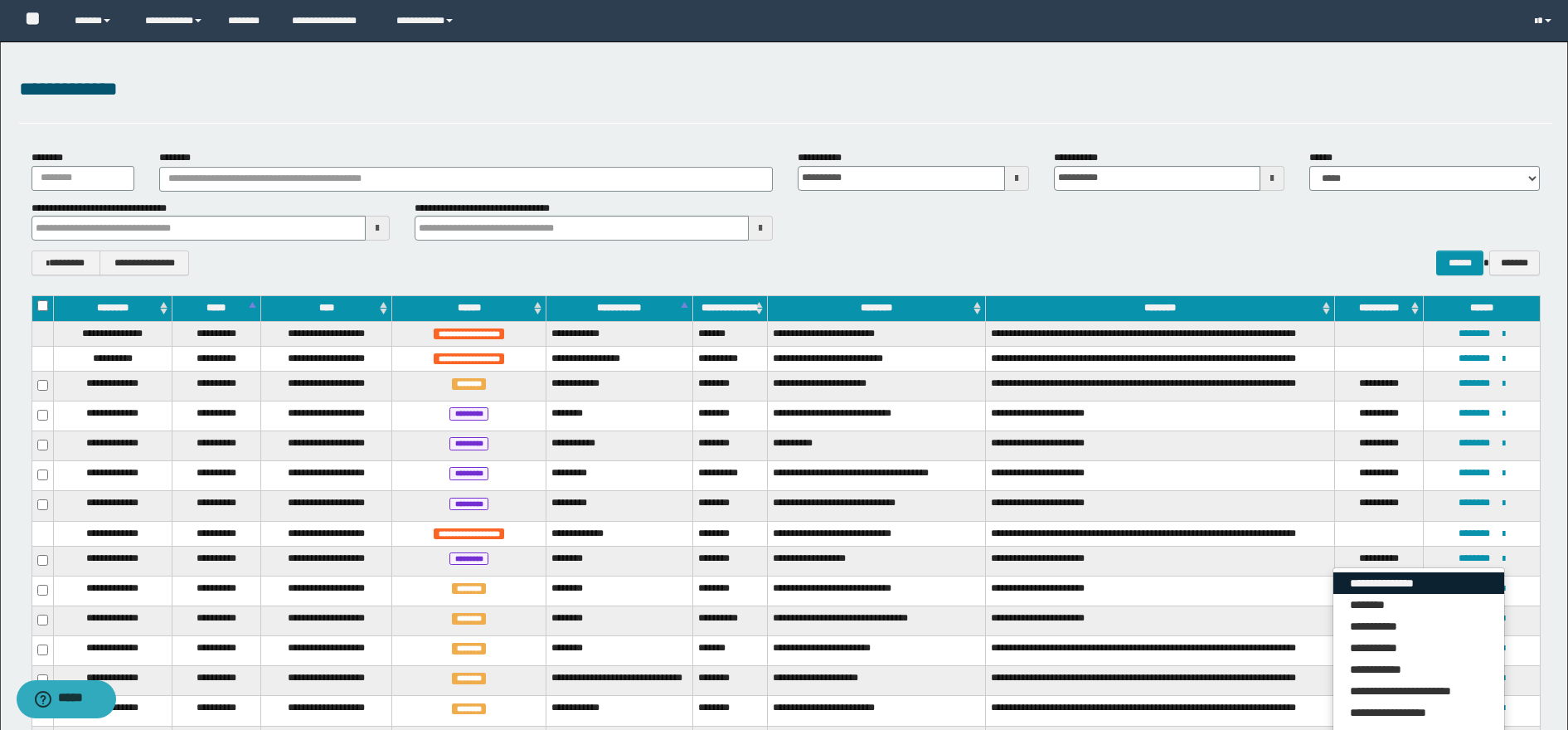 click on "**********" at bounding box center (1419, 583) 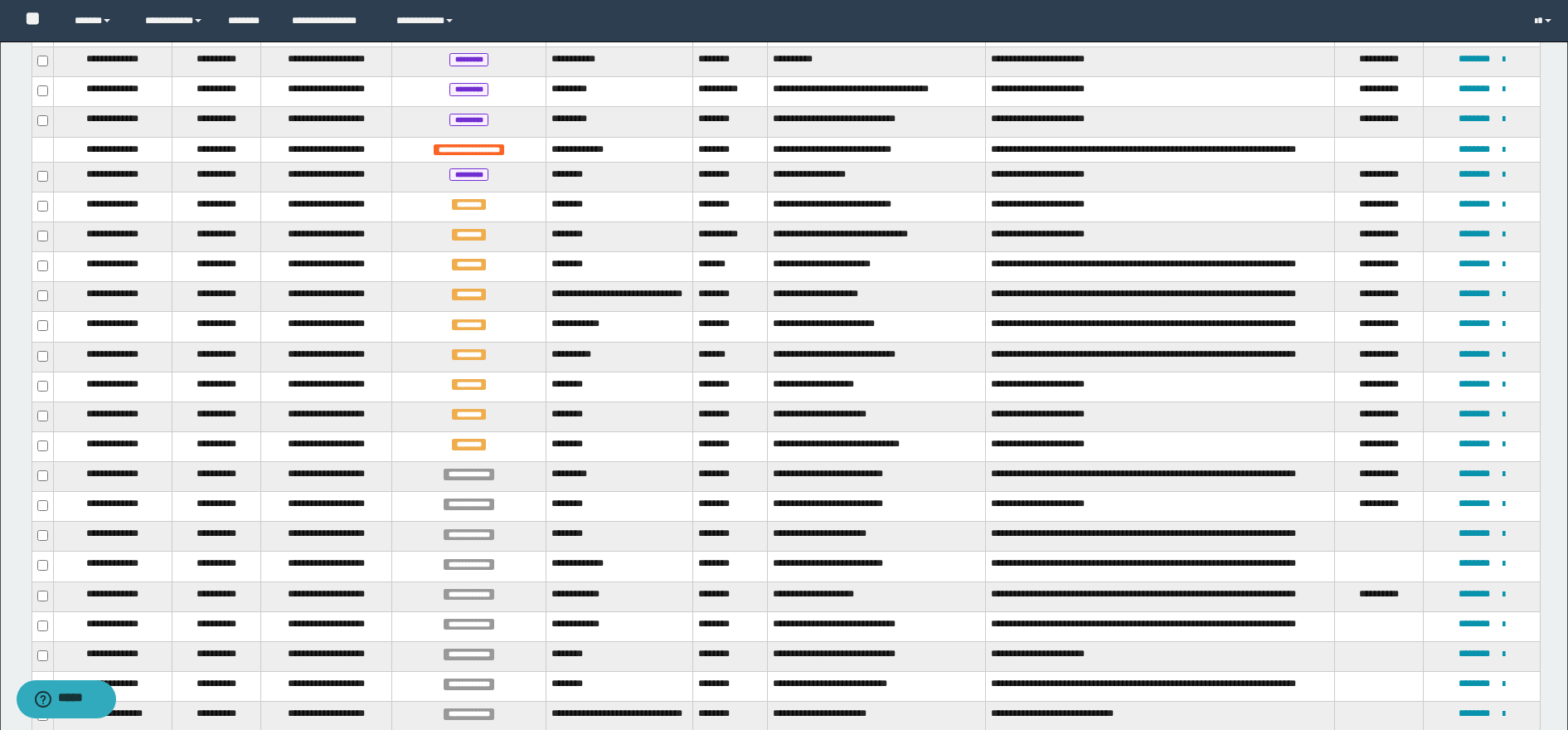 scroll, scrollTop: 440, scrollLeft: 0, axis: vertical 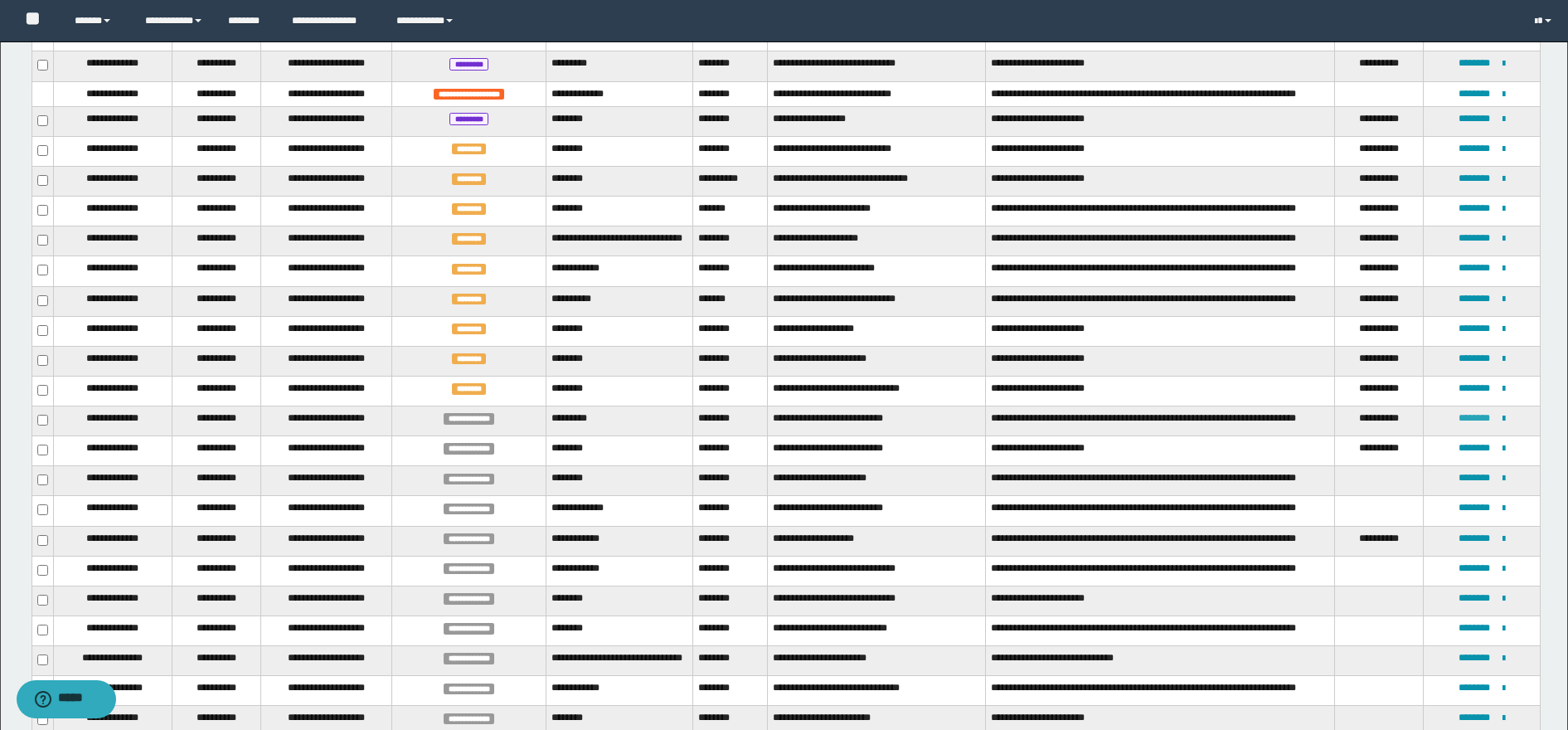 click on "********" at bounding box center [1474, 418] 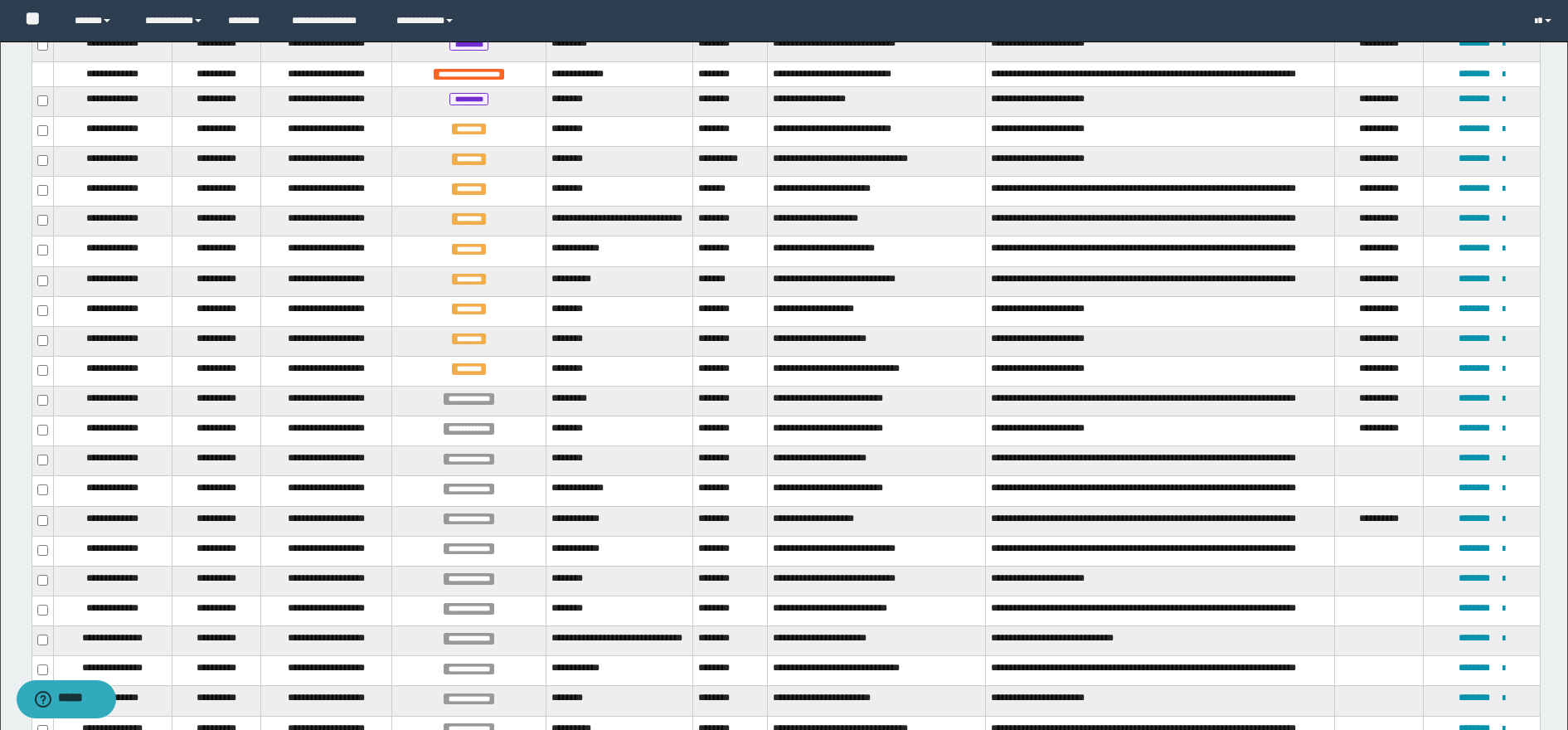 scroll, scrollTop: 495, scrollLeft: 0, axis: vertical 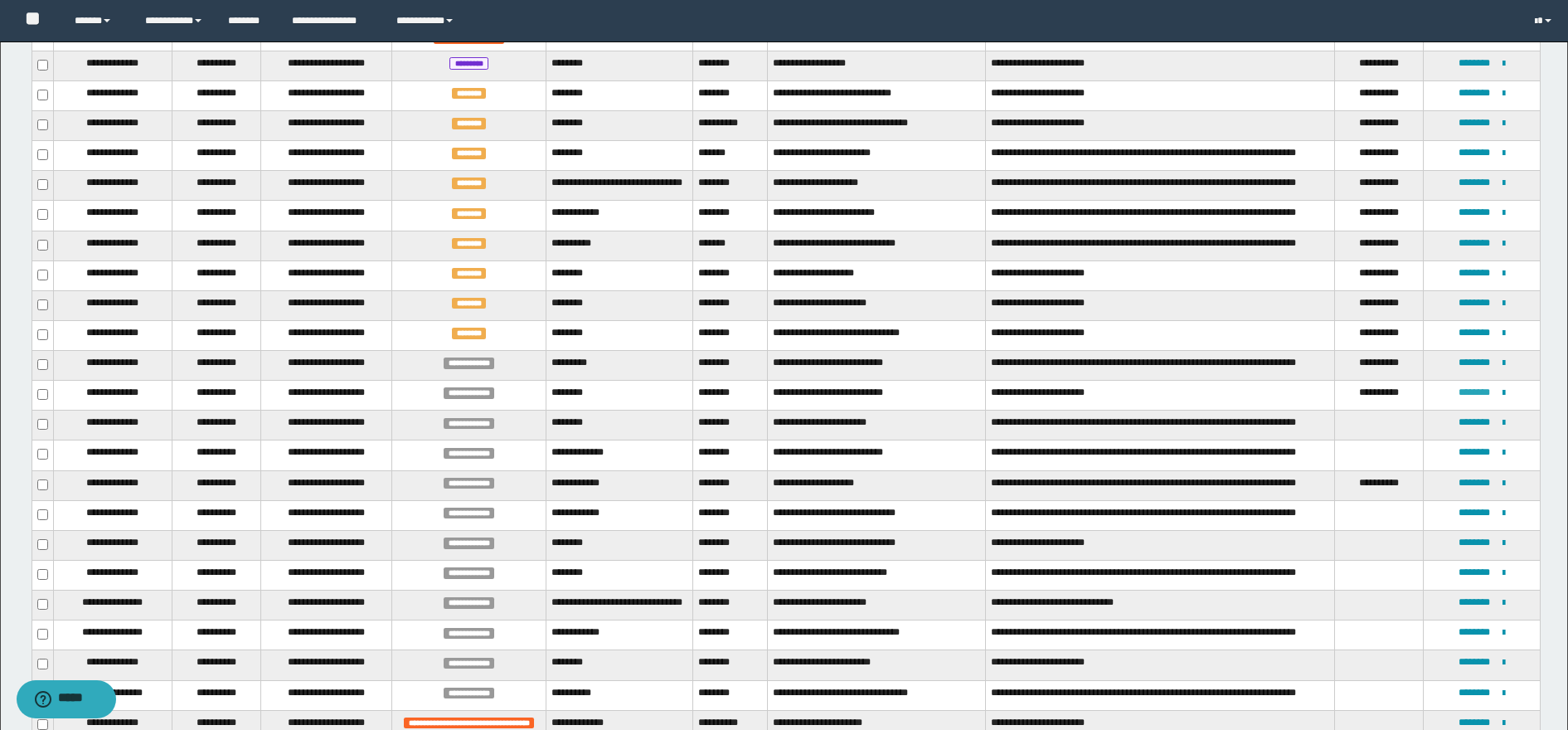 click on "********" at bounding box center [1474, 392] 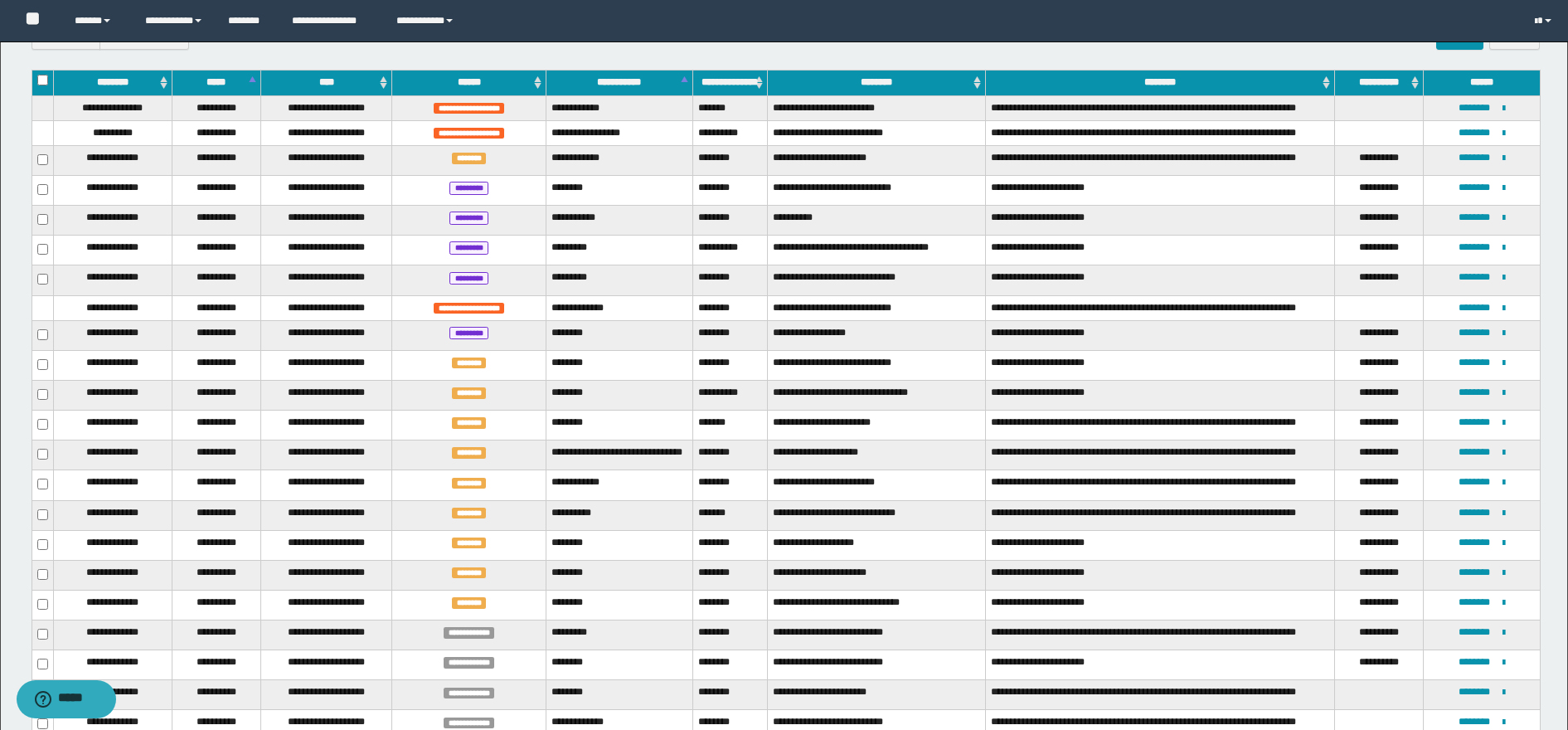 scroll, scrollTop: 329, scrollLeft: 0, axis: vertical 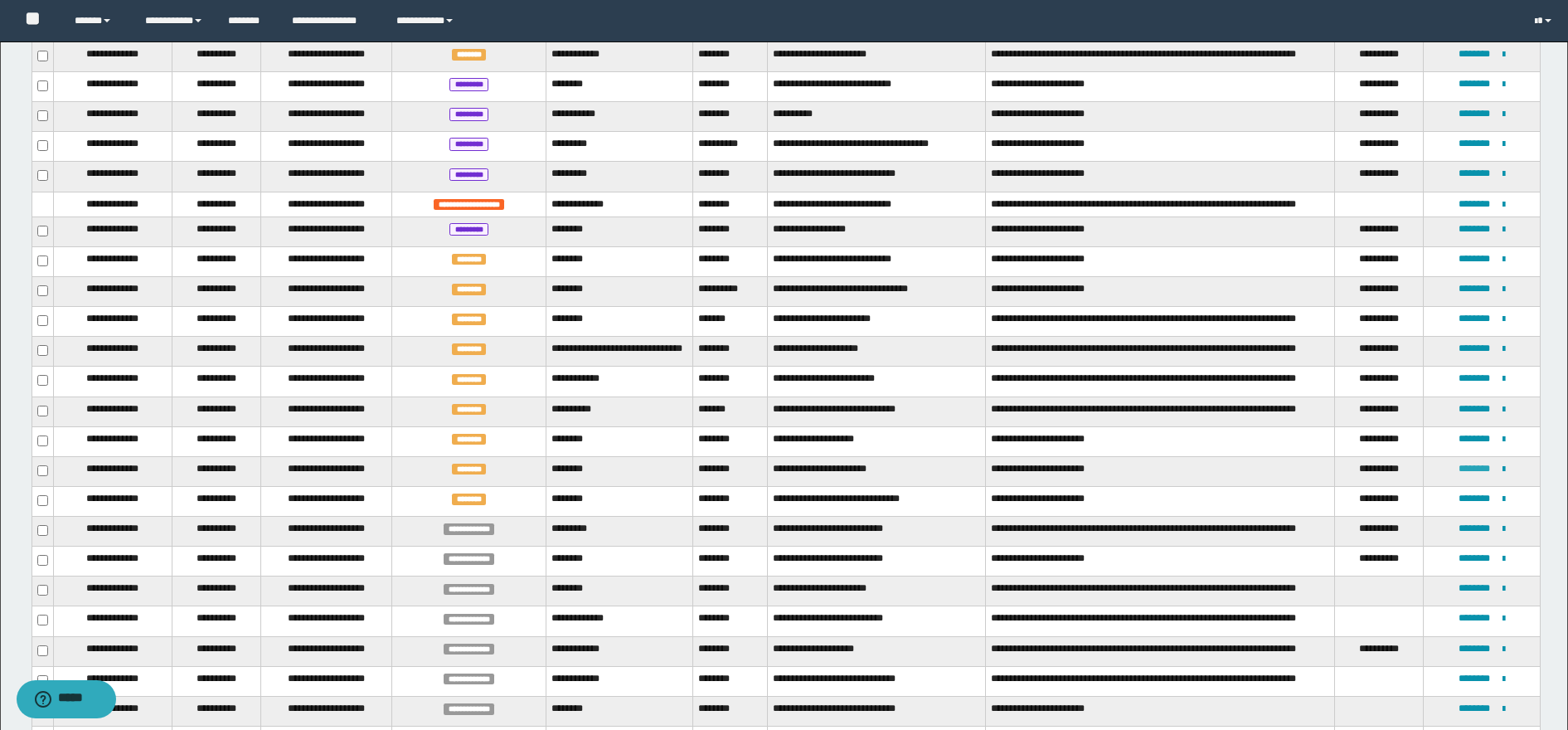 click on "********" at bounding box center [1474, 469] 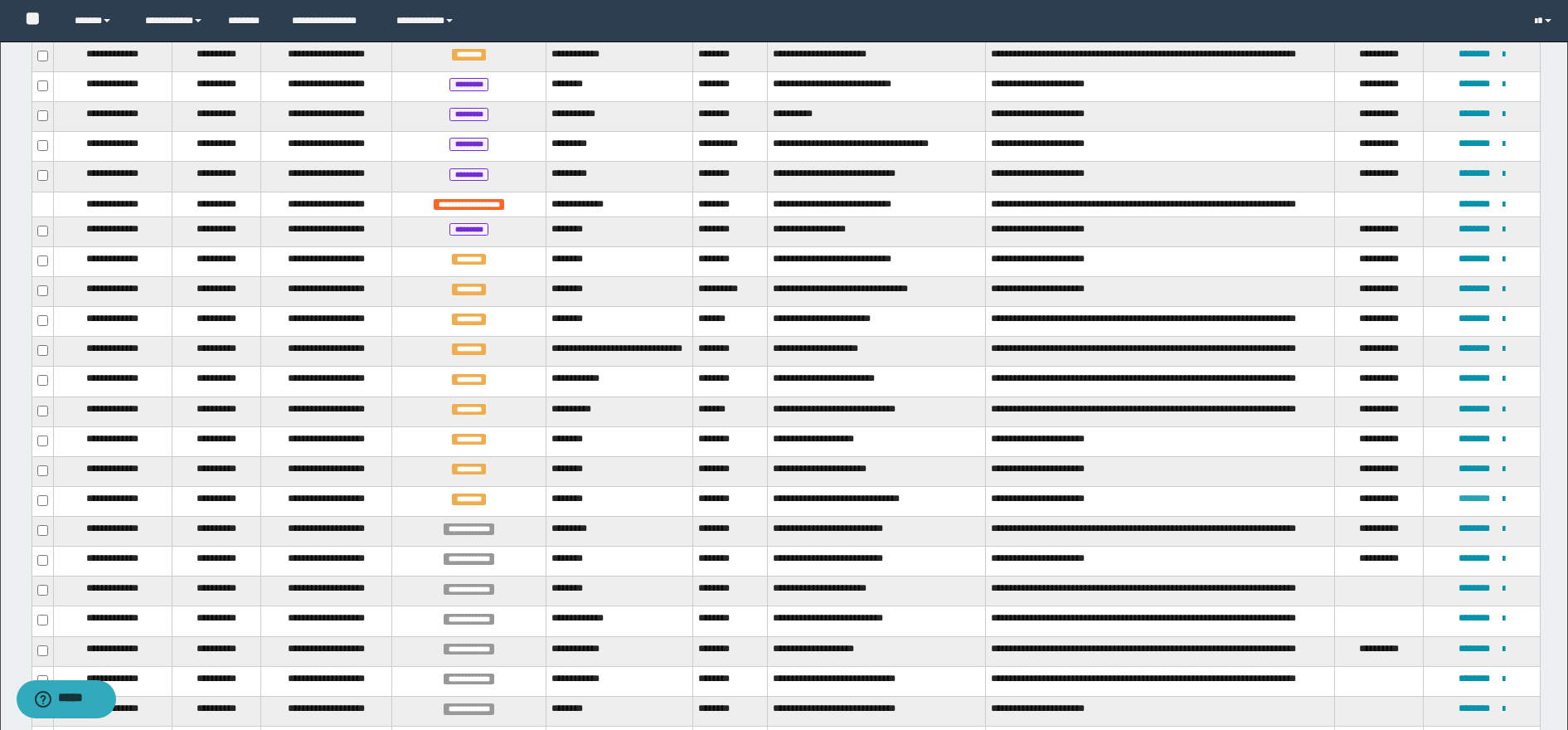 click on "********" at bounding box center (1474, 499) 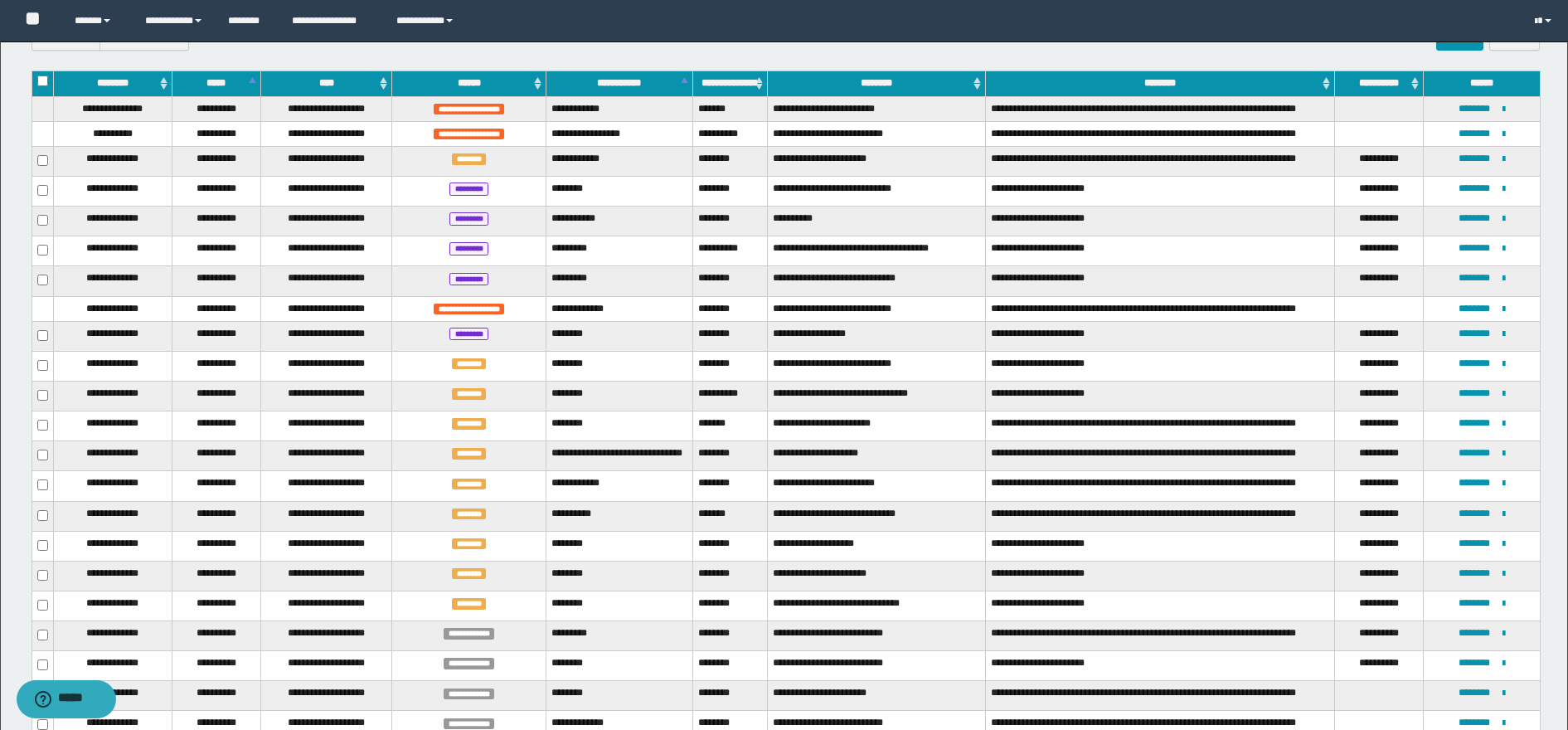 scroll, scrollTop: 226, scrollLeft: 0, axis: vertical 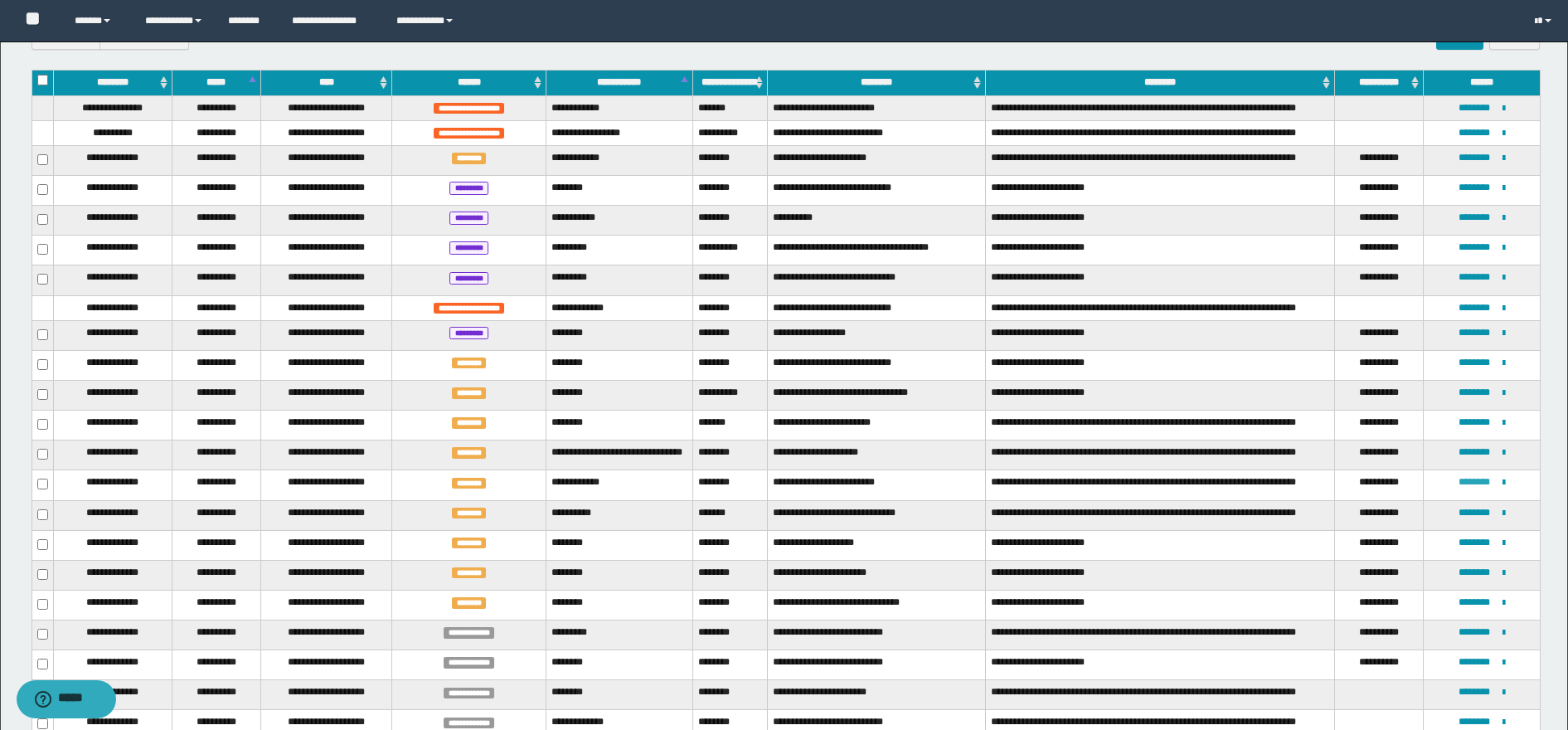 click on "********" at bounding box center [1474, 482] 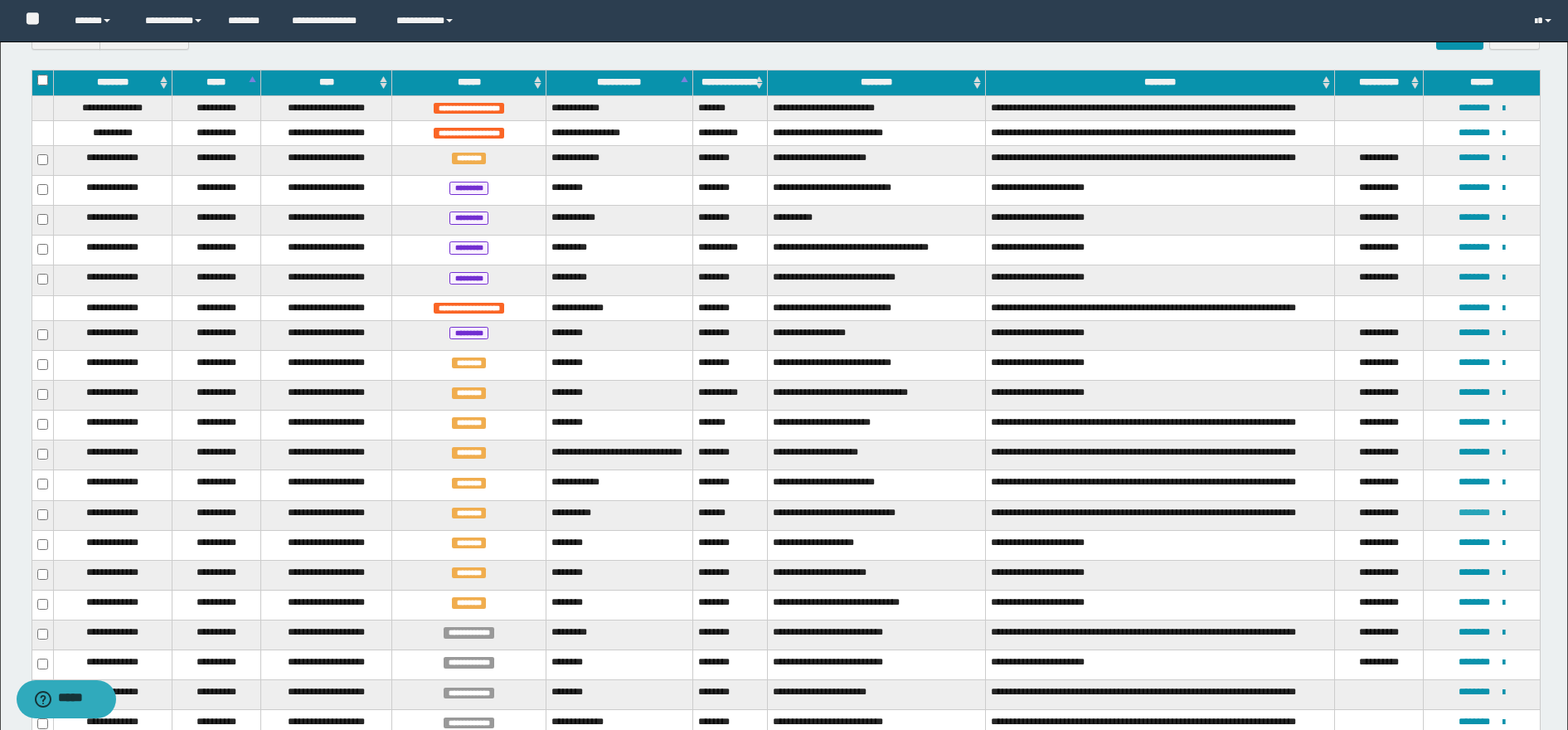 click on "********" at bounding box center [1474, 513] 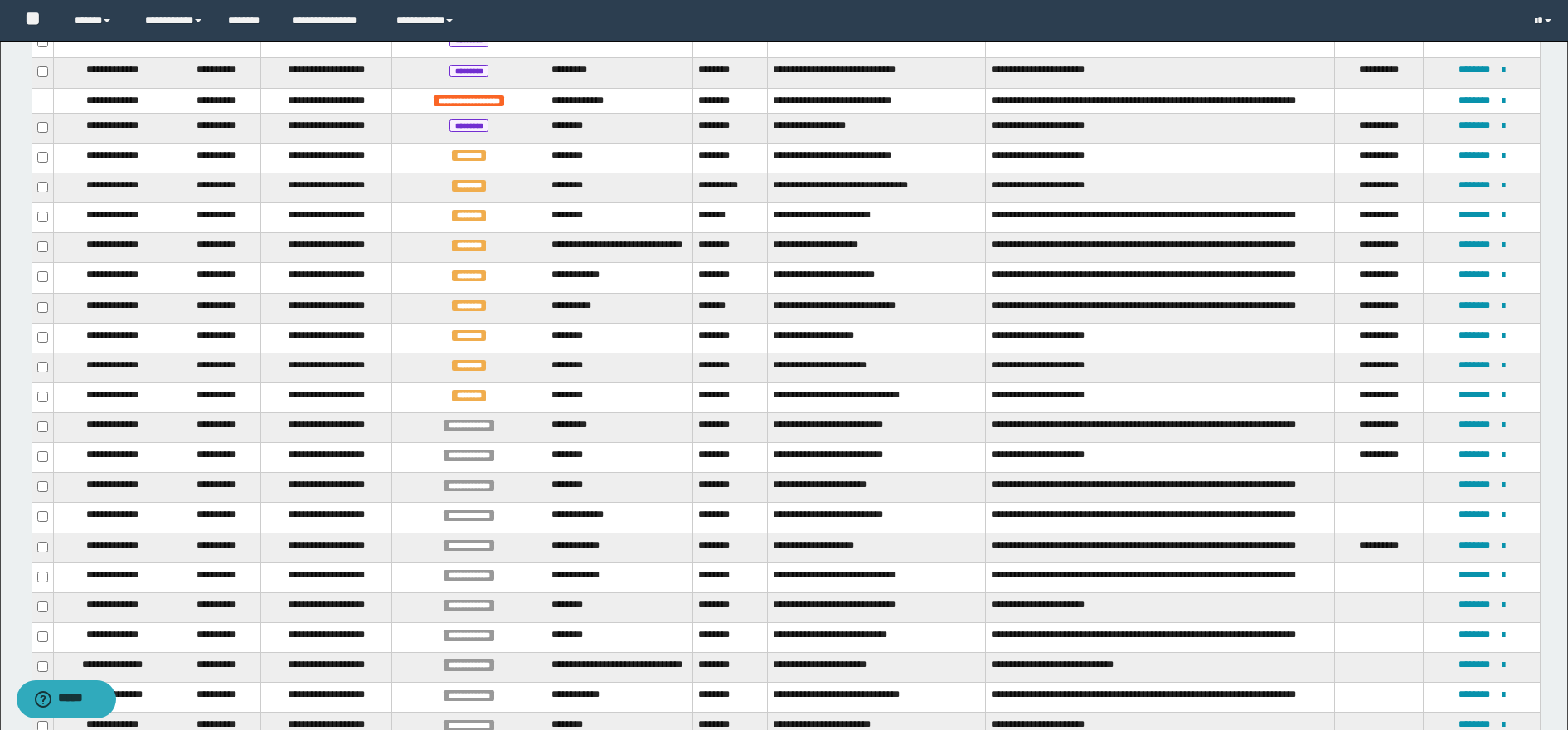 scroll, scrollTop: 329, scrollLeft: 0, axis: vertical 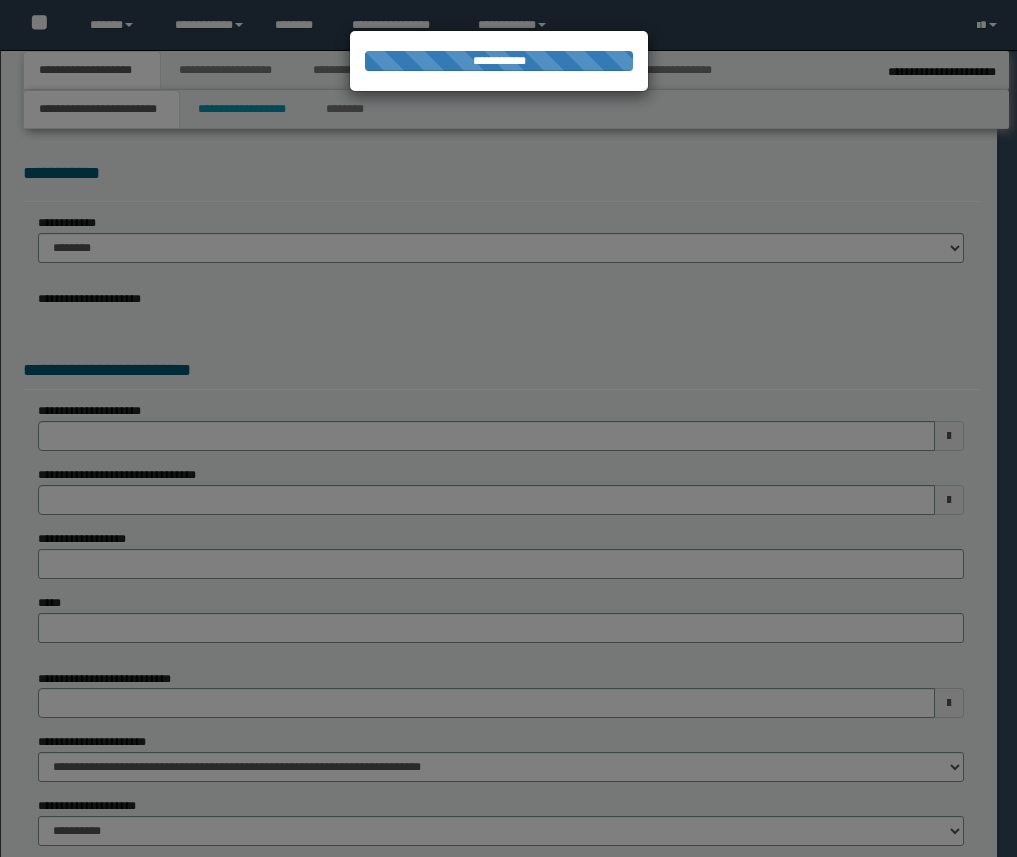 select on "*" 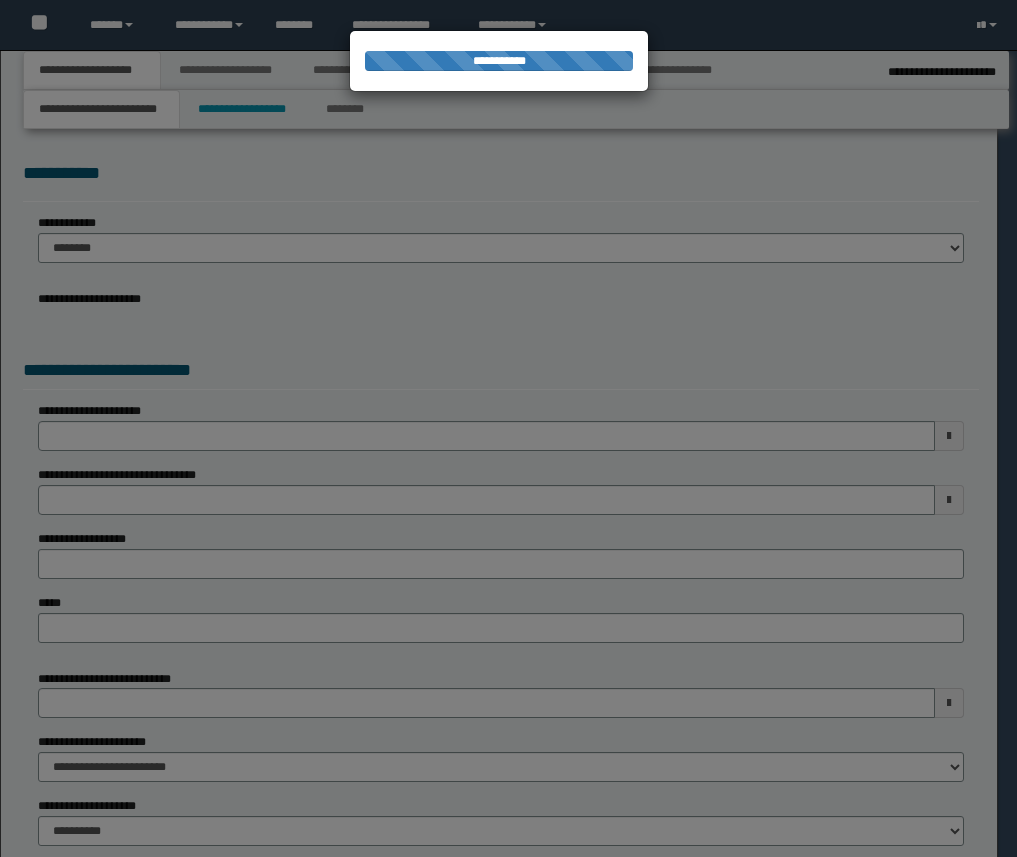 select on "*" 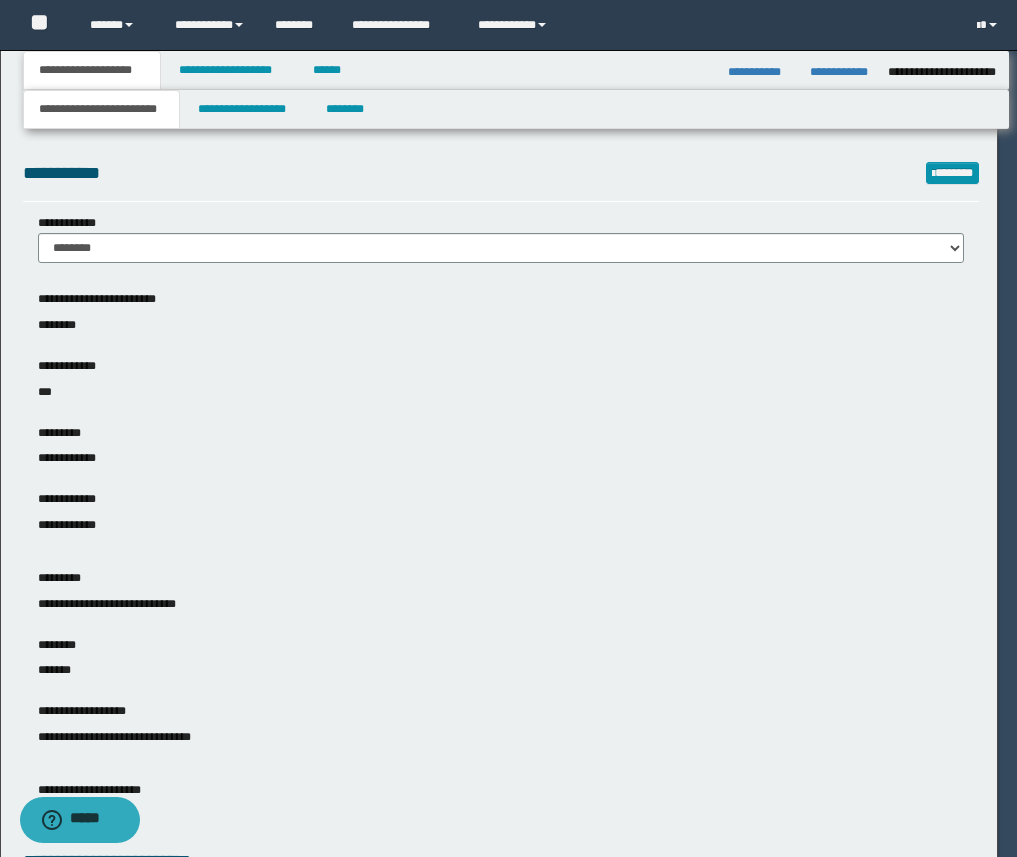 scroll, scrollTop: 0, scrollLeft: 0, axis: both 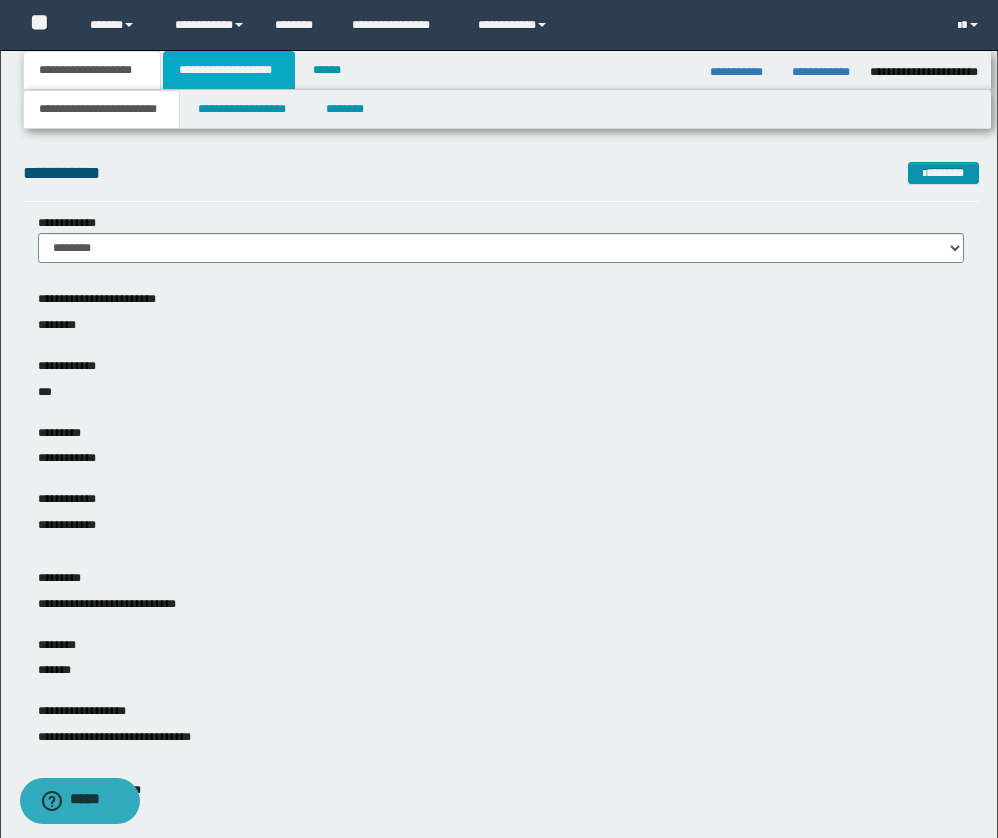 drag, startPoint x: 253, startPoint y: 74, endPoint x: 265, endPoint y: 103, distance: 31.38471 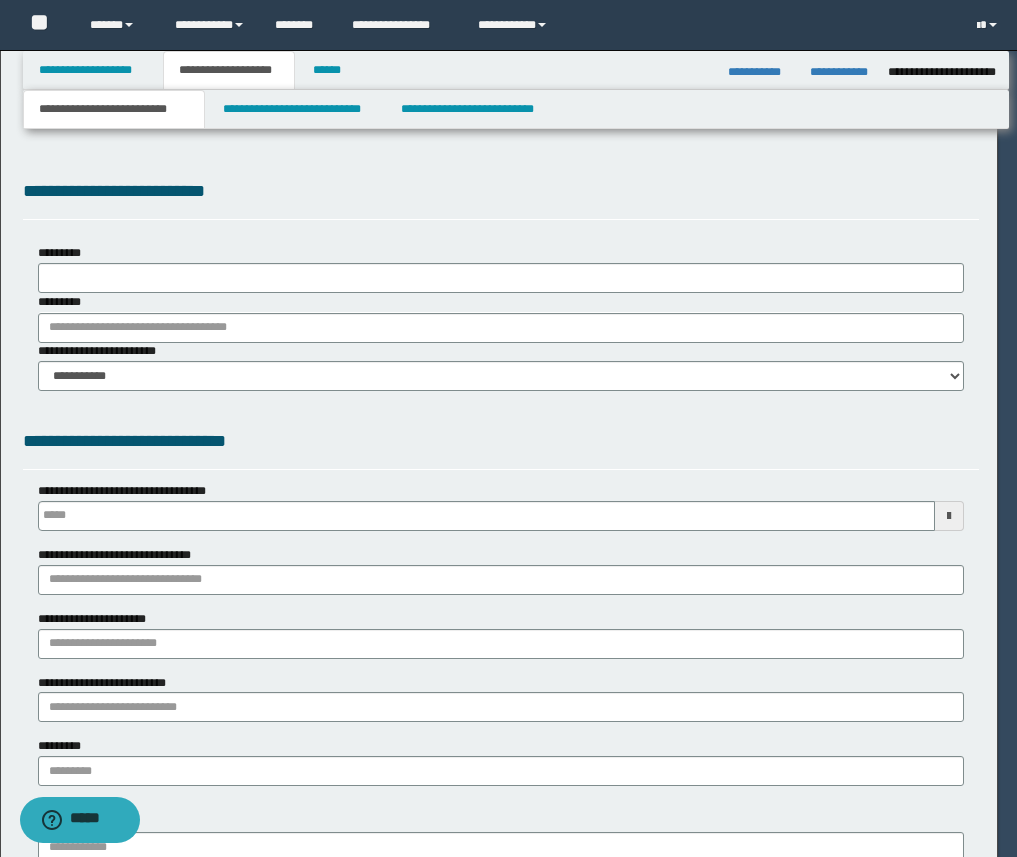 type 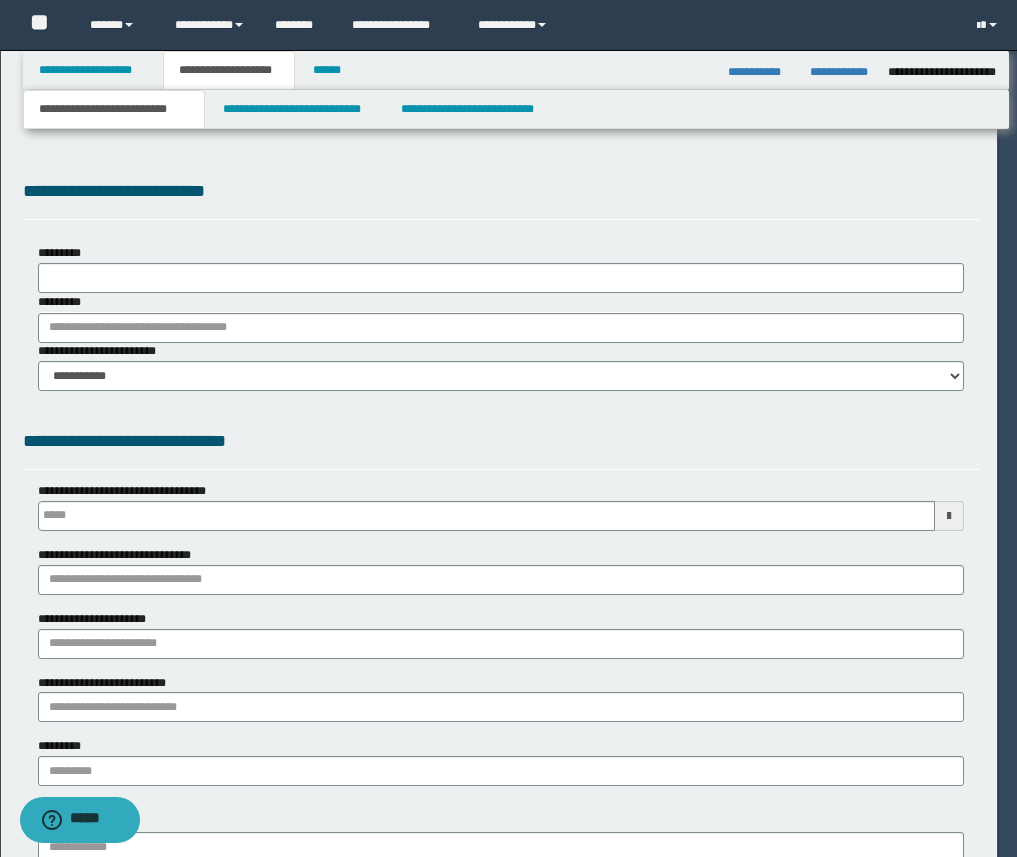 select on "*" 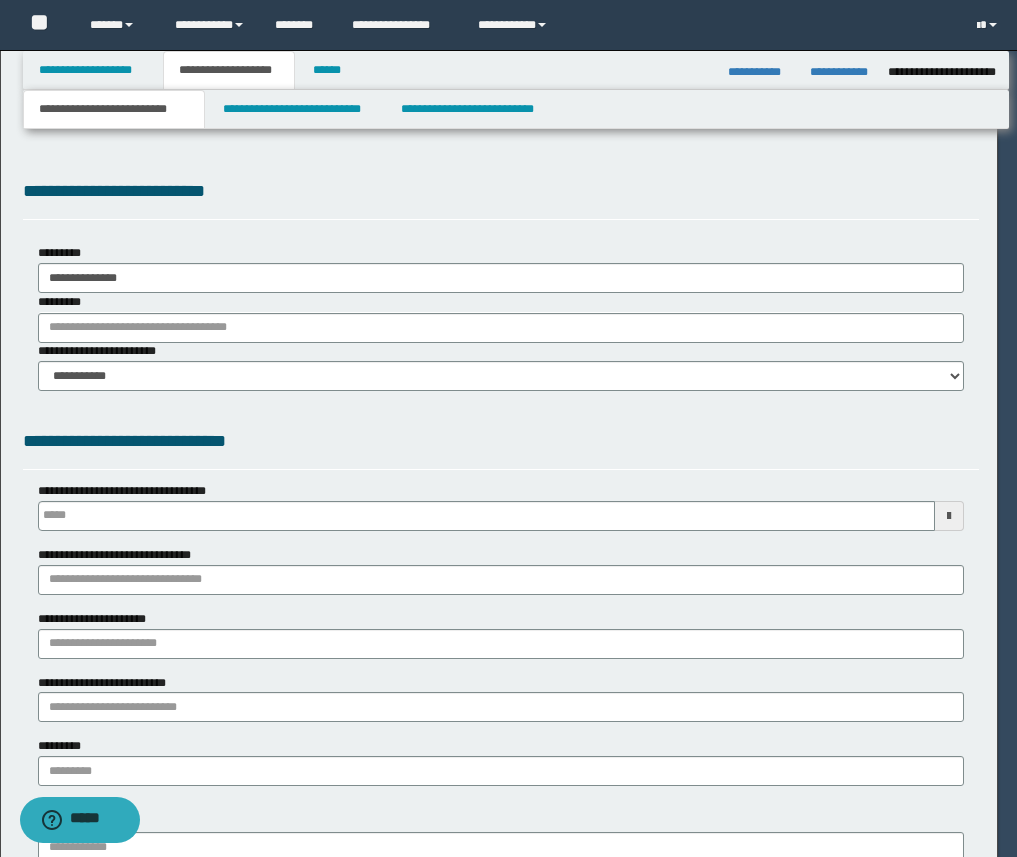 type on "**********" 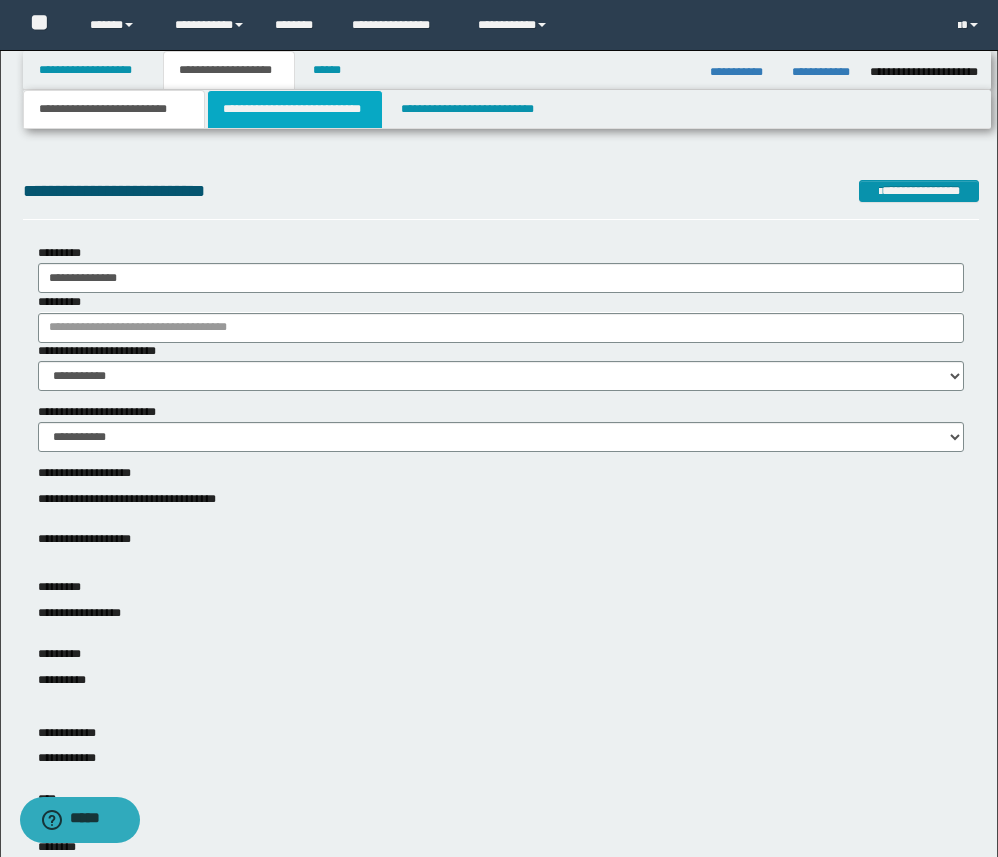 click on "**********" at bounding box center (295, 109) 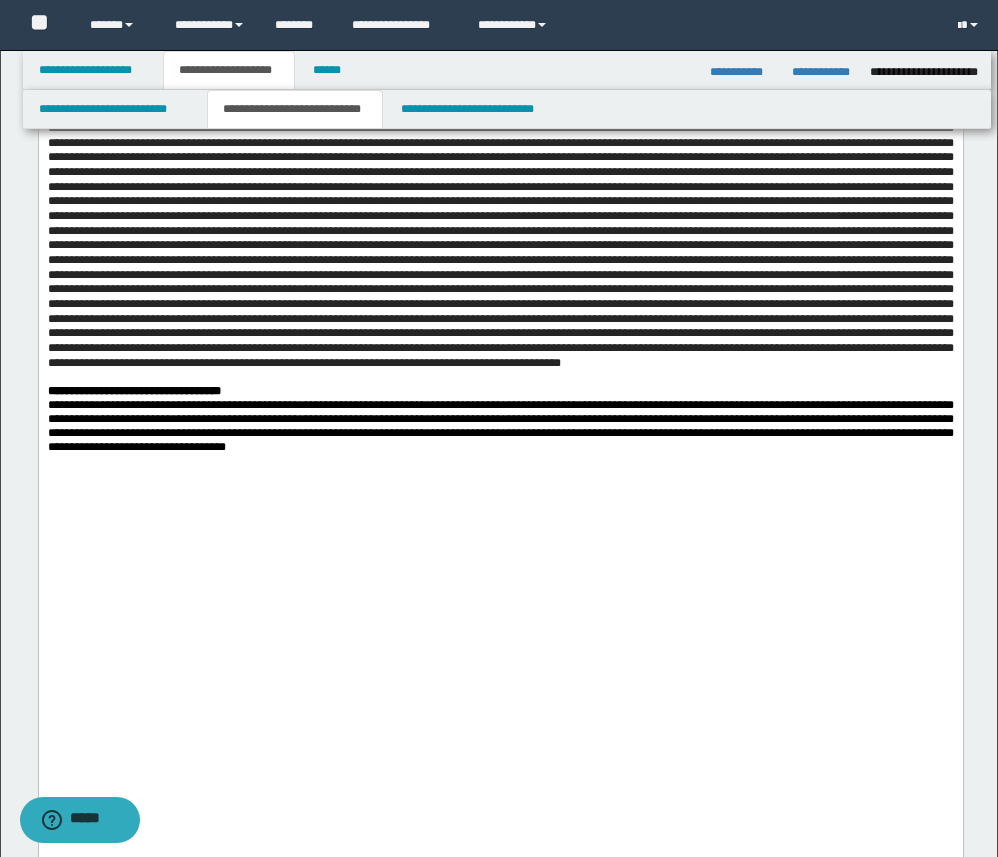 scroll, scrollTop: 2000, scrollLeft: 0, axis: vertical 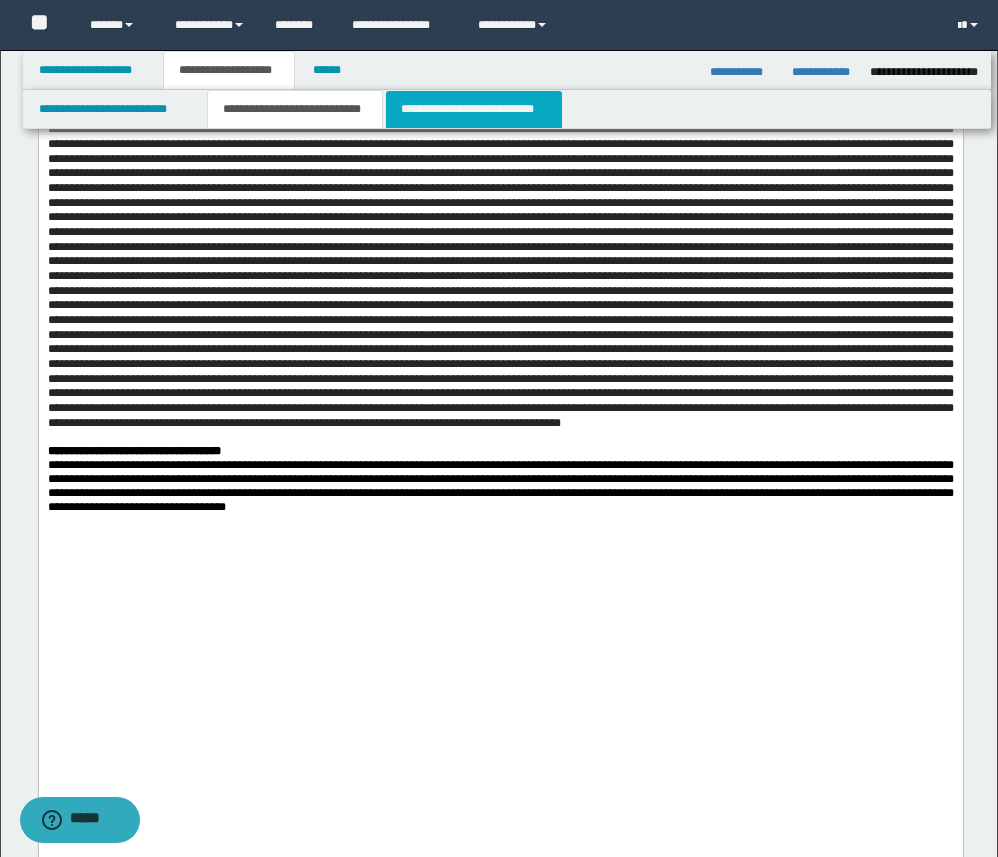 click on "**********" at bounding box center (474, 109) 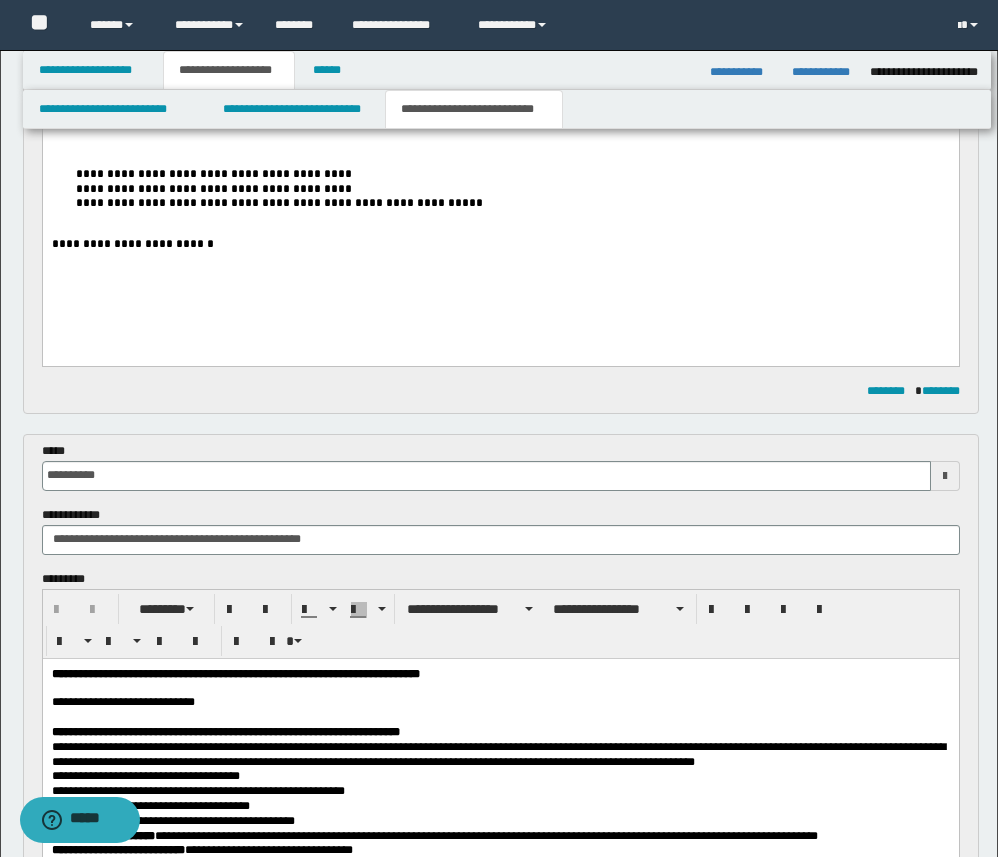 scroll, scrollTop: 1000, scrollLeft: 0, axis: vertical 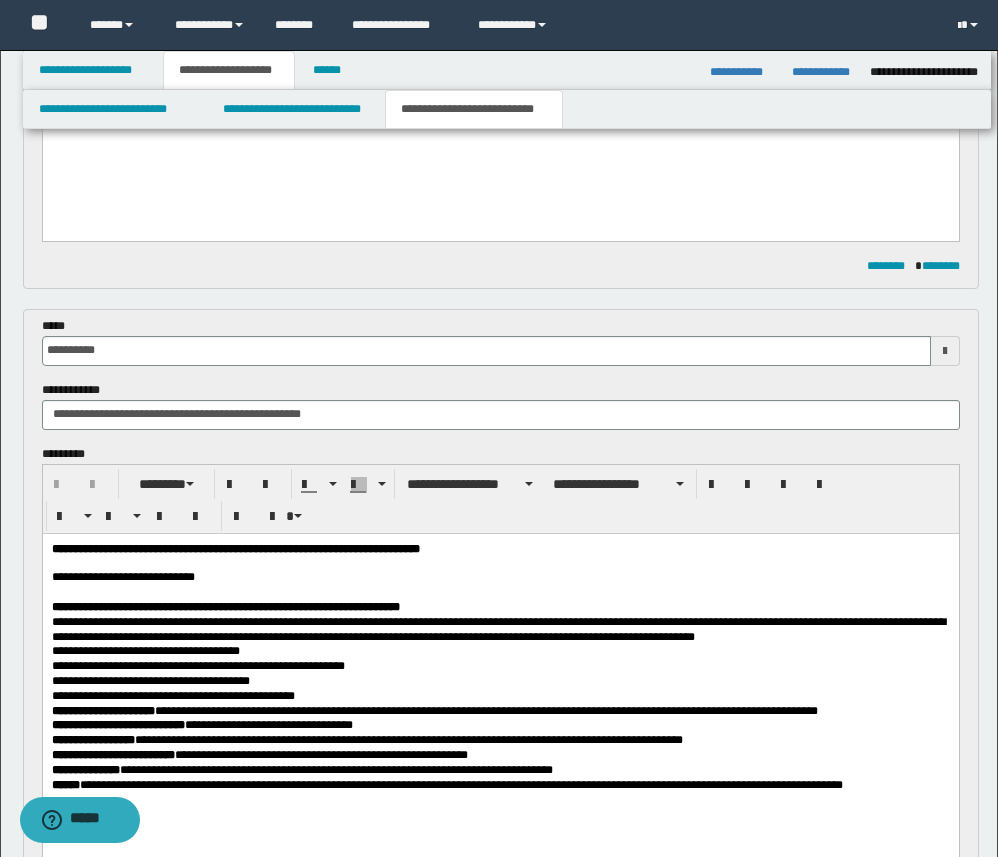 click at bounding box center (945, 351) 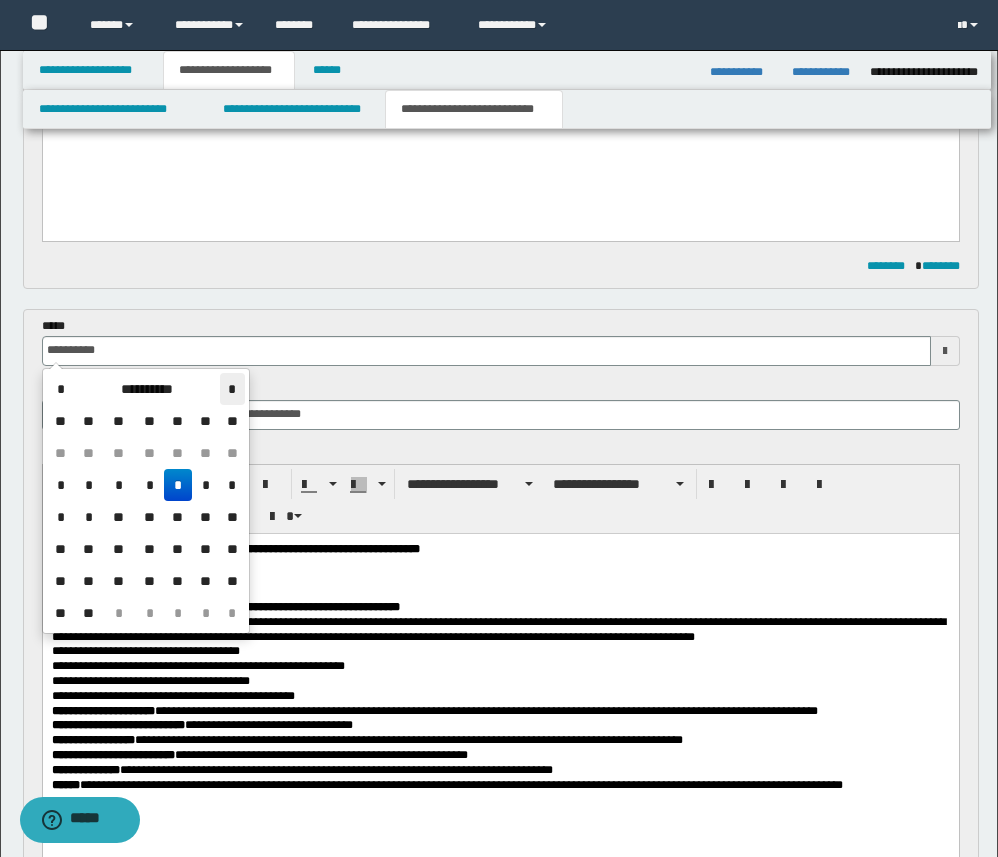 click on "*" at bounding box center (232, 389) 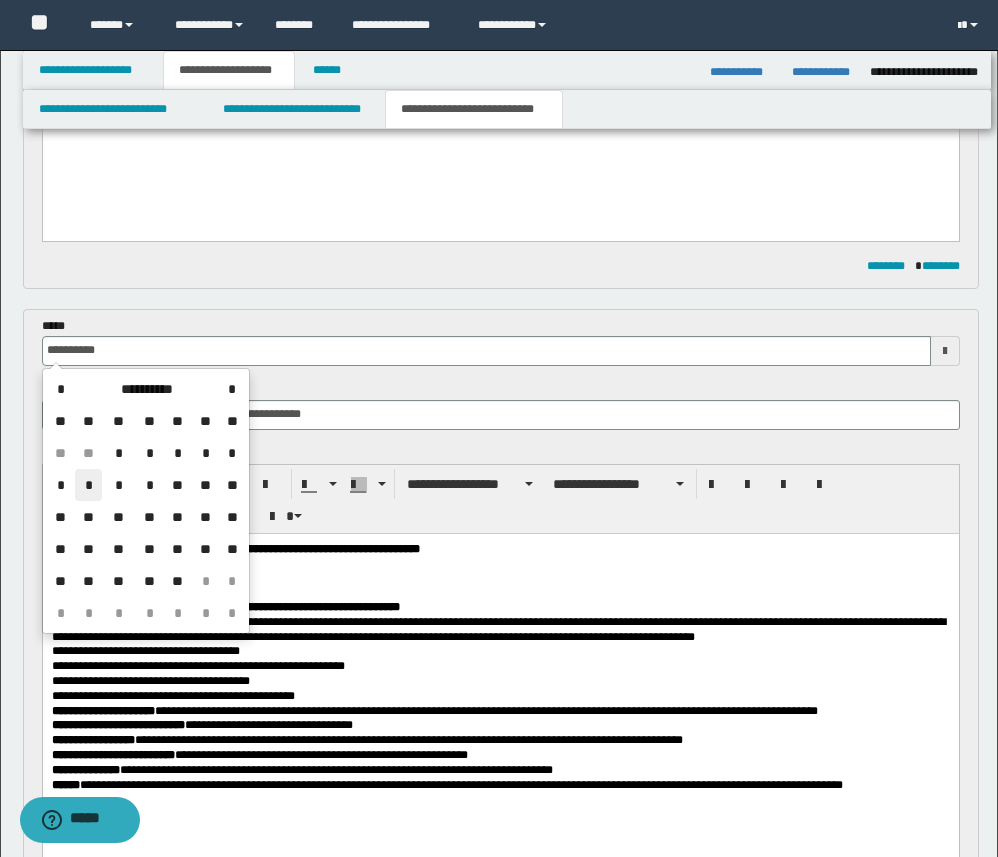 click on "*" at bounding box center [89, 485] 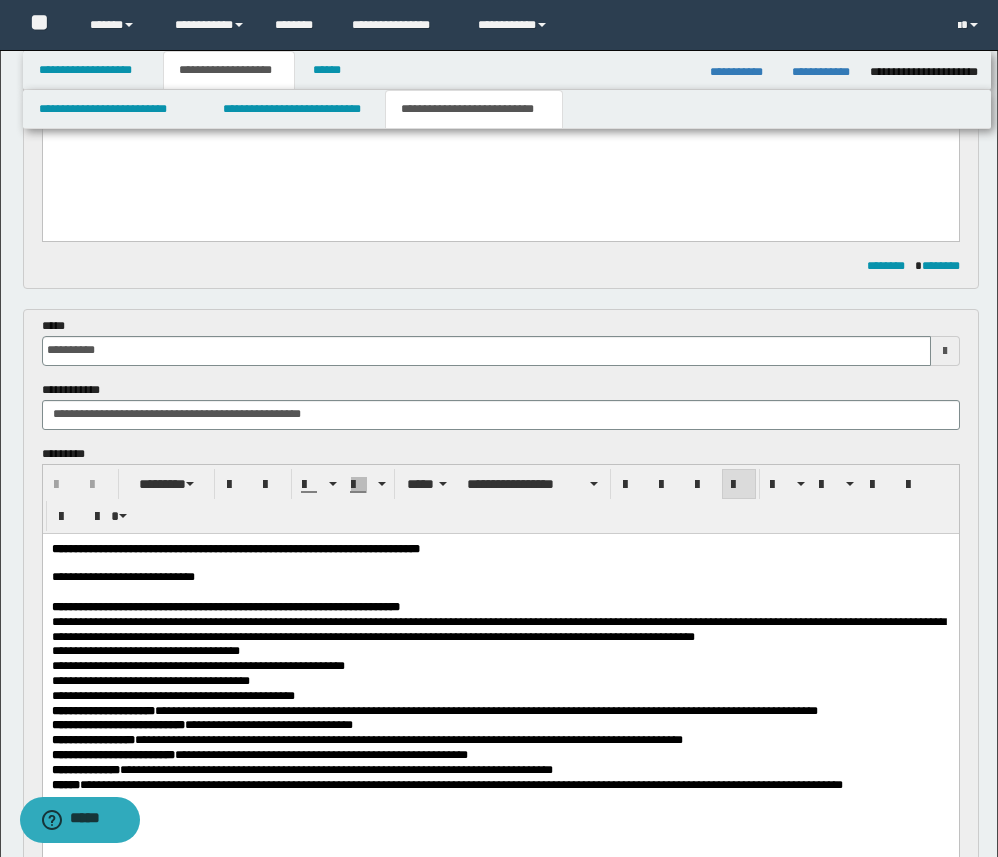 click on "**********" at bounding box center [122, 576] 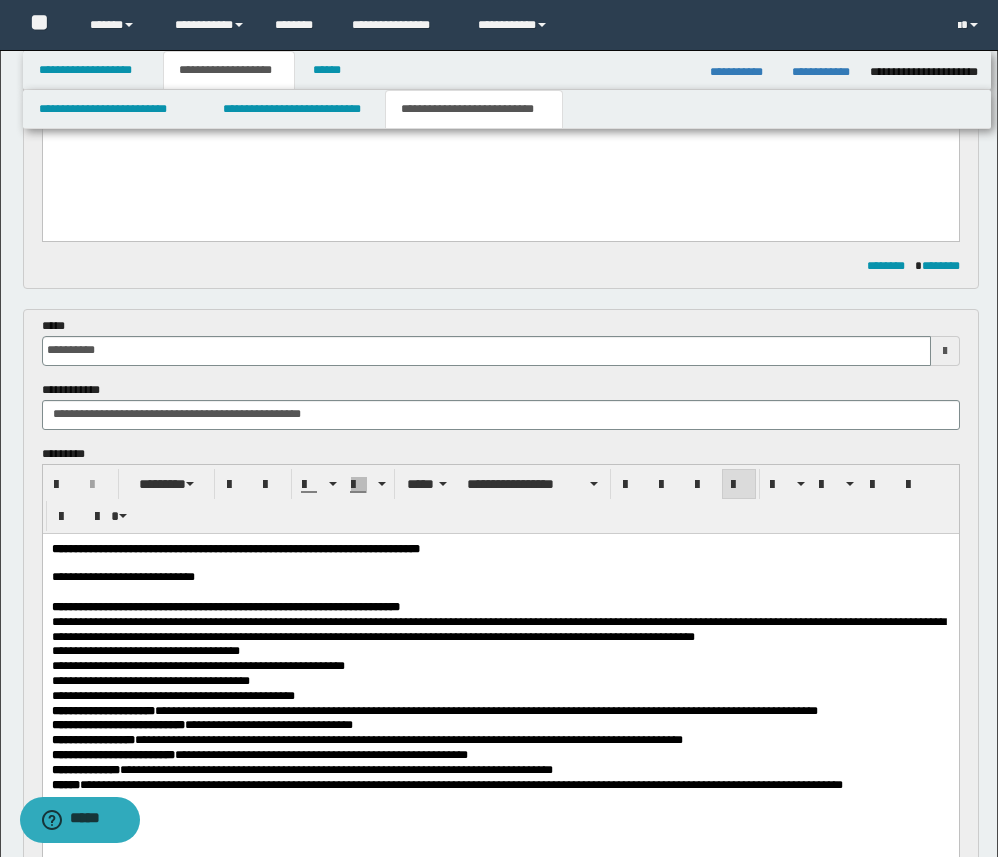 click on "**********" at bounding box center [500, 576] 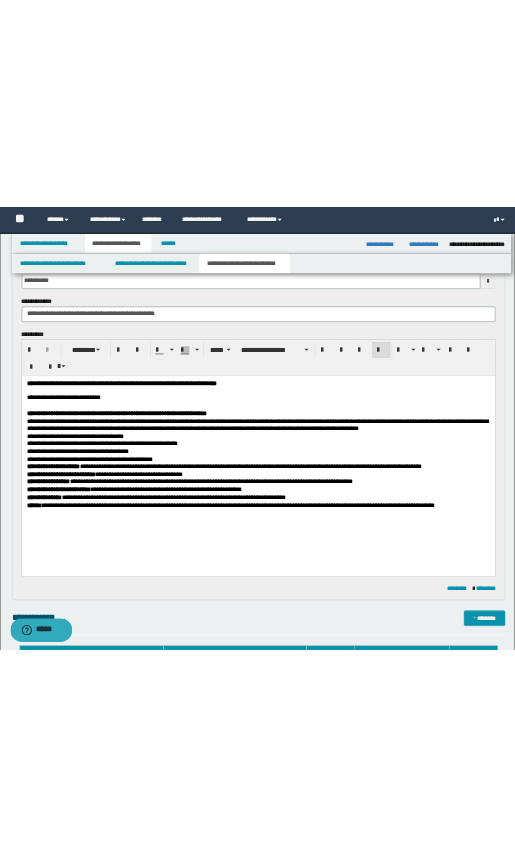 scroll, scrollTop: 1250, scrollLeft: 0, axis: vertical 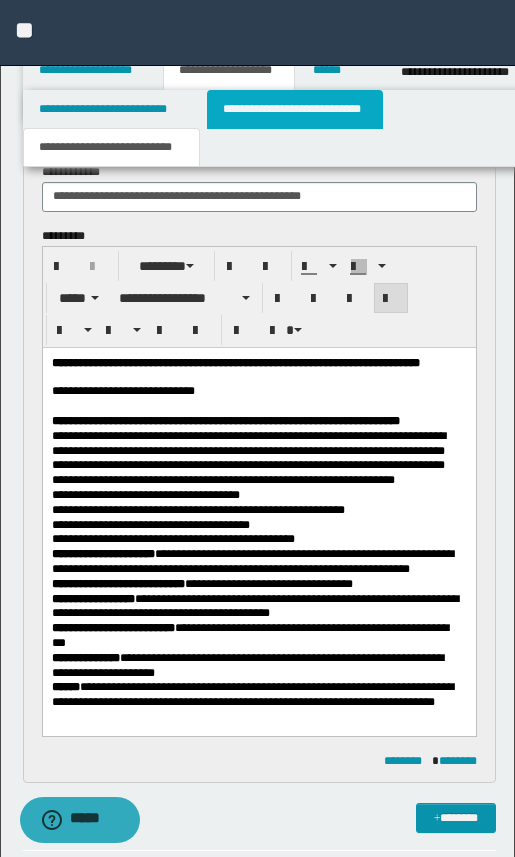 drag, startPoint x: 281, startPoint y: 122, endPoint x: 275, endPoint y: 140, distance: 18.973665 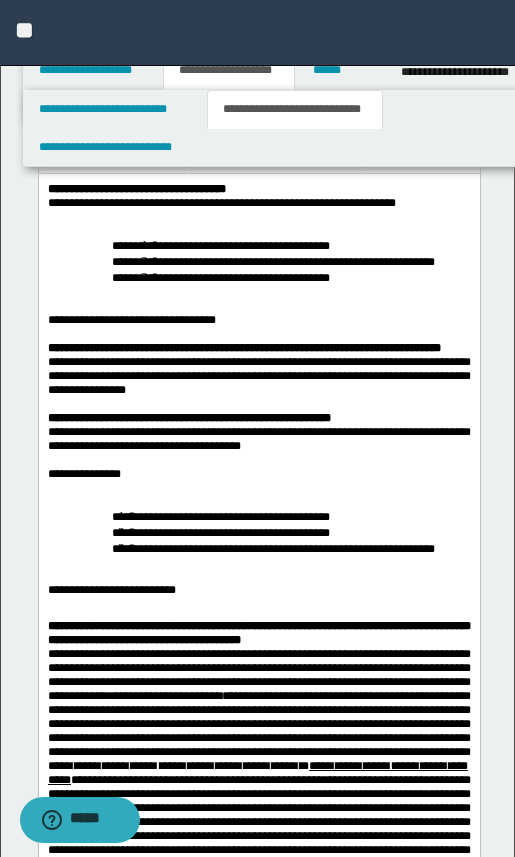 scroll, scrollTop: 250, scrollLeft: 0, axis: vertical 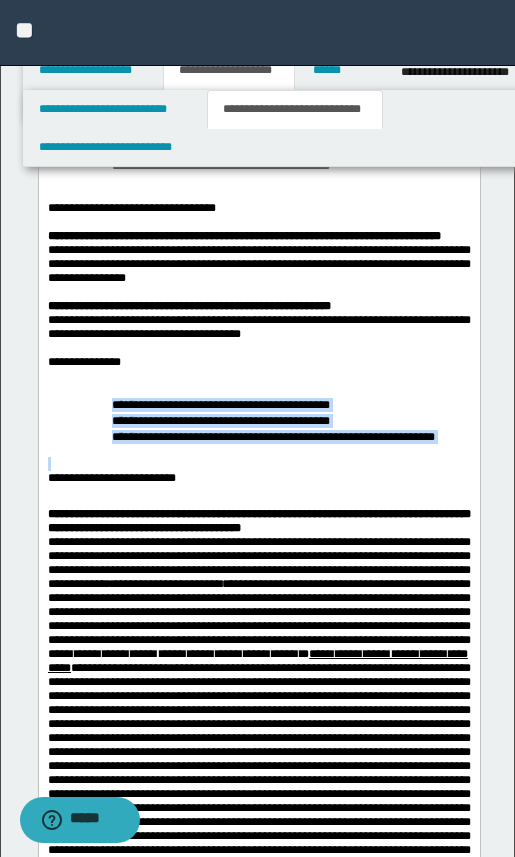 drag, startPoint x: 111, startPoint y: 453, endPoint x: 447, endPoint y: 494, distance: 338.49225 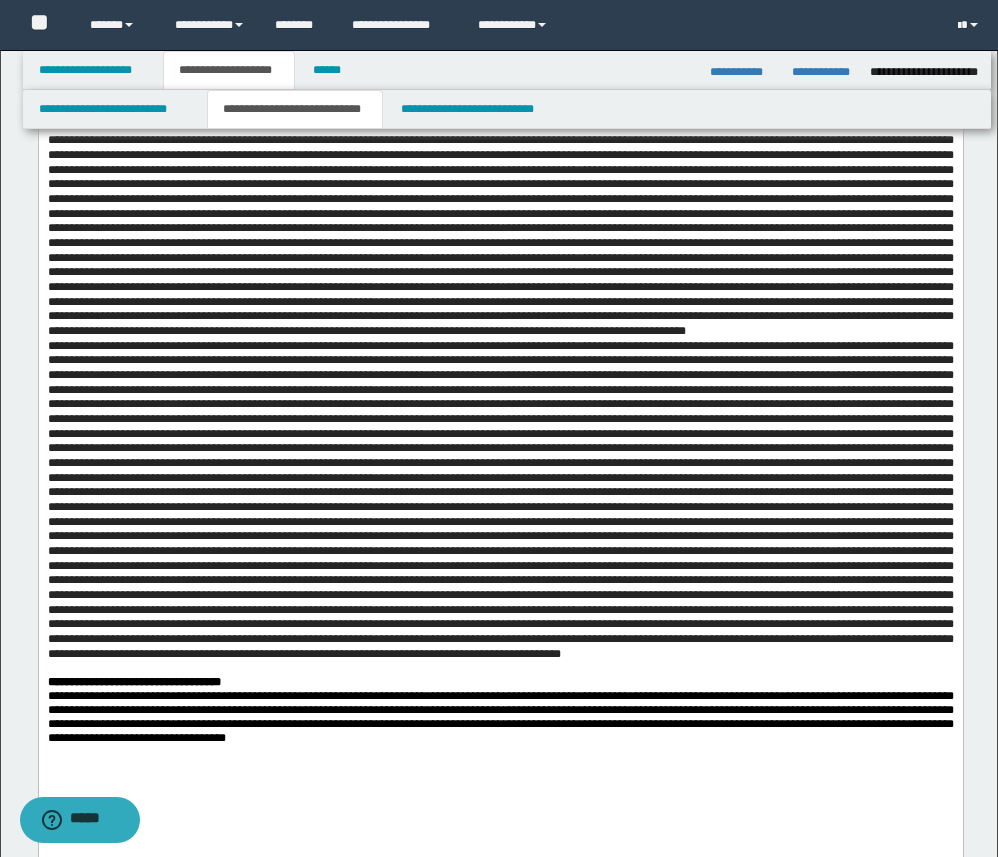 scroll, scrollTop: 1436, scrollLeft: 0, axis: vertical 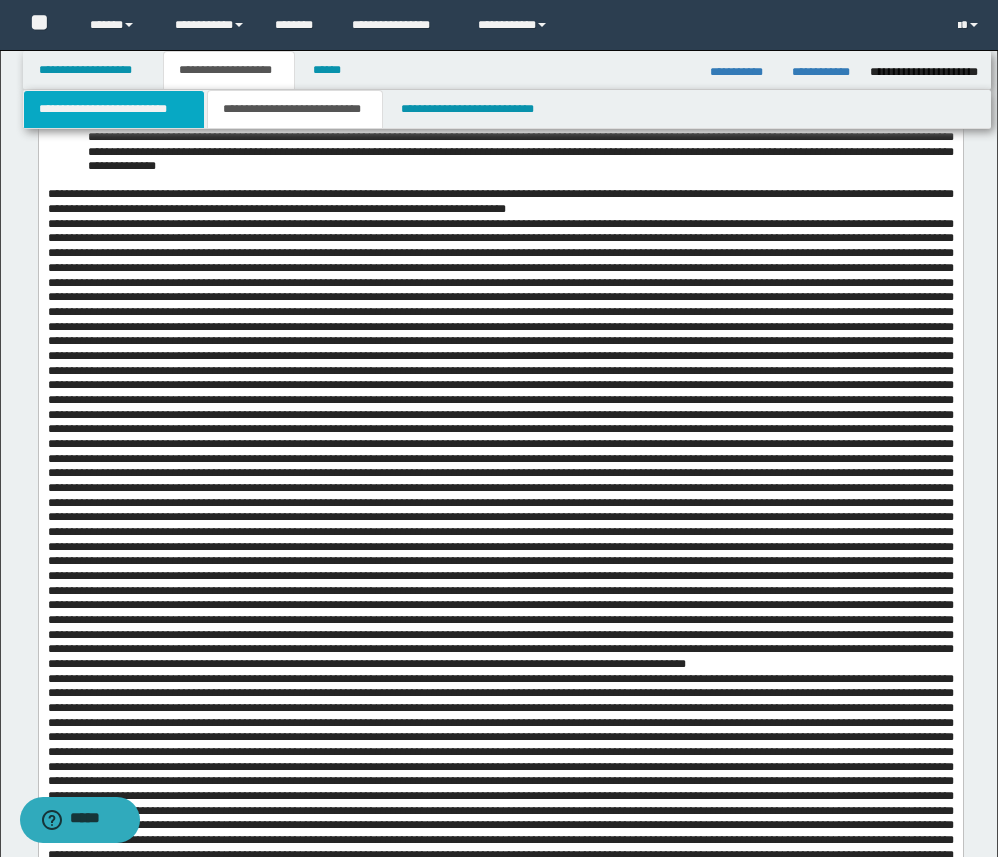 click on "**********" at bounding box center [114, 109] 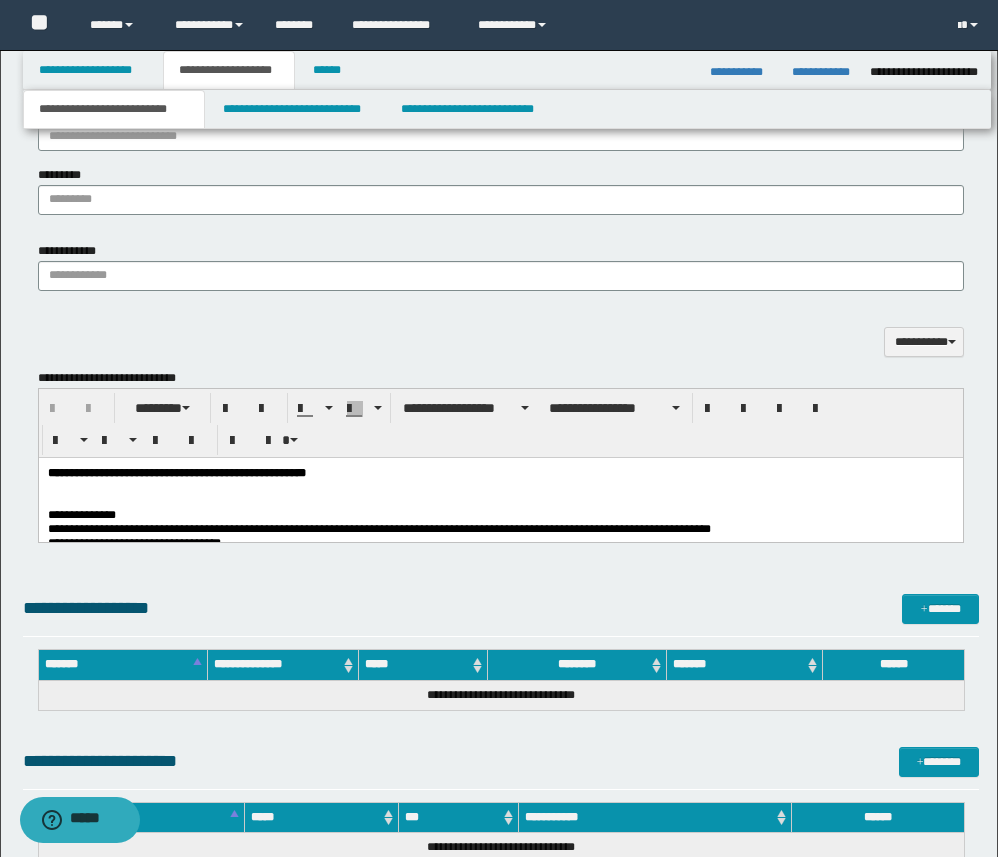 scroll, scrollTop: 1811, scrollLeft: 0, axis: vertical 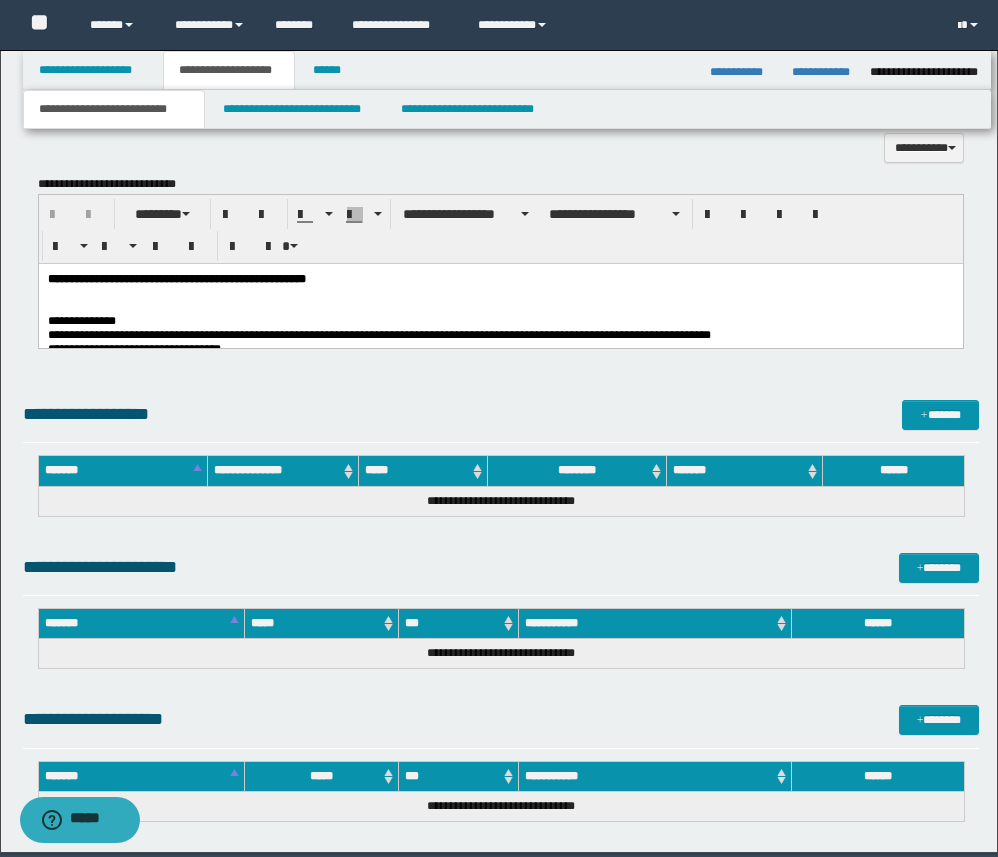 click at bounding box center (500, 307) 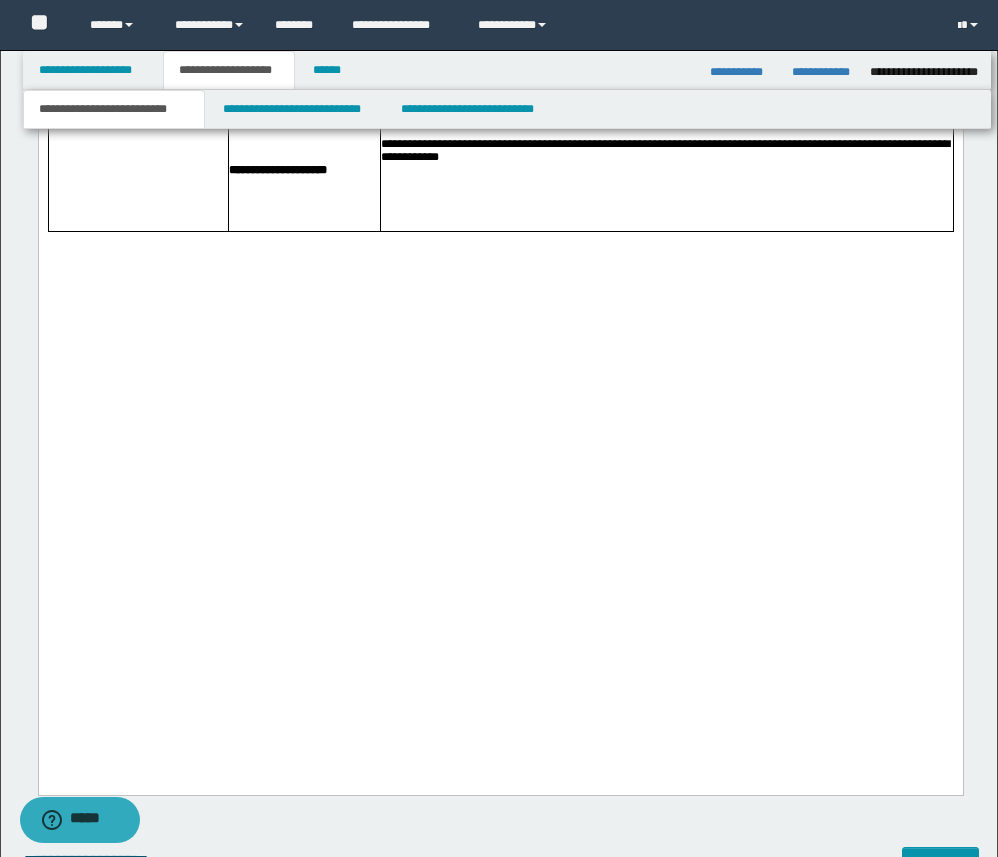 scroll, scrollTop: 5061, scrollLeft: 0, axis: vertical 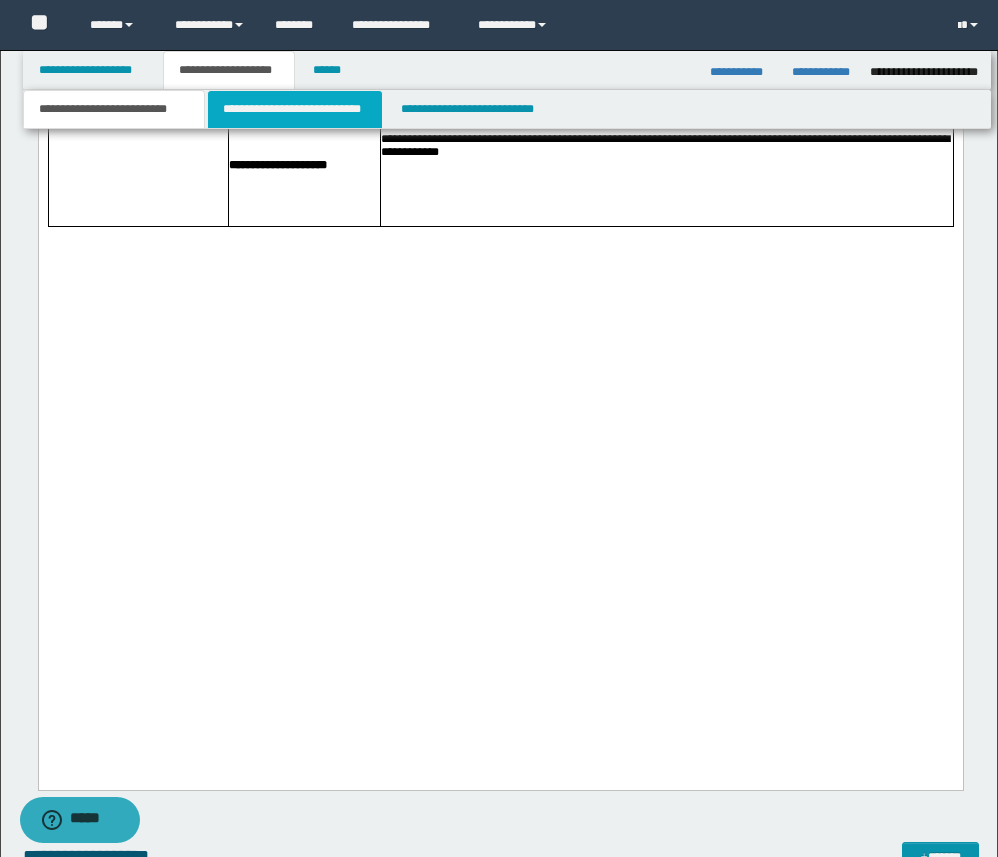click on "**********" at bounding box center (295, 109) 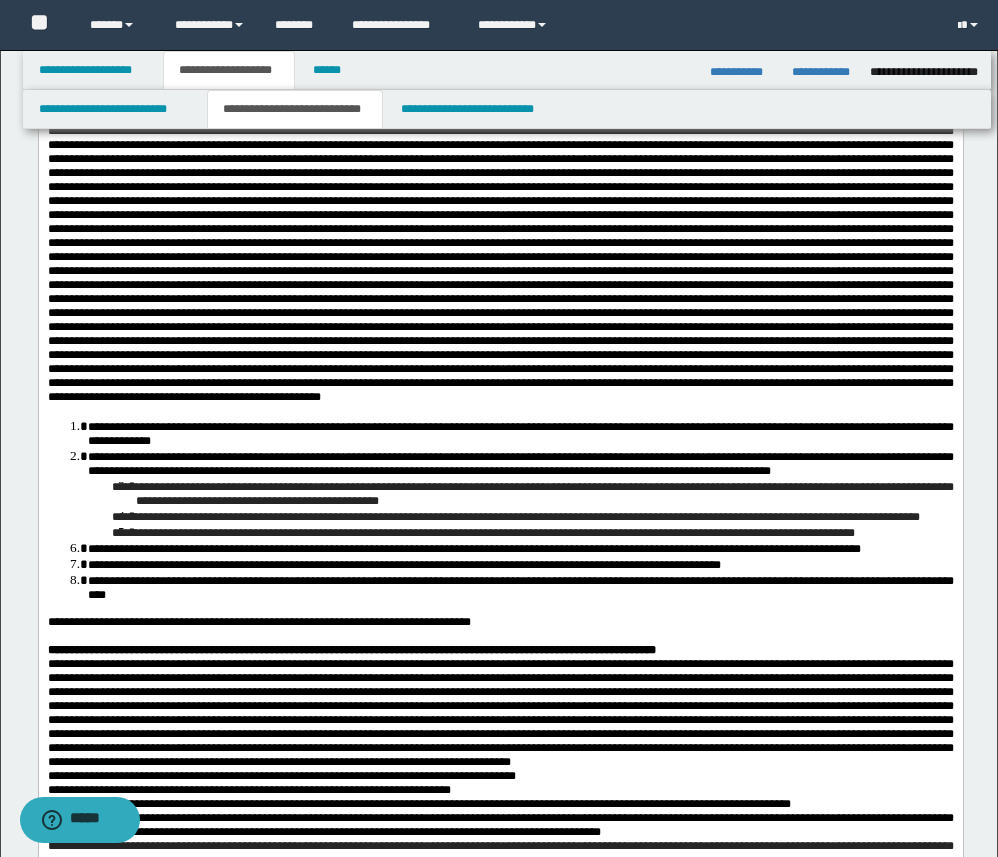scroll, scrollTop: 1250, scrollLeft: 0, axis: vertical 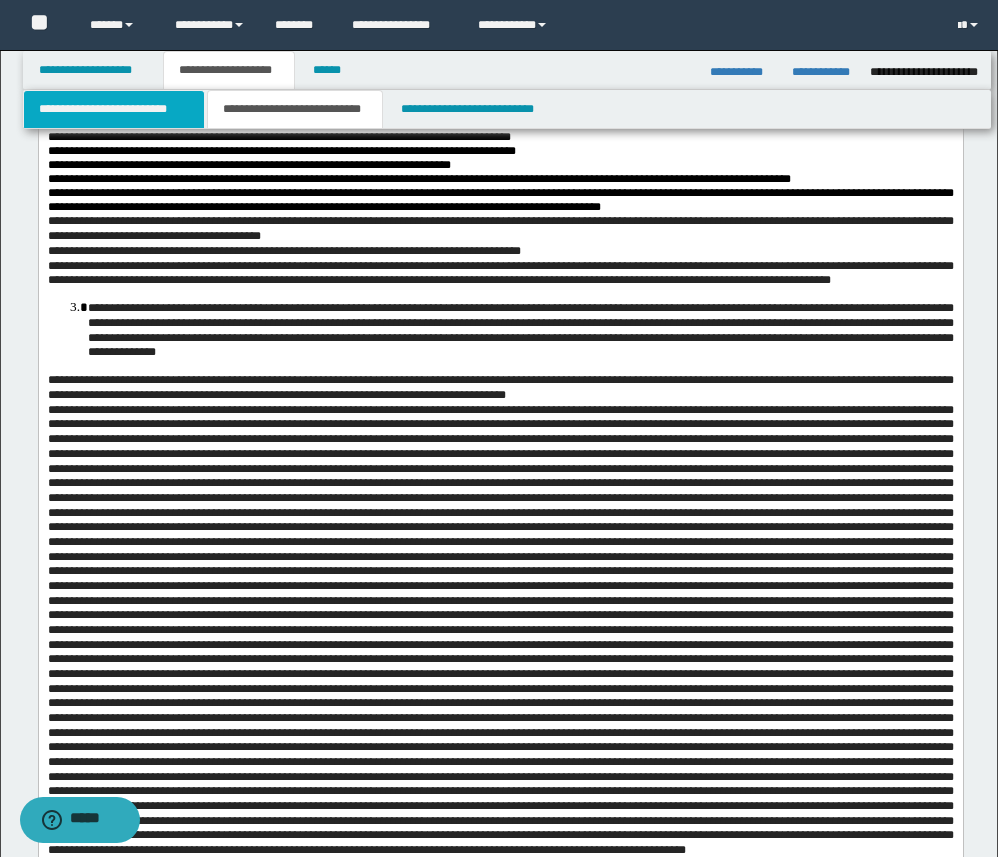 click on "**********" at bounding box center [114, 109] 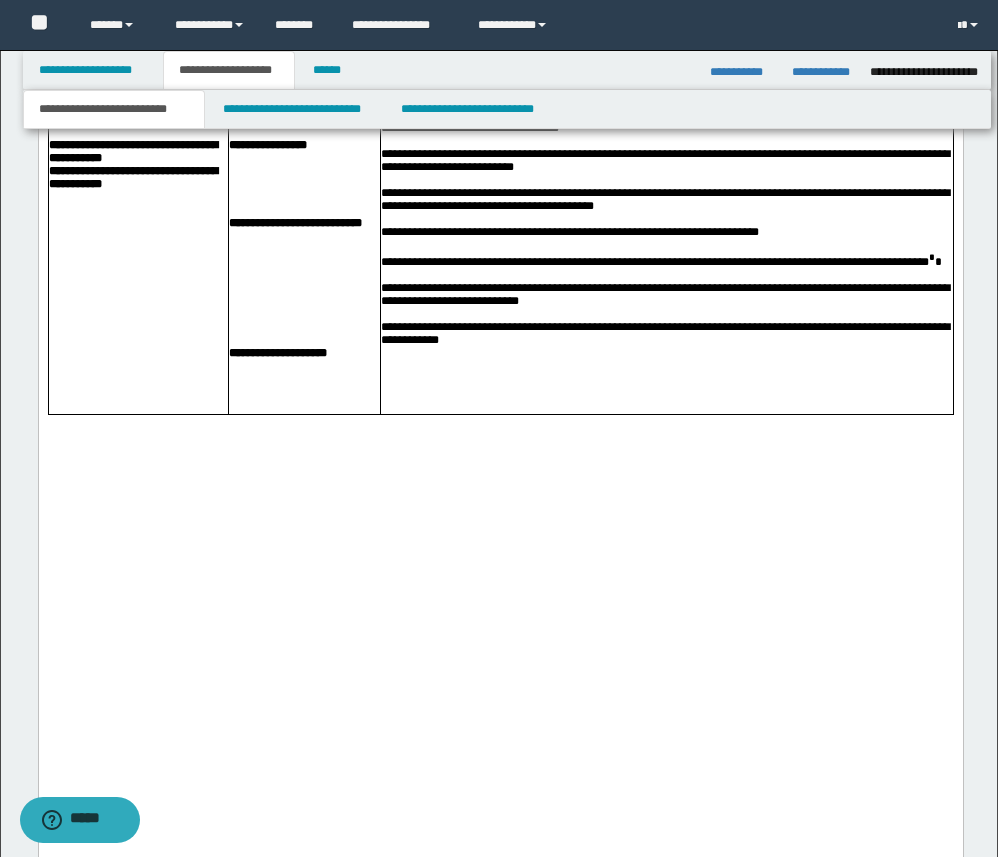 scroll, scrollTop: 4875, scrollLeft: 0, axis: vertical 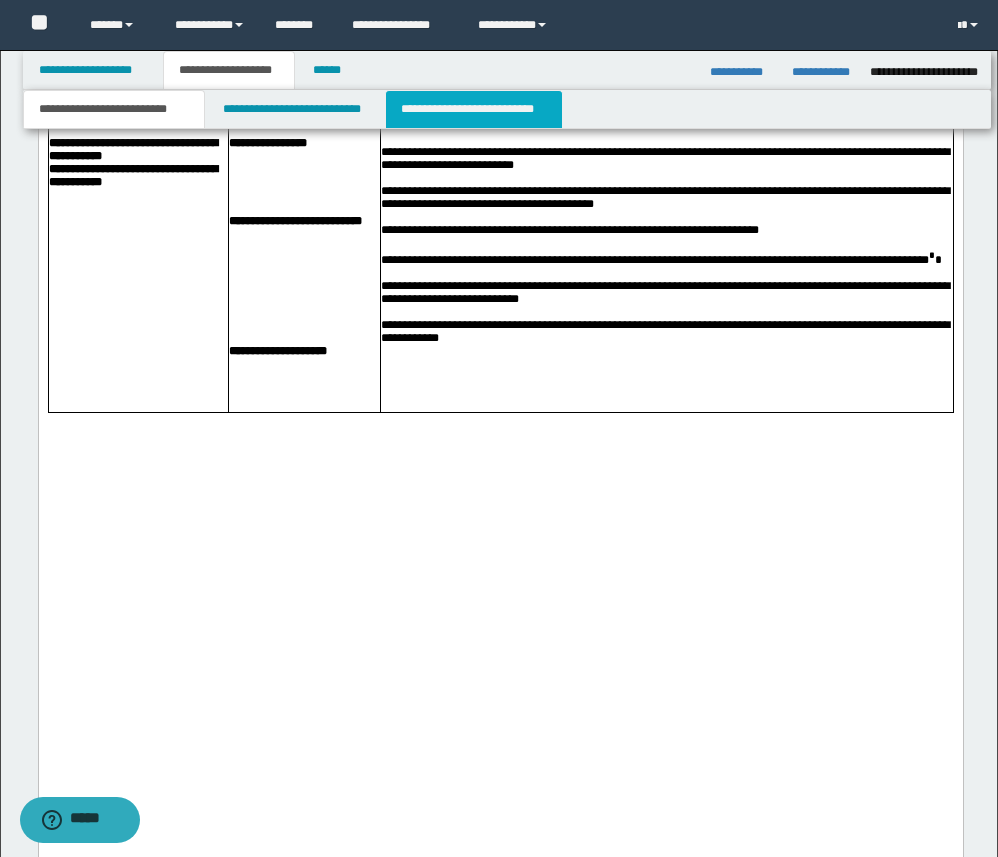 click on "**********" at bounding box center [474, 109] 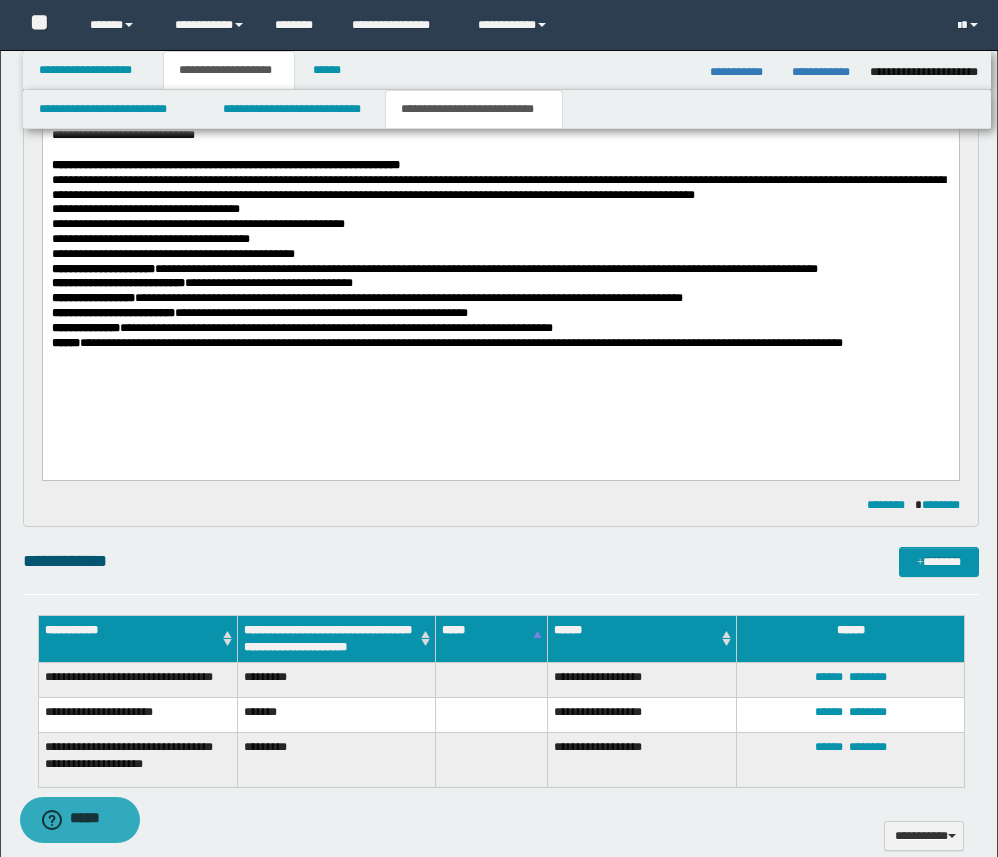 scroll, scrollTop: 1226, scrollLeft: 0, axis: vertical 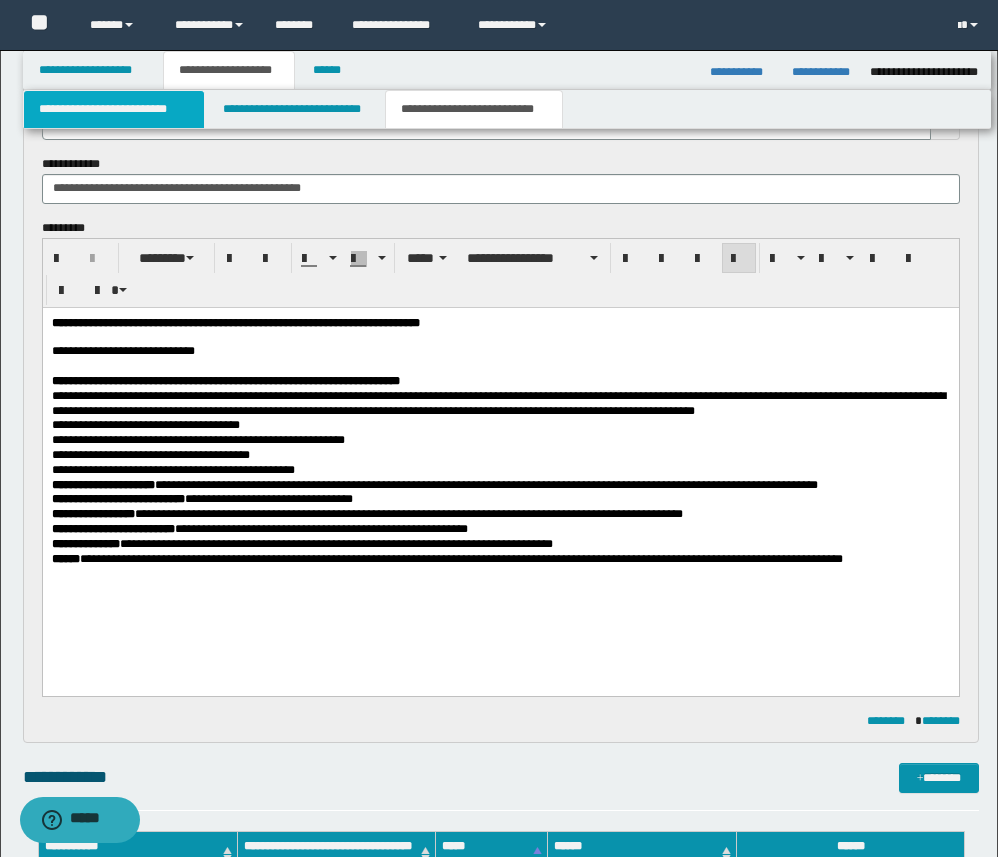 click on "**********" at bounding box center [114, 109] 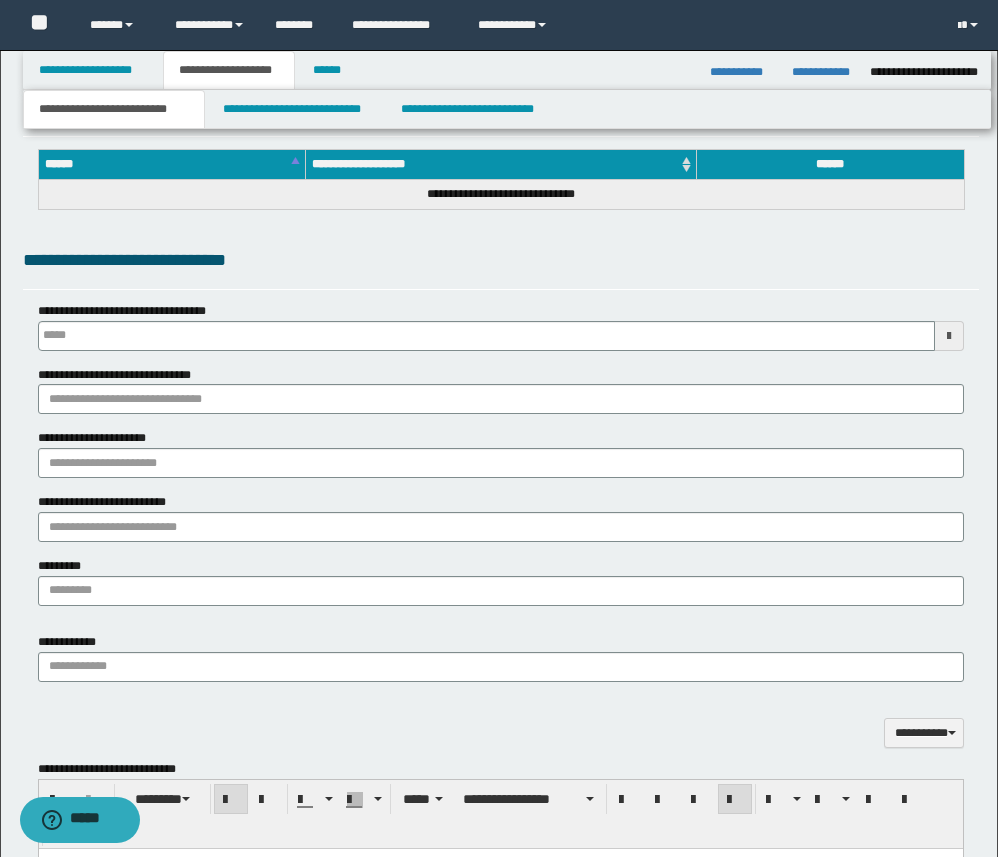 type 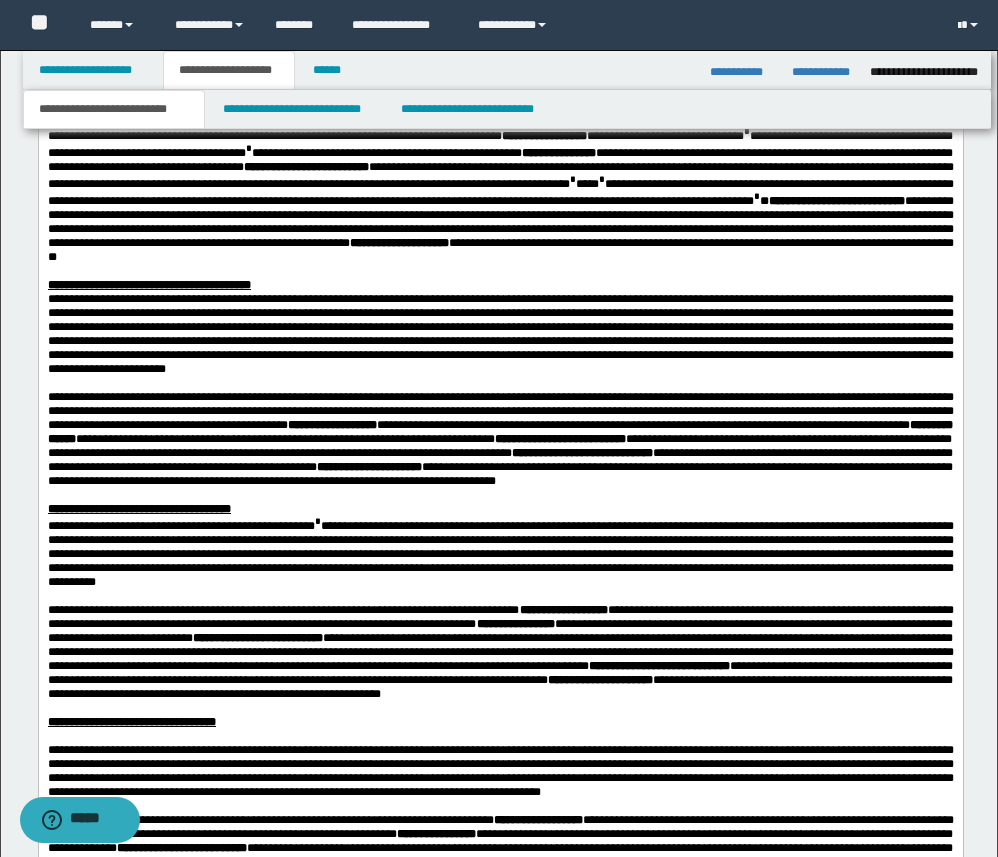scroll, scrollTop: 3101, scrollLeft: 0, axis: vertical 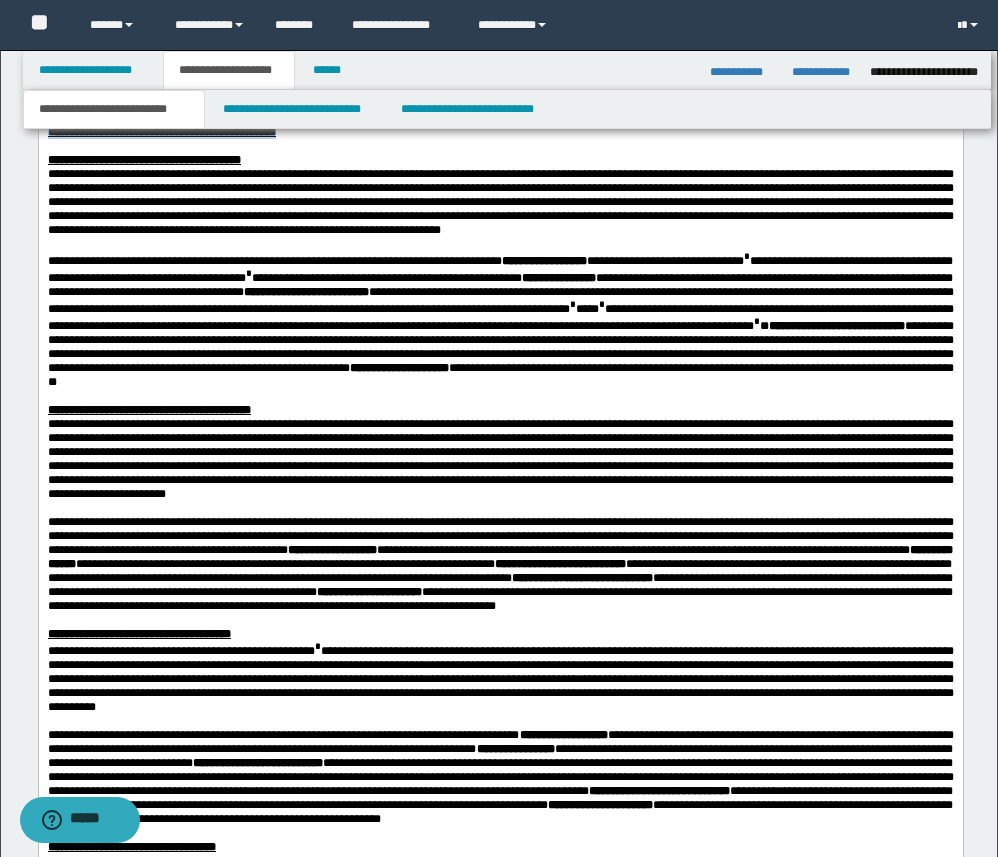 drag, startPoint x: 47, startPoint y: 359, endPoint x: 320, endPoint y: 360, distance: 273.00183 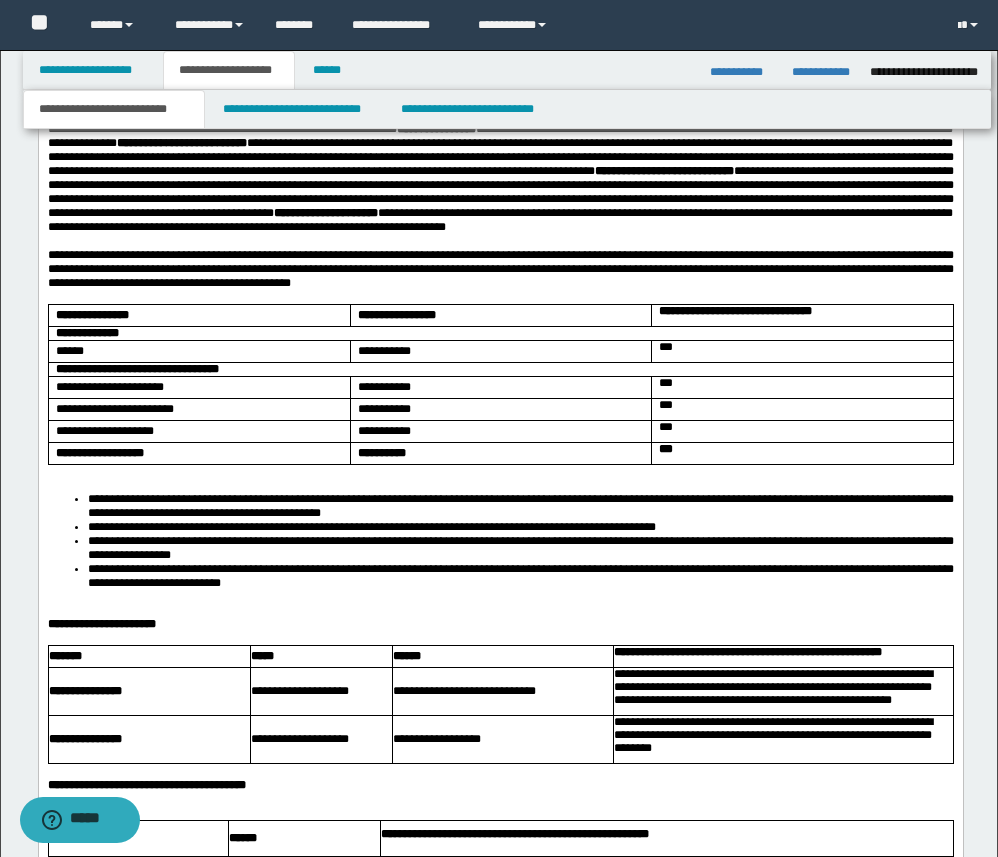 scroll, scrollTop: 3976, scrollLeft: 0, axis: vertical 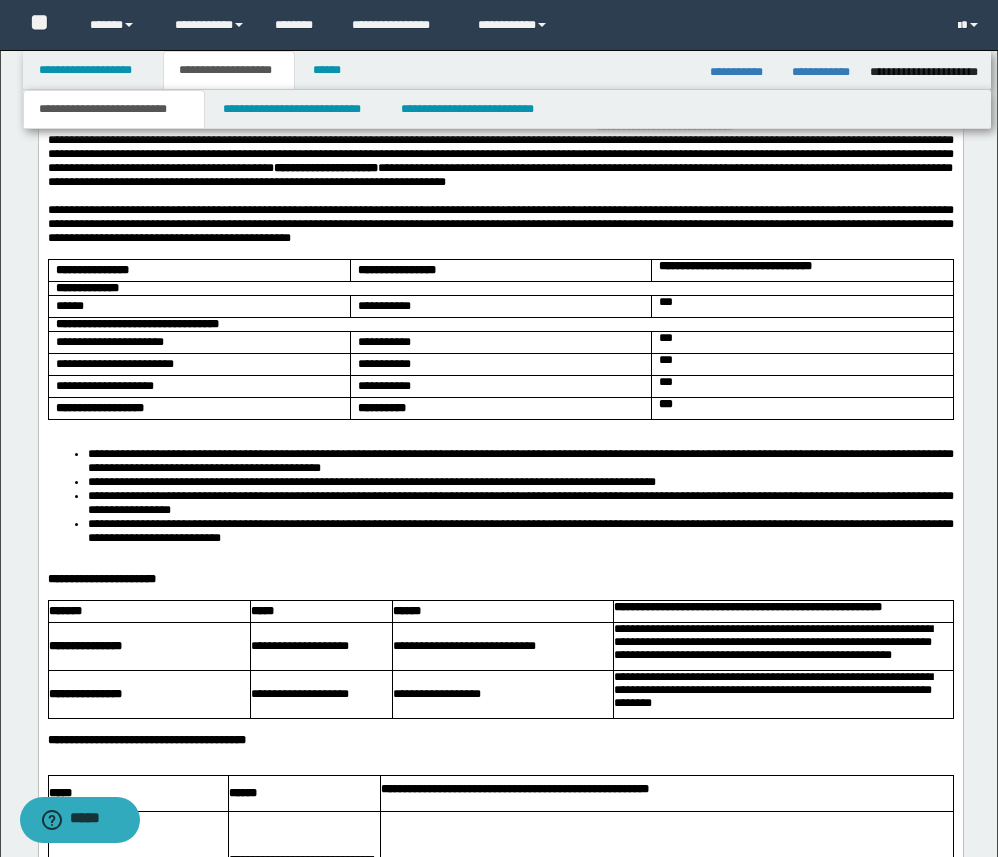 click on "**********" at bounding box center [500, -265] 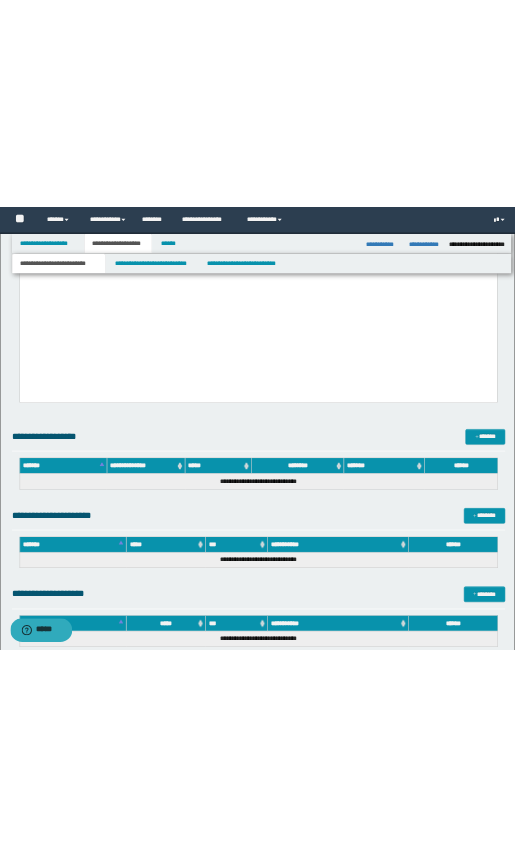 scroll, scrollTop: 5577, scrollLeft: 0, axis: vertical 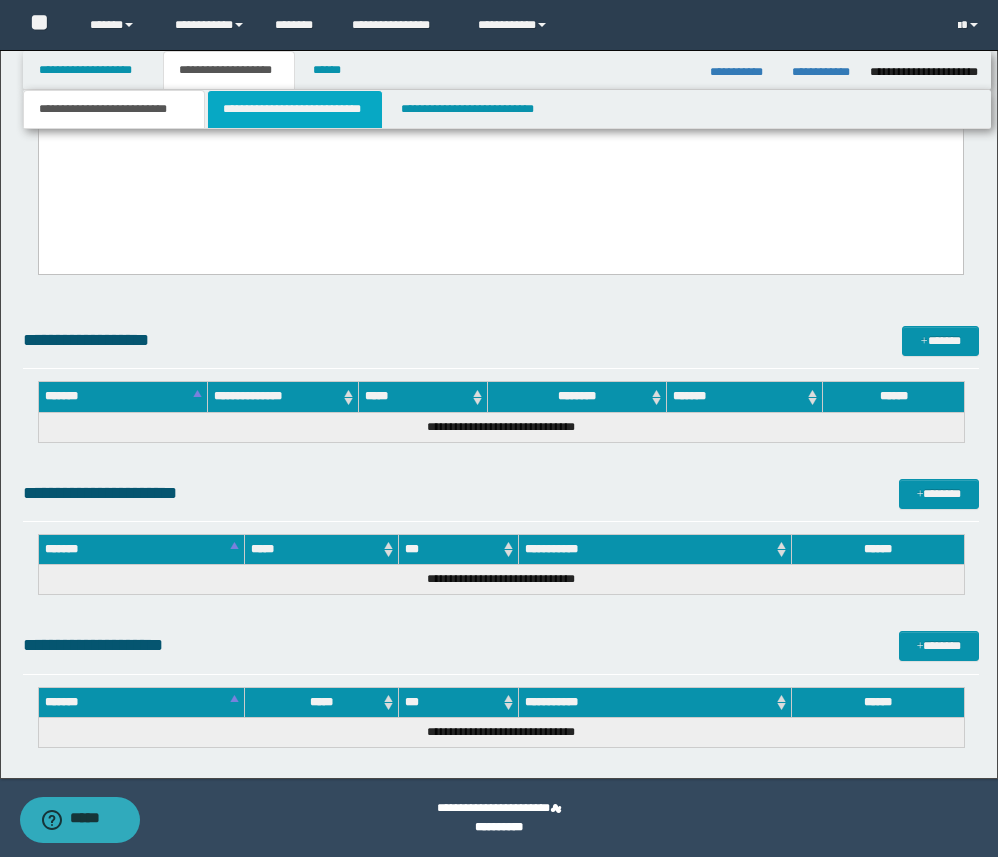 click on "**********" at bounding box center (295, 109) 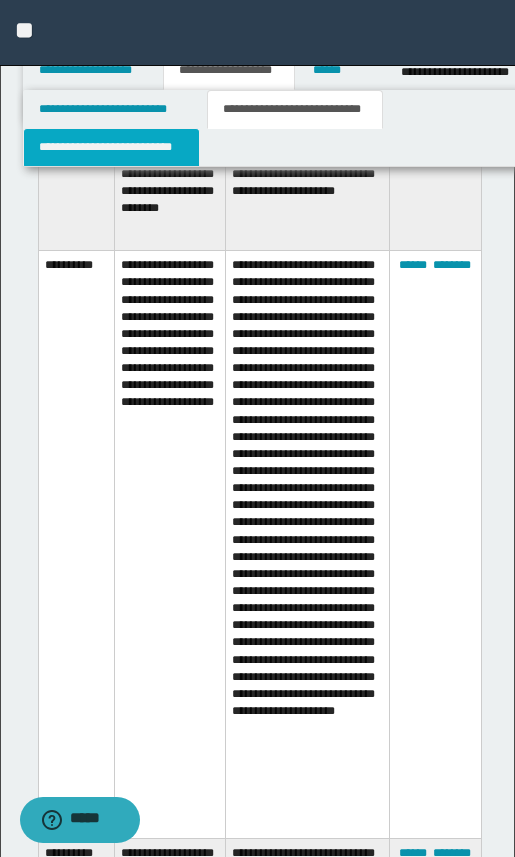 click on "**********" at bounding box center (112, 147) 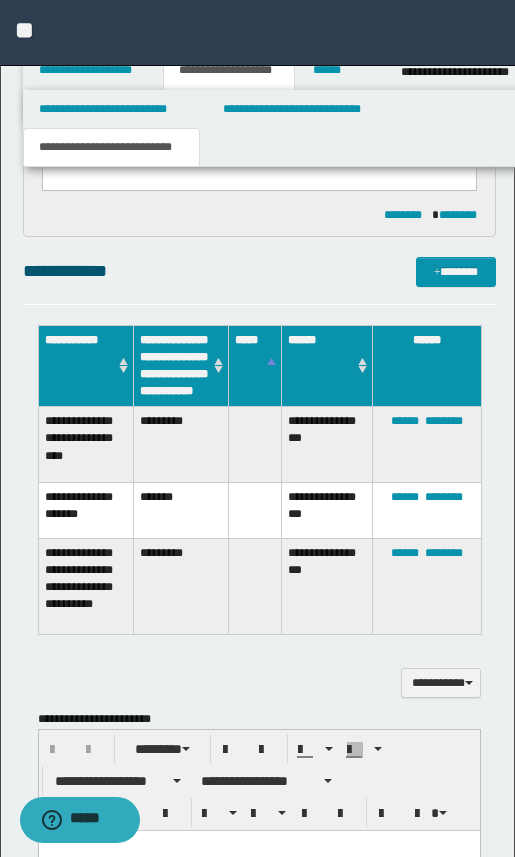 scroll, scrollTop: 1398, scrollLeft: 0, axis: vertical 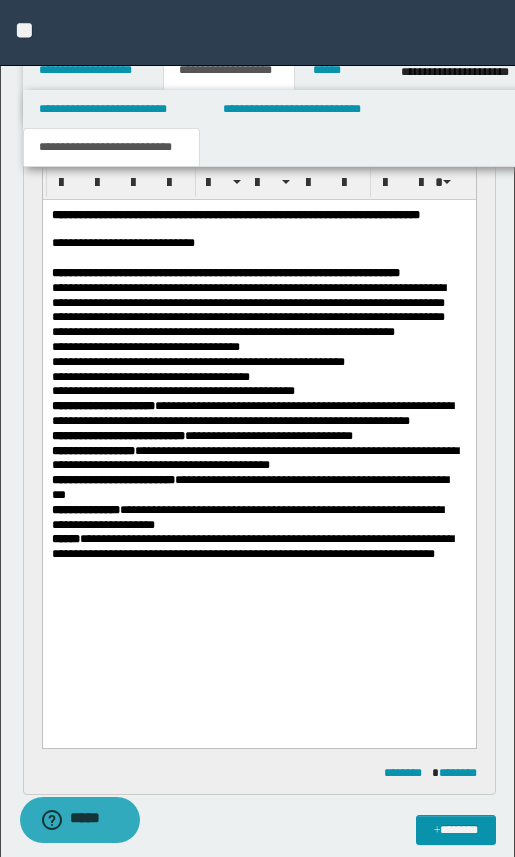 drag, startPoint x: 267, startPoint y: 426, endPoint x: 245, endPoint y: 436, distance: 24.166092 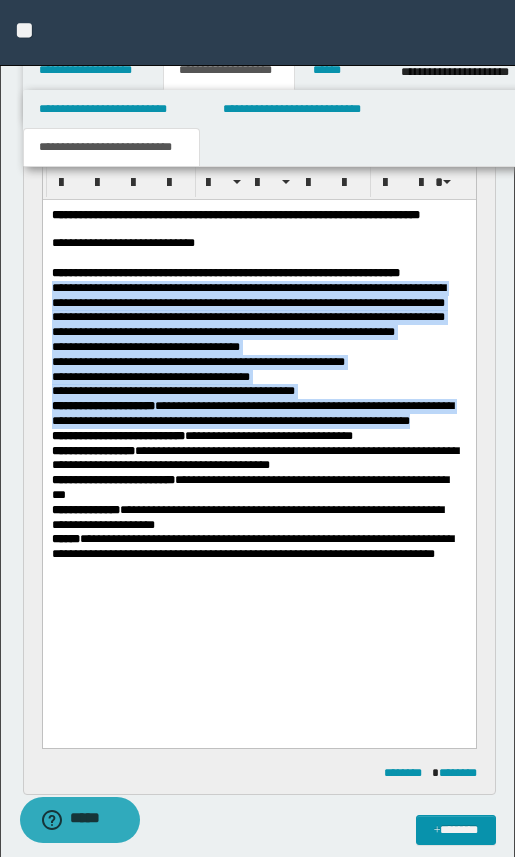drag, startPoint x: 49, startPoint y: 313, endPoint x: 287, endPoint y: 472, distance: 286.22543 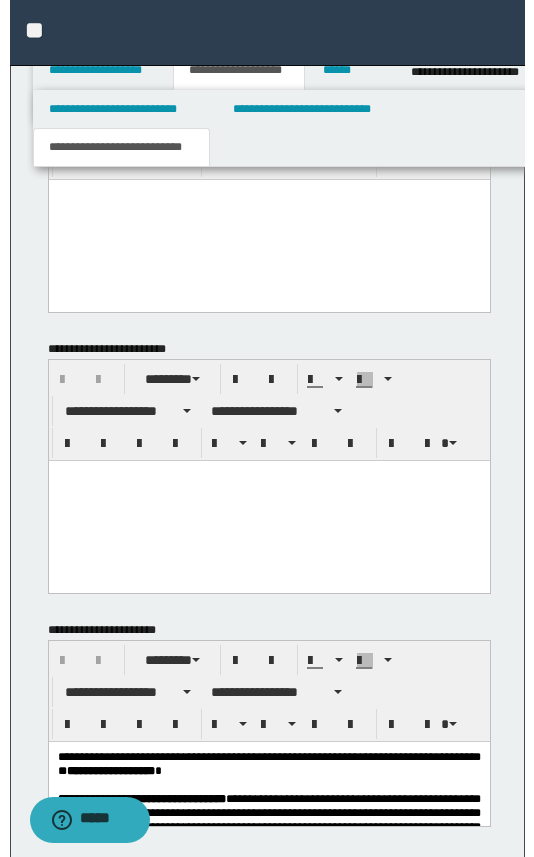 scroll, scrollTop: 2701, scrollLeft: 0, axis: vertical 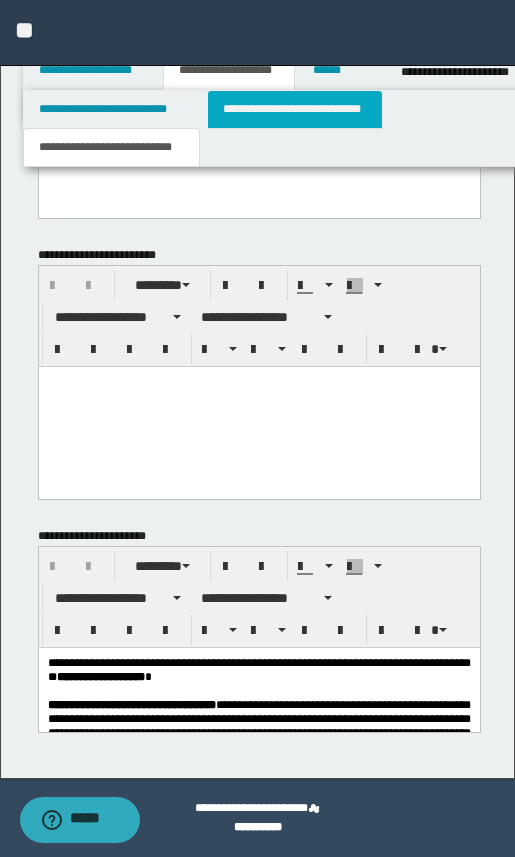 click on "**********" at bounding box center [295, 109] 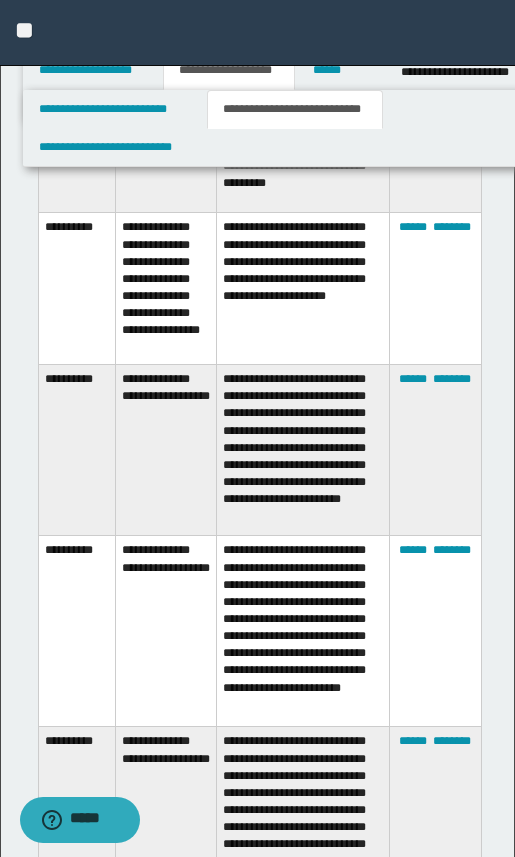 scroll, scrollTop: 10826, scrollLeft: 0, axis: vertical 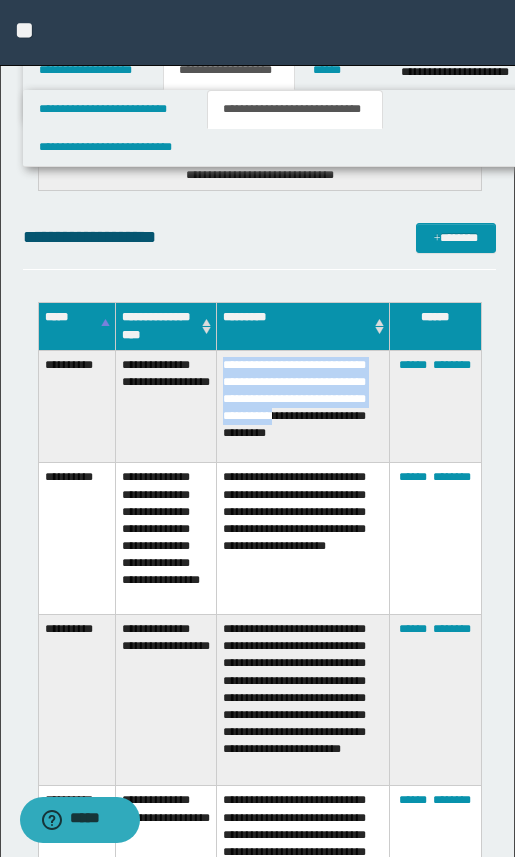 drag, startPoint x: 224, startPoint y: 362, endPoint x: 253, endPoint y: 441, distance: 84.15462 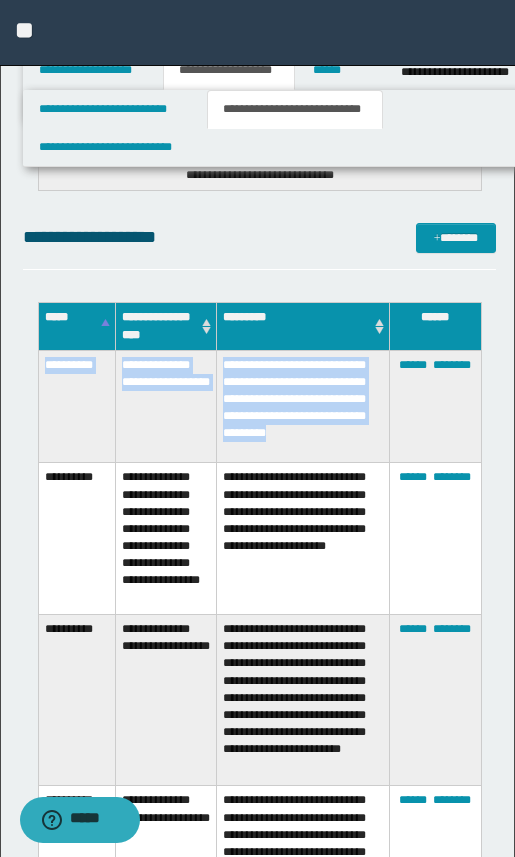 drag, startPoint x: 46, startPoint y: 367, endPoint x: 268, endPoint y: 448, distance: 236.31546 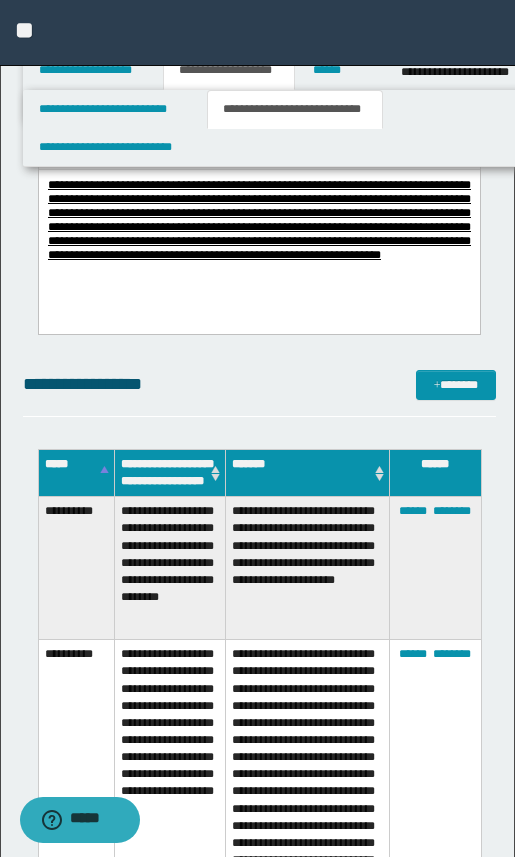 scroll, scrollTop: 5326, scrollLeft: 0, axis: vertical 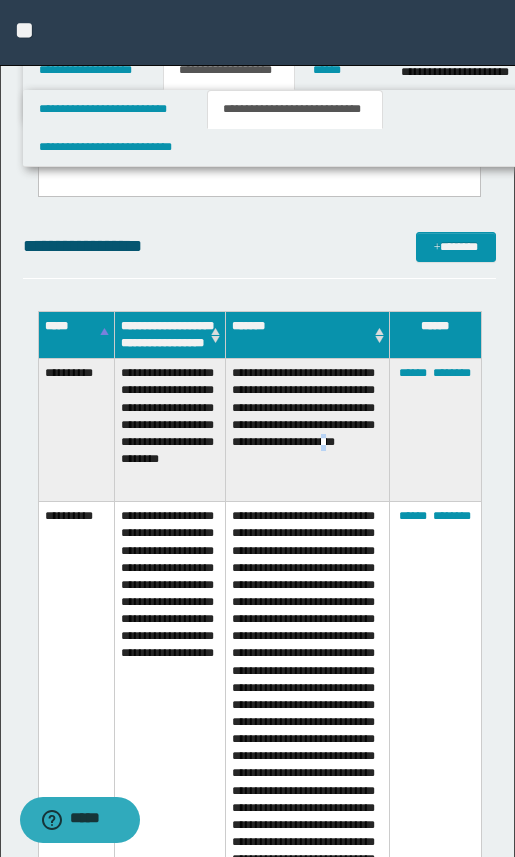 click on "**********" at bounding box center (307, 430) 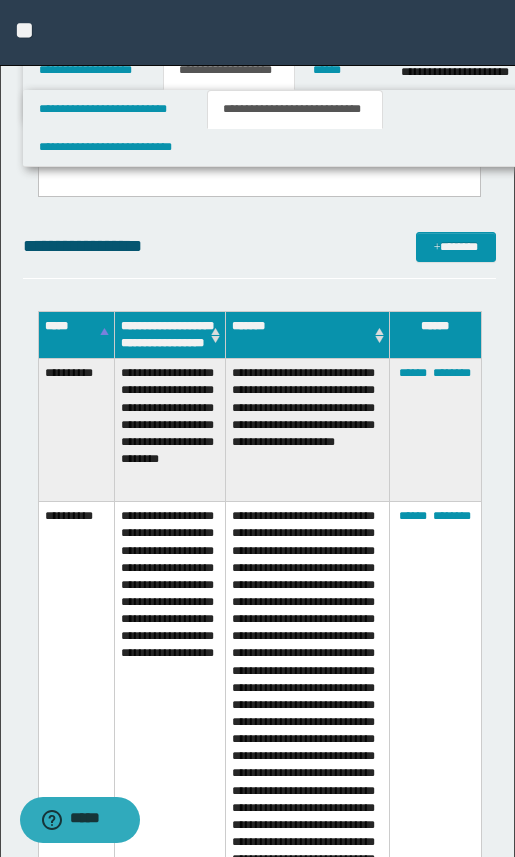 drag, startPoint x: 273, startPoint y: 490, endPoint x: 252, endPoint y: 393, distance: 99.24717 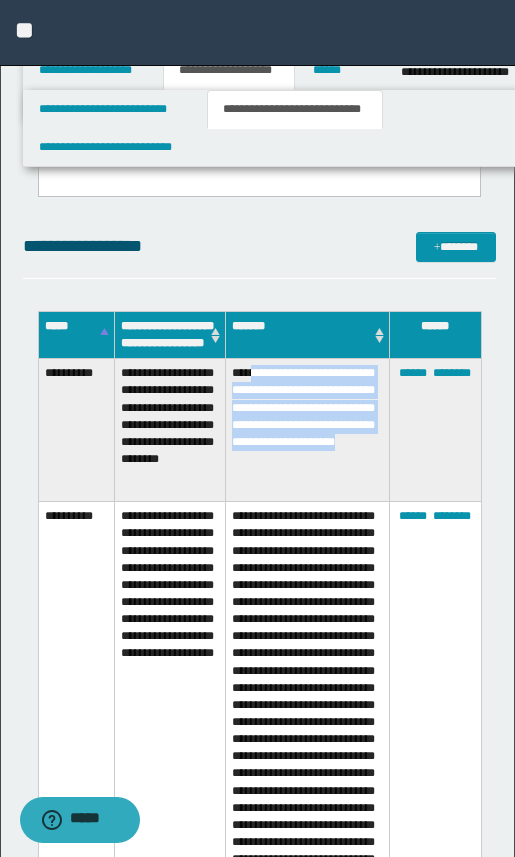 drag, startPoint x: 252, startPoint y: 393, endPoint x: 309, endPoint y: 499, distance: 120.353645 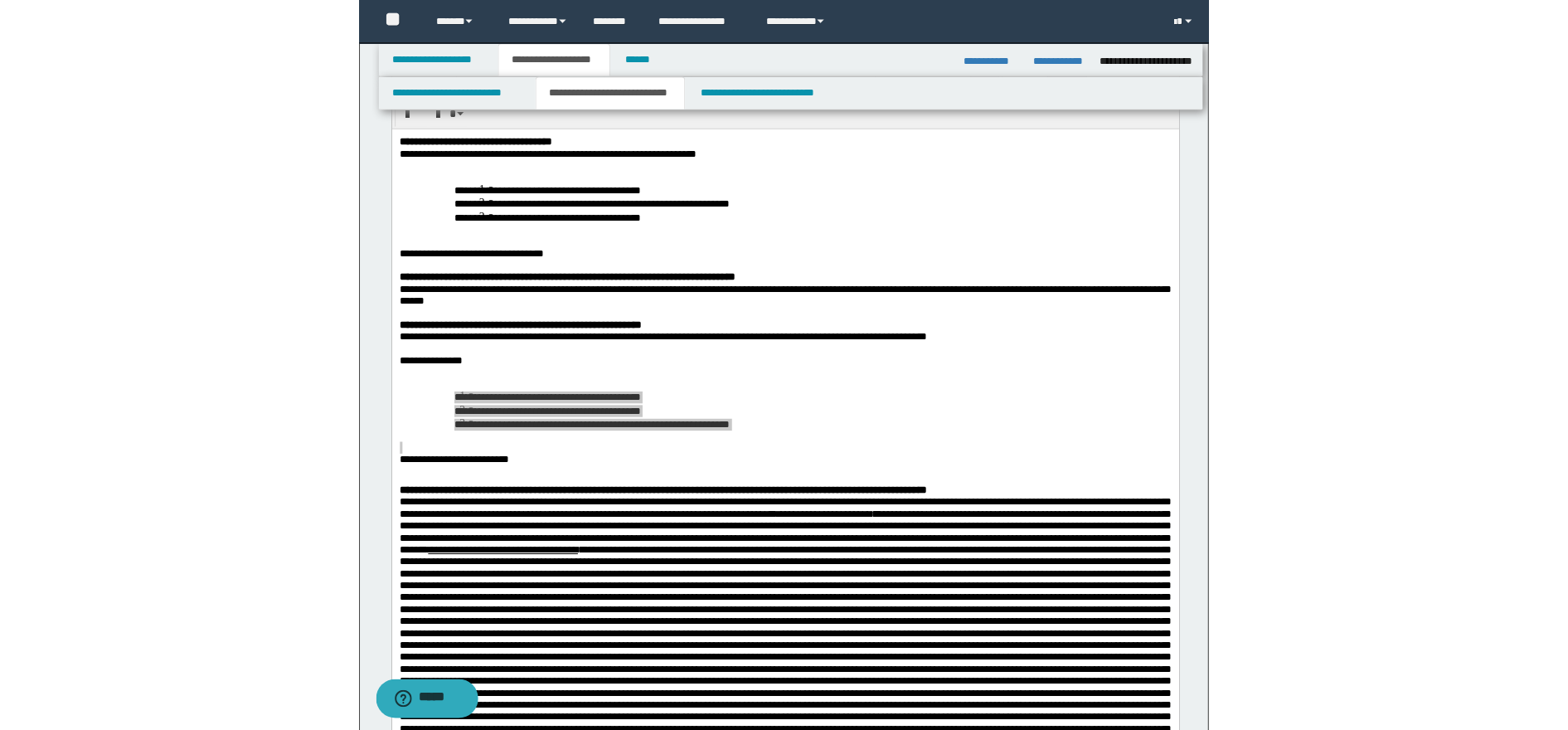 scroll, scrollTop: 207, scrollLeft: 0, axis: vertical 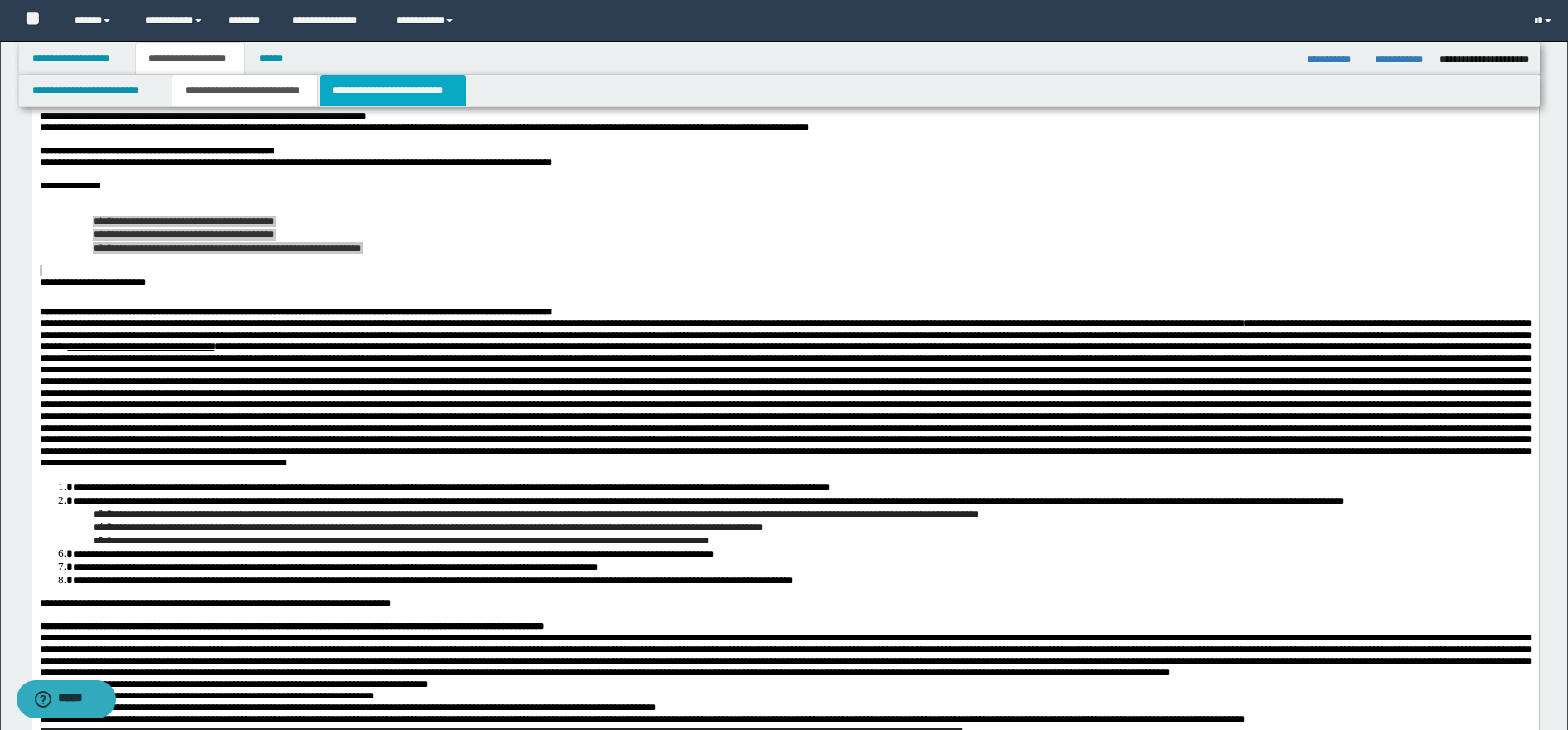 click on "**********" at bounding box center [393, 90] 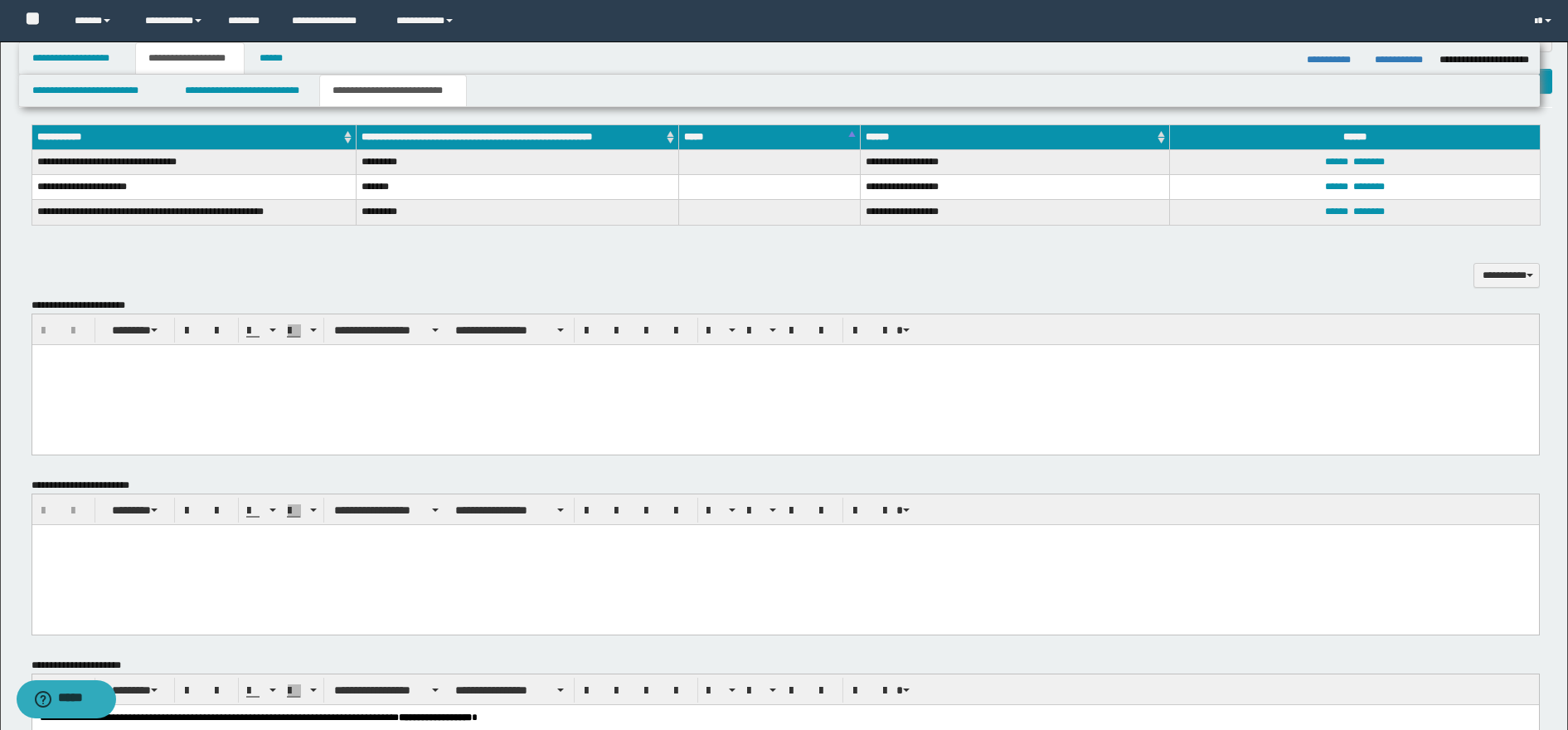 scroll, scrollTop: 1659, scrollLeft: 0, axis: vertical 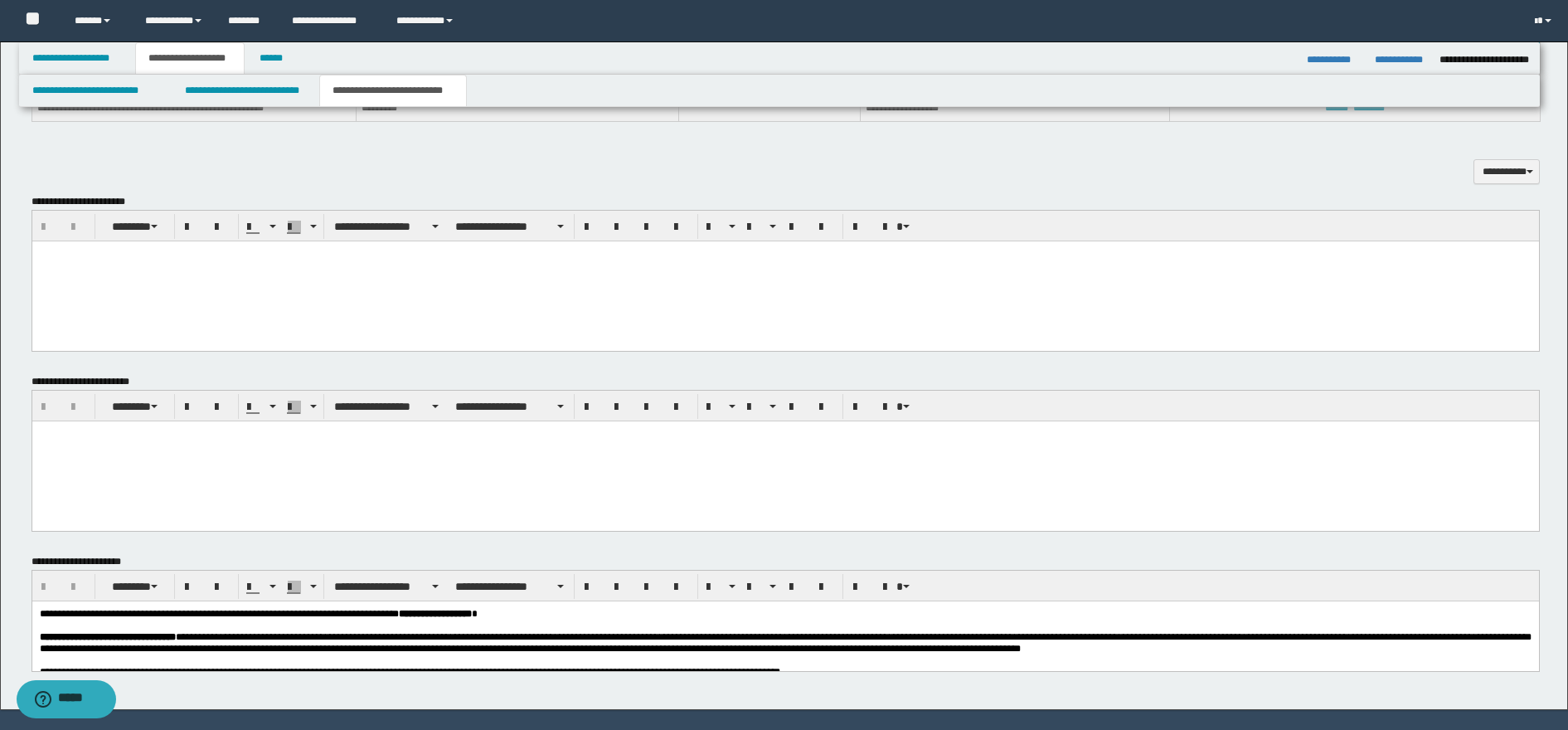 click at bounding box center [784, 275] 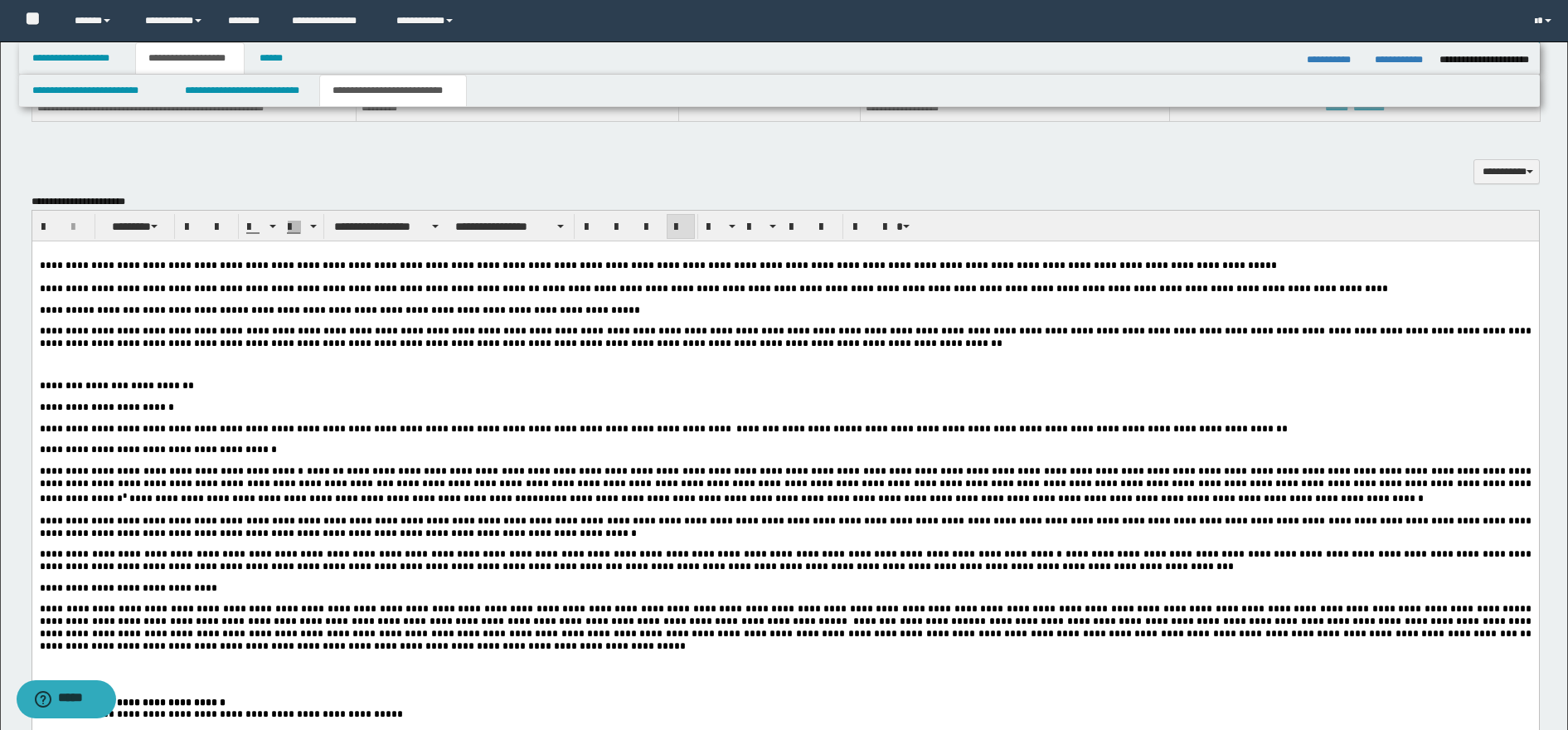 click at bounding box center (784, 365) 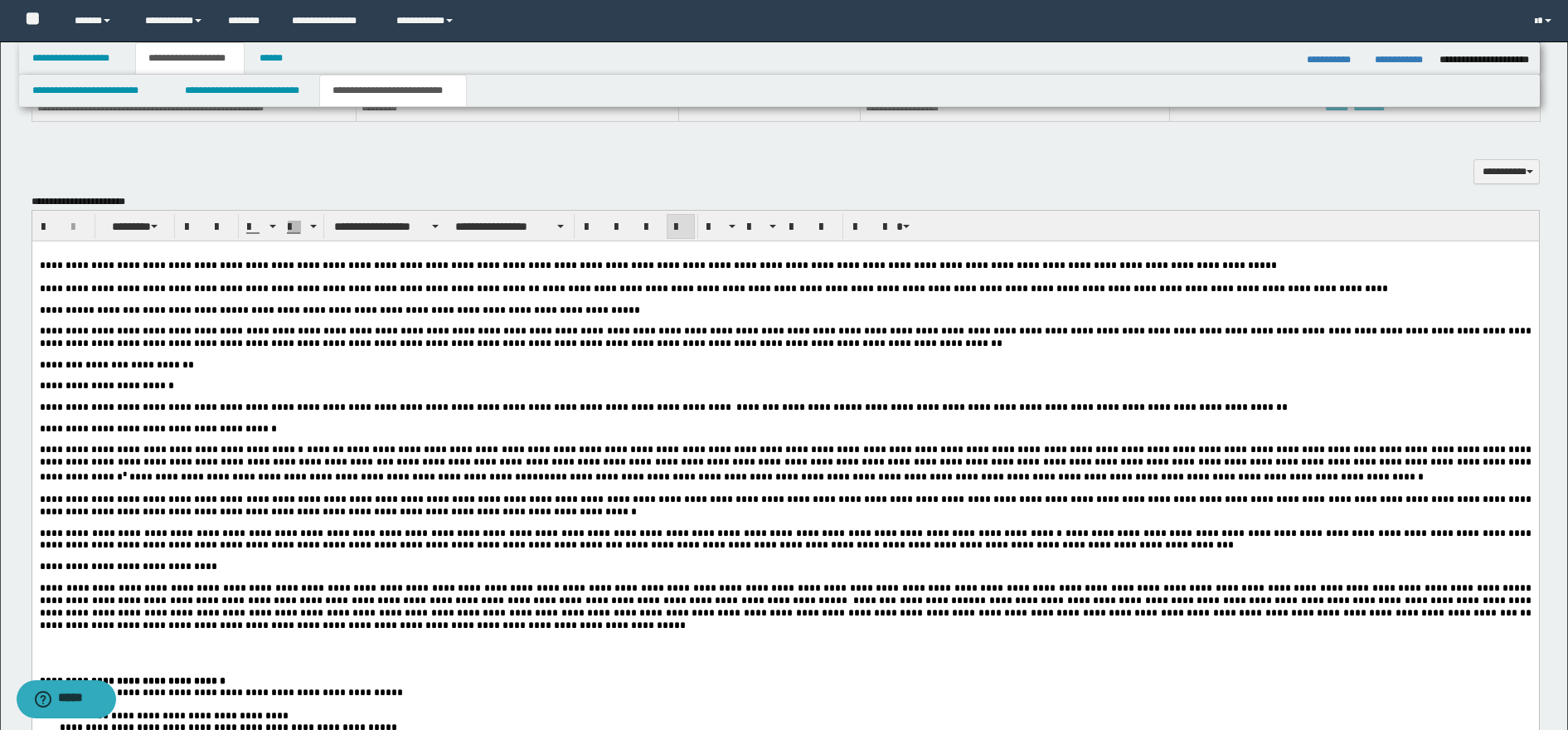 scroll, scrollTop: 1763, scrollLeft: 0, axis: vertical 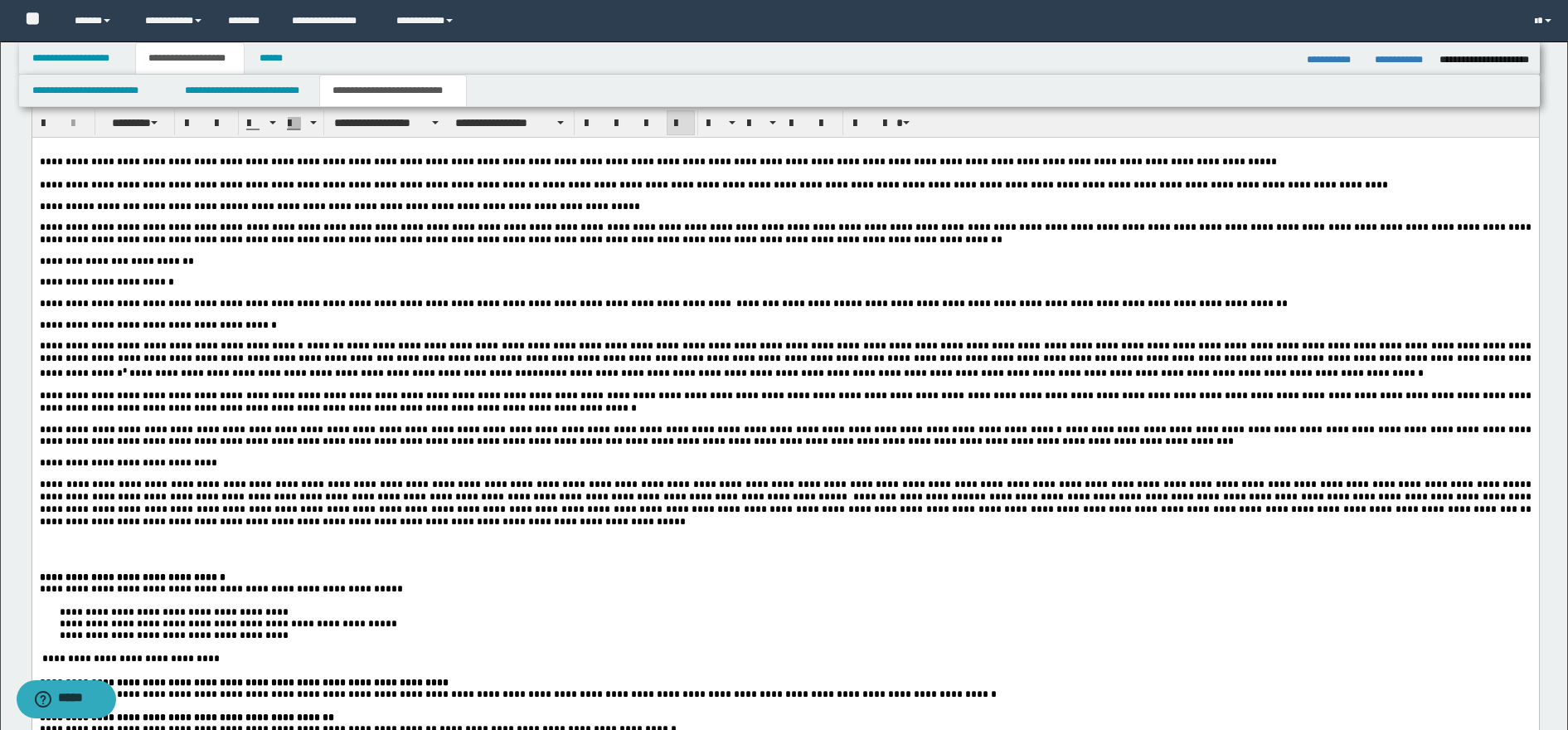 drag, startPoint x: 37, startPoint y: 292, endPoint x: 143, endPoint y: 292, distance: 106 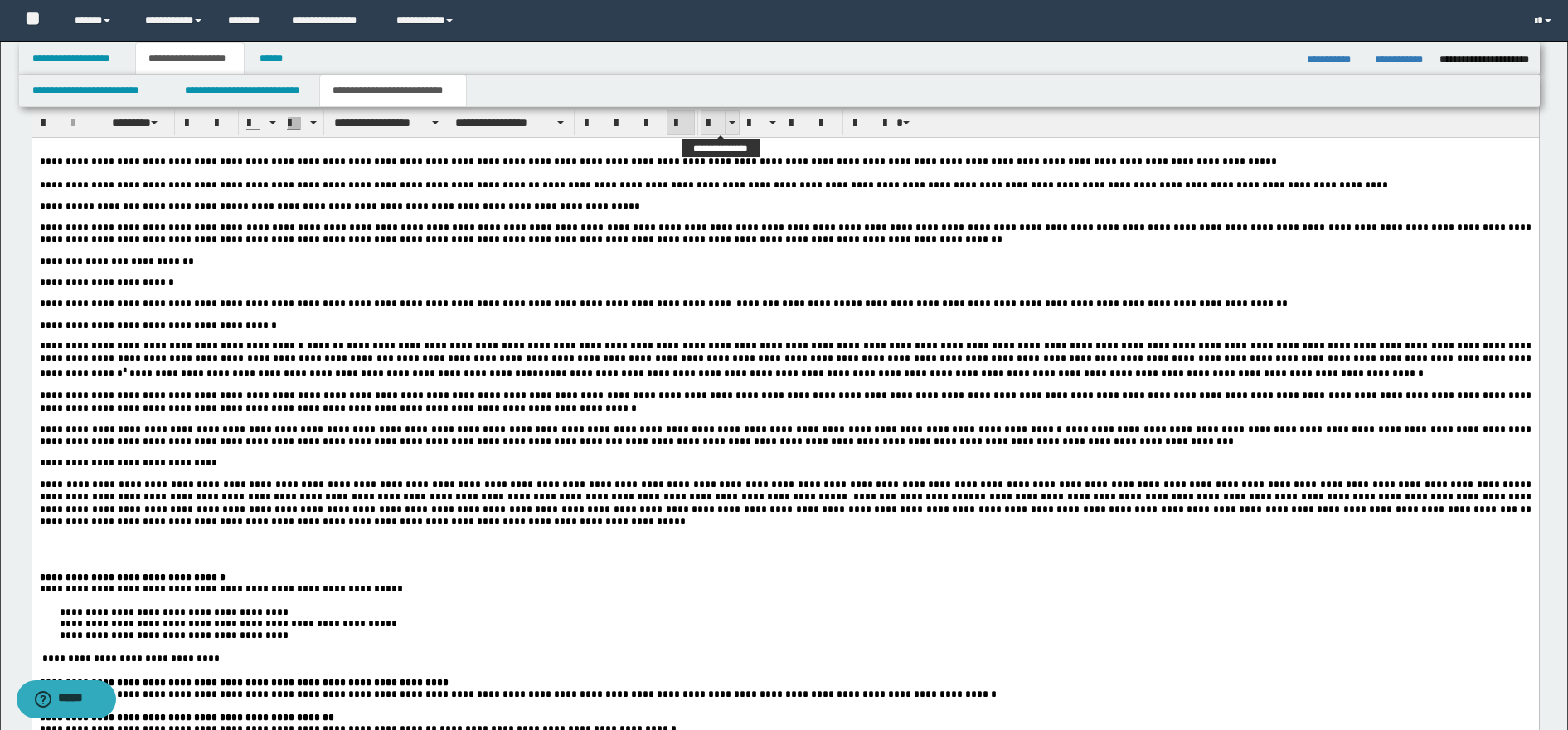 click at bounding box center [713, 124] 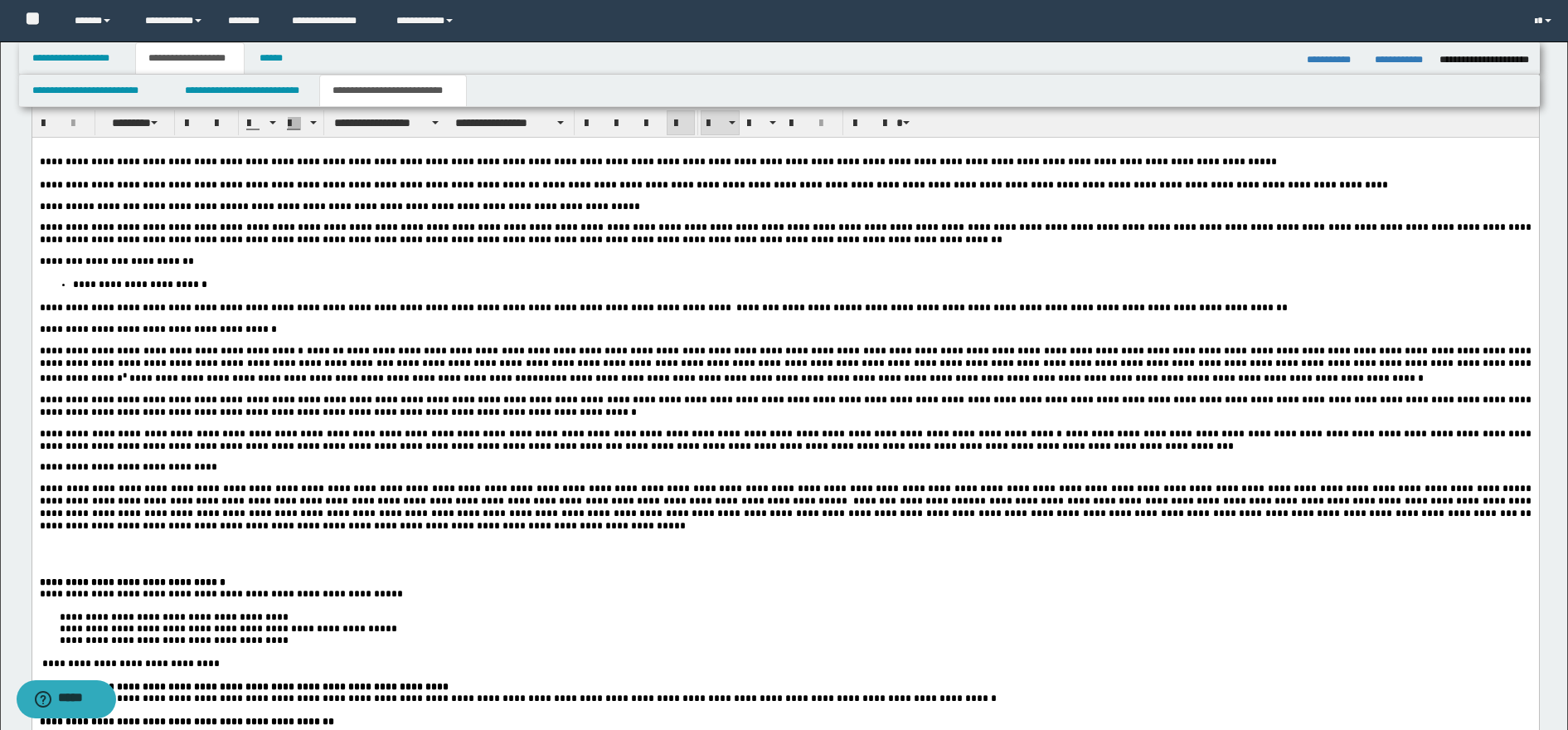 click on "**********" at bounding box center (158, 329) 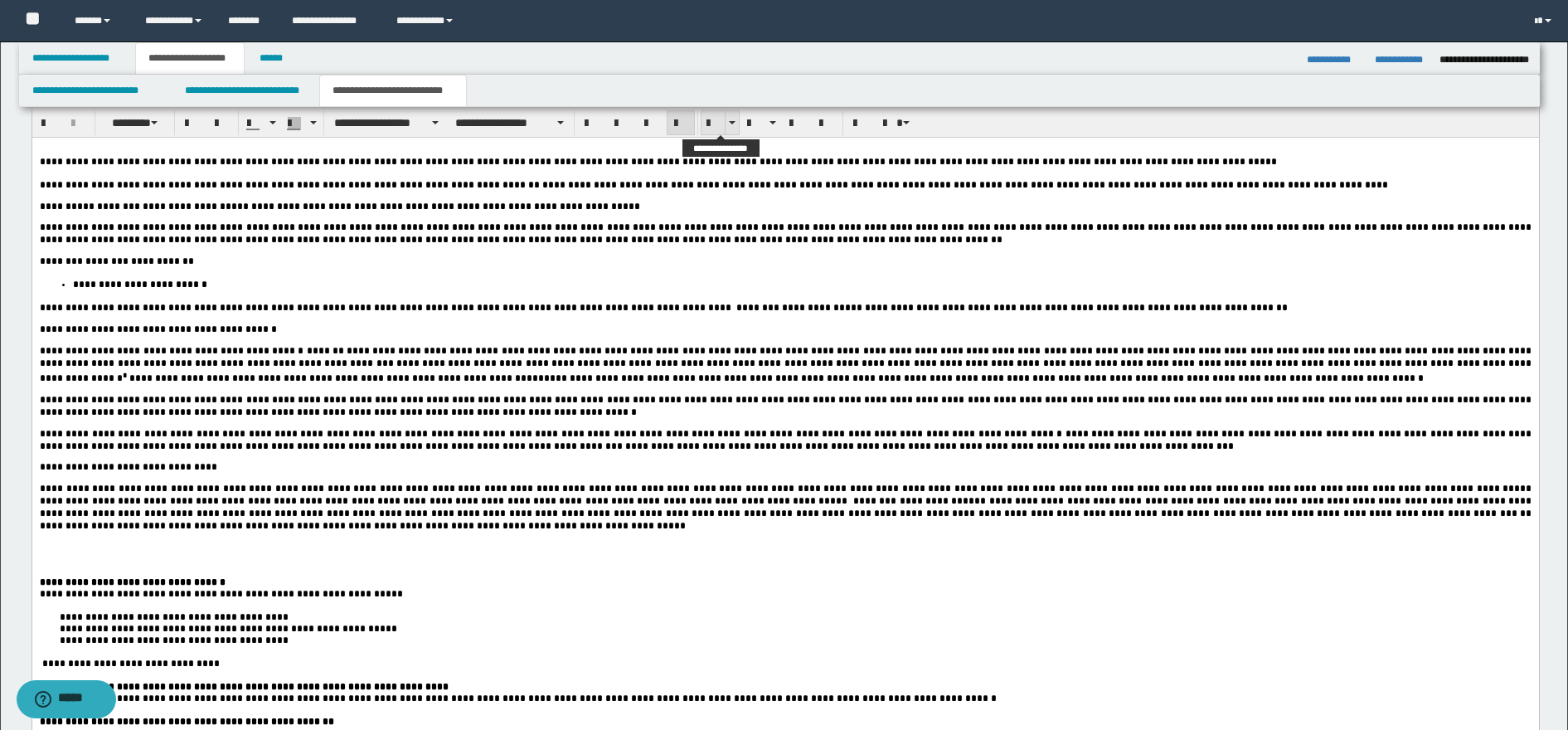 click at bounding box center (713, 124) 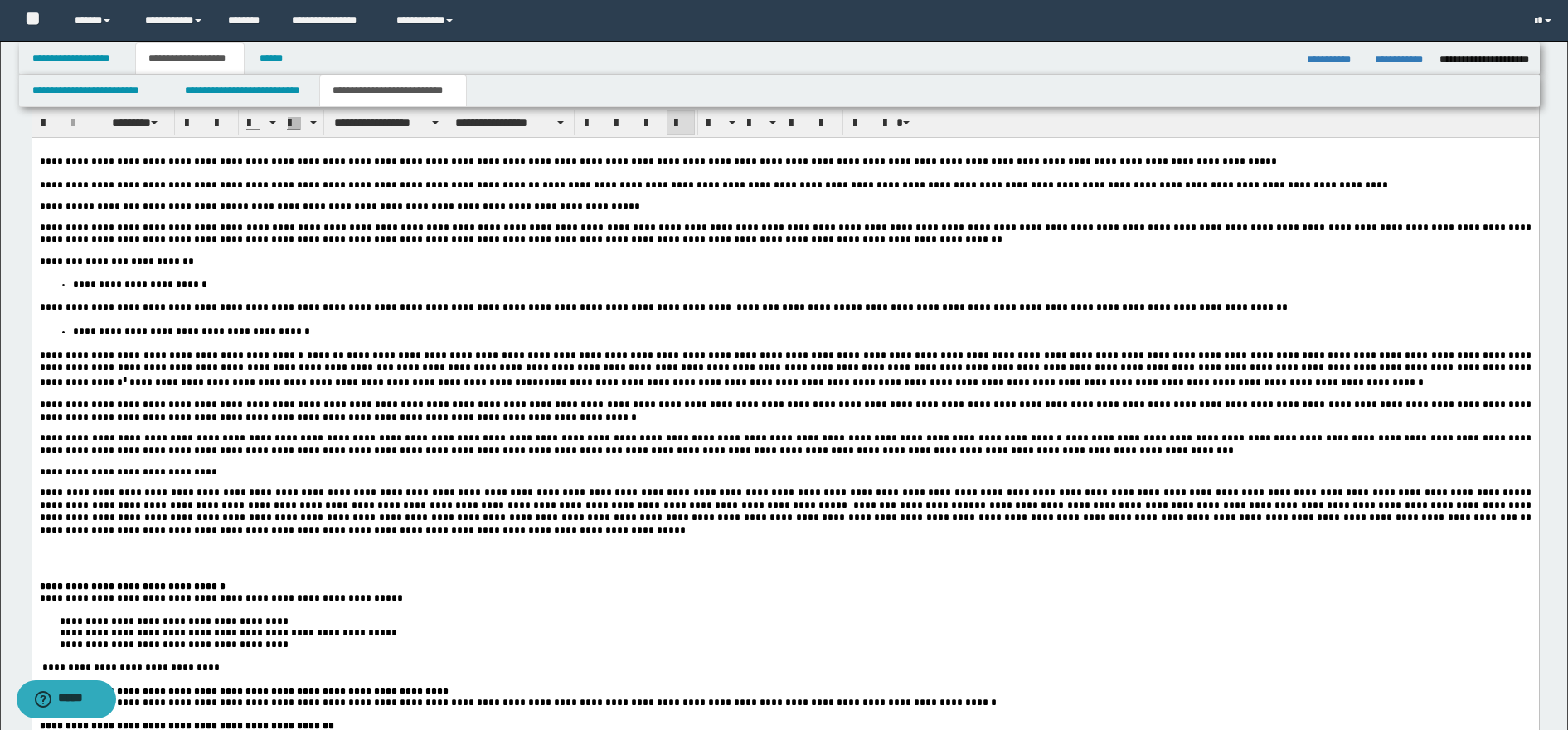 click on "**********" at bounding box center [128, 472] 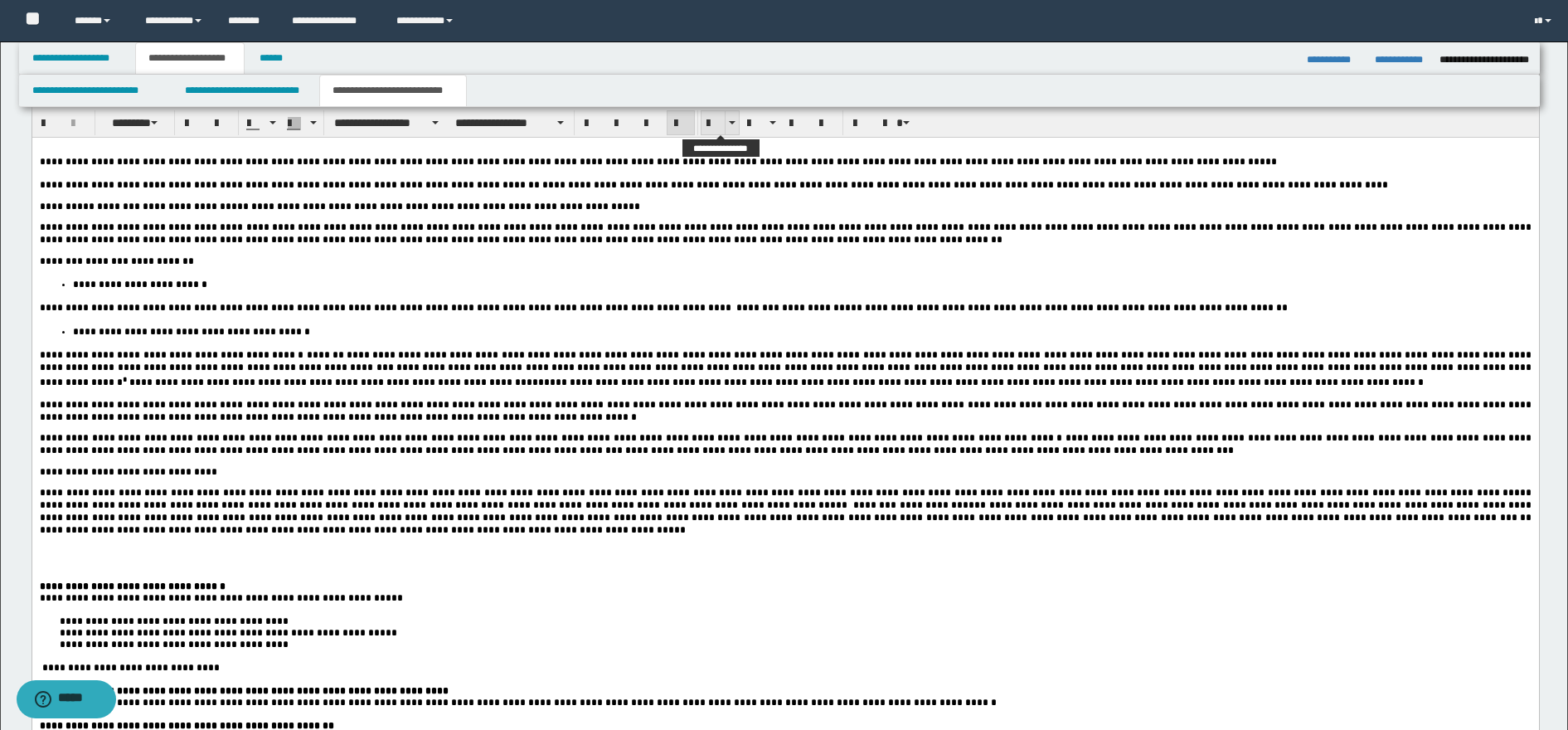 click at bounding box center (713, 124) 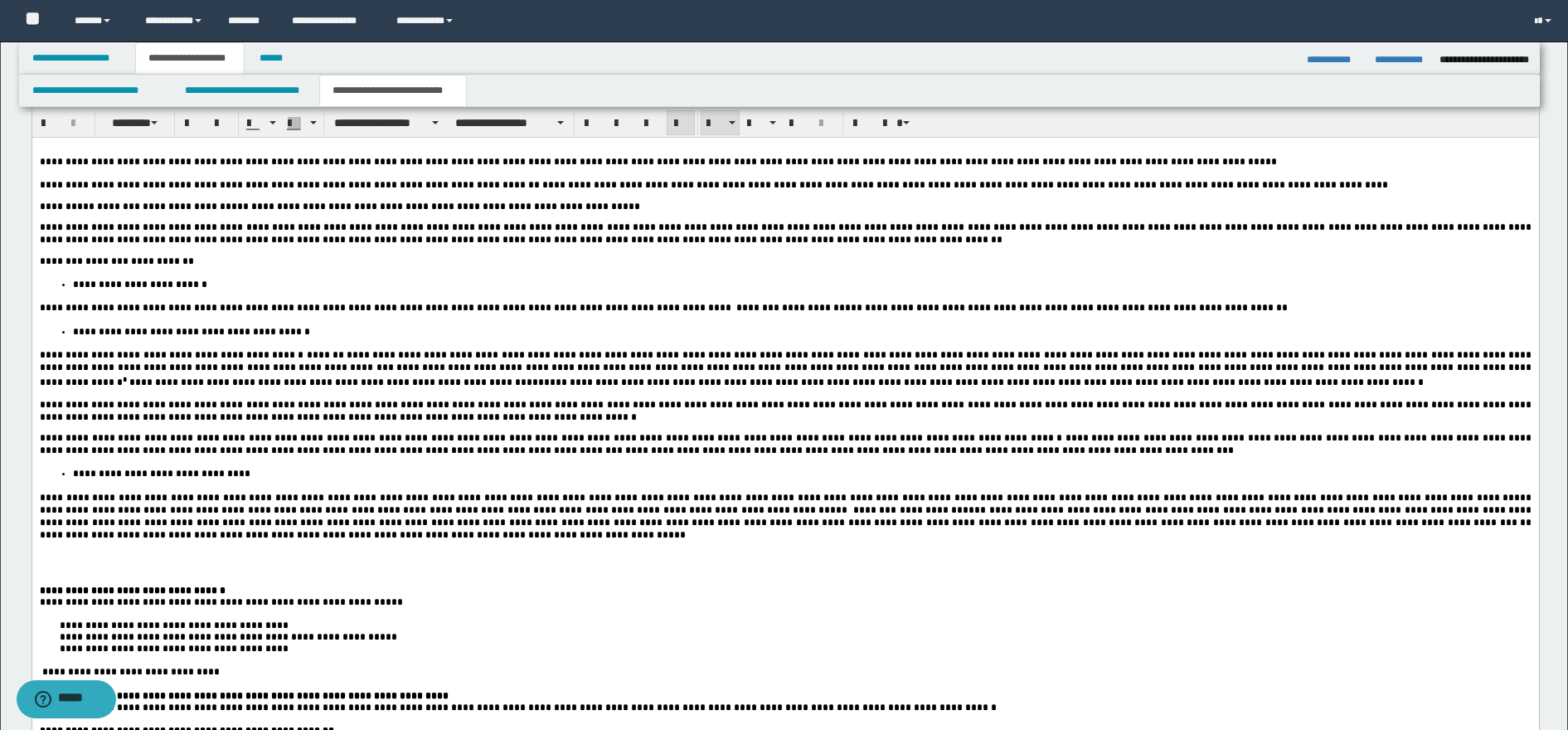 click at bounding box center [784, 567] 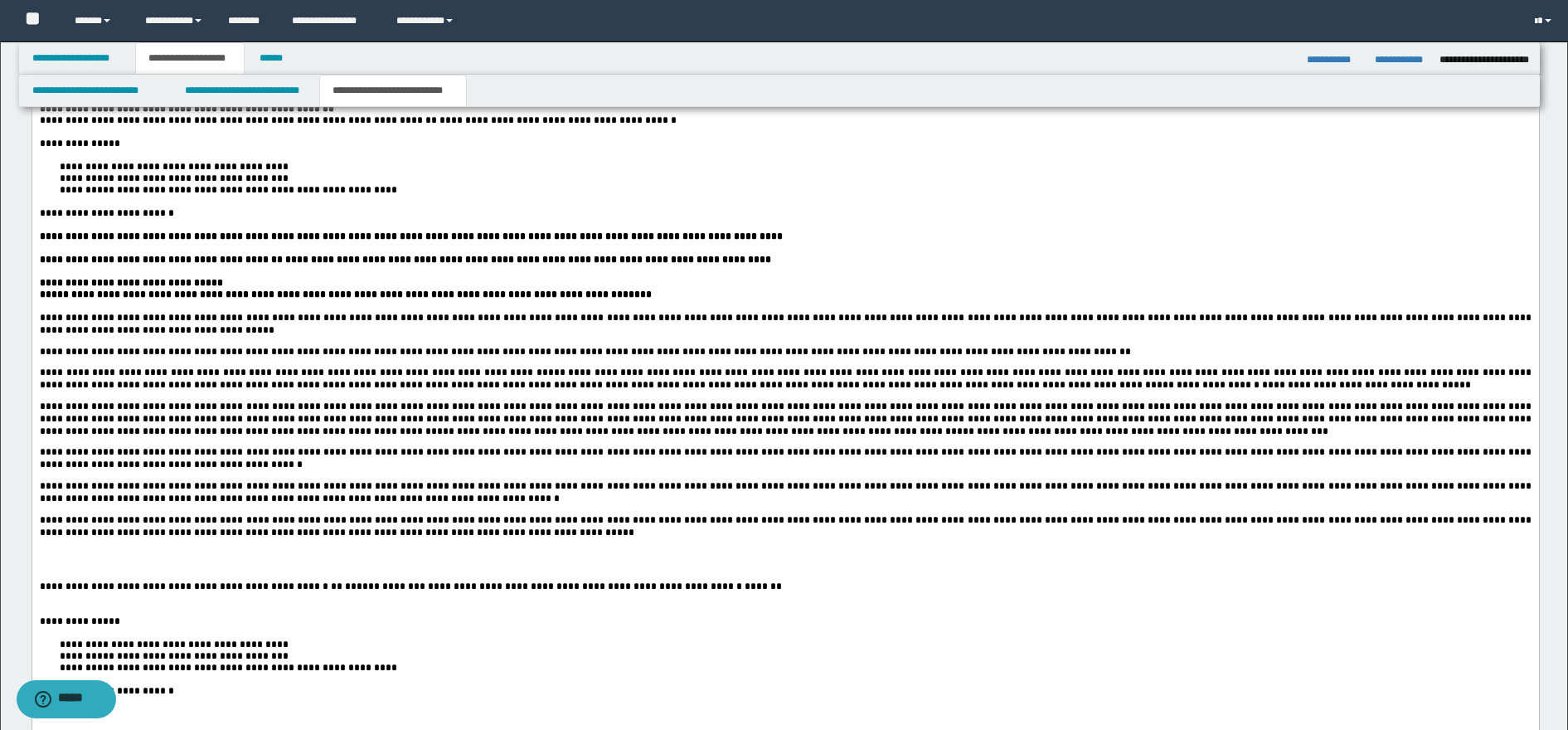 scroll, scrollTop: 2592, scrollLeft: 0, axis: vertical 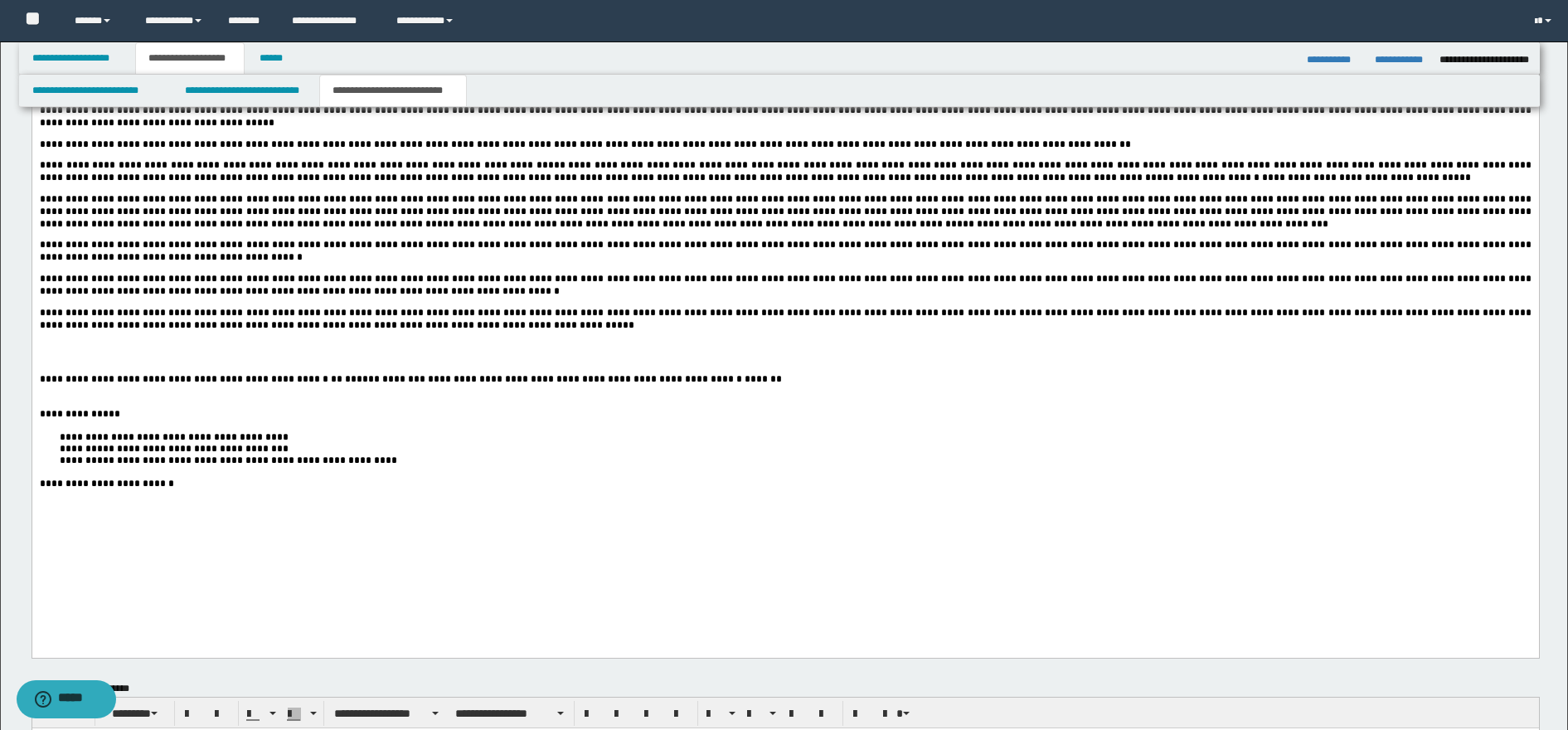 click on "**********" at bounding box center (784, -77) 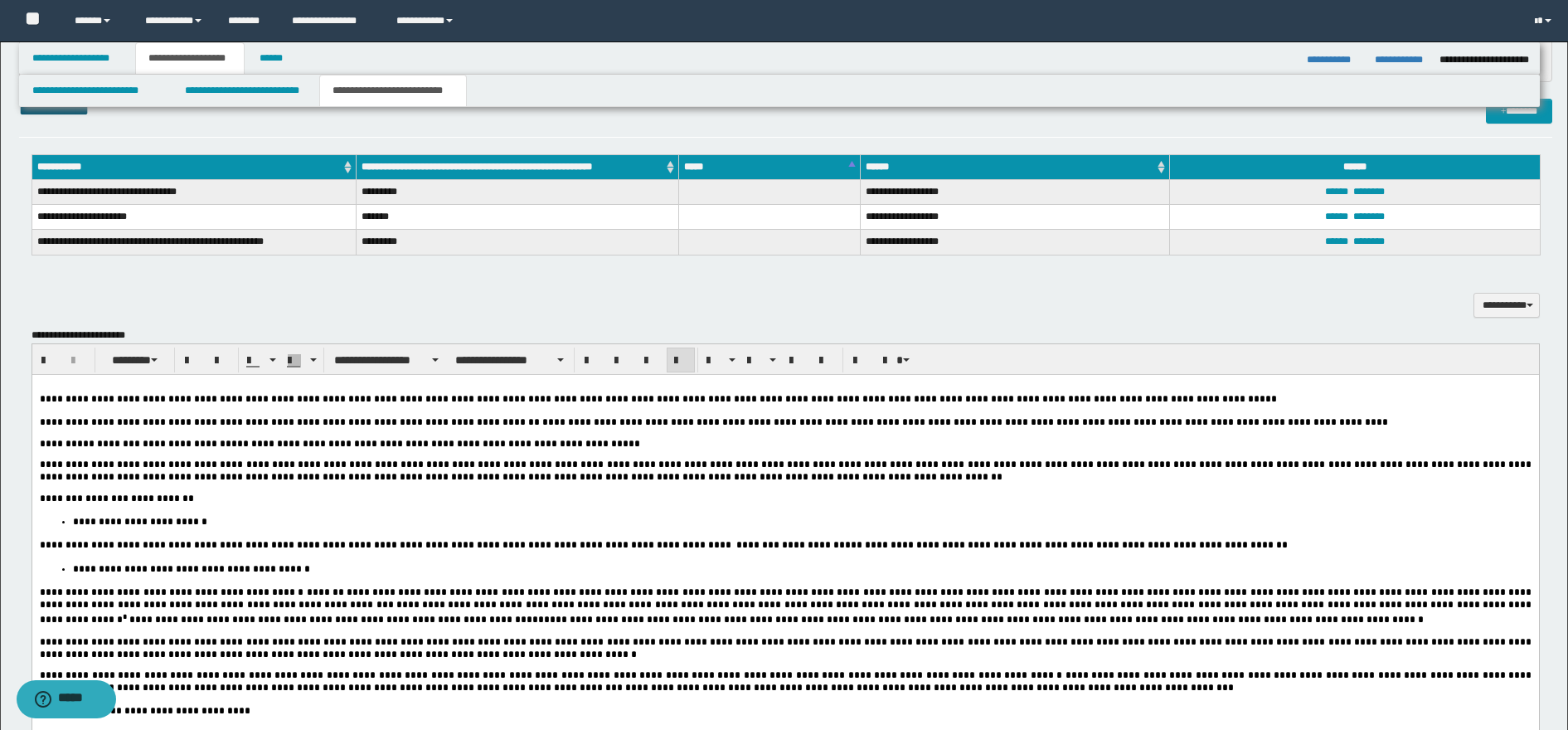 scroll, scrollTop: 1244, scrollLeft: 0, axis: vertical 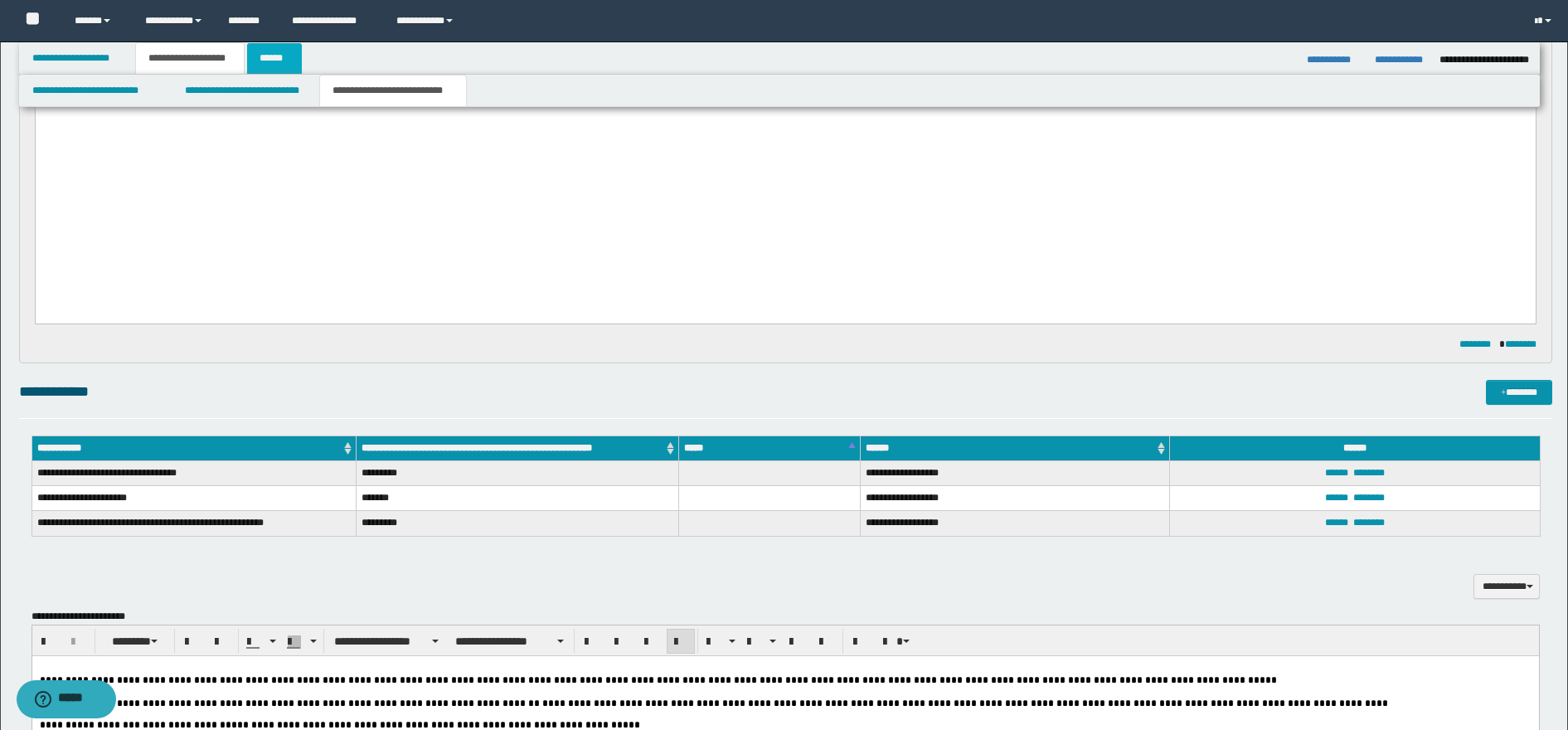 click on "******" at bounding box center [274, 58] 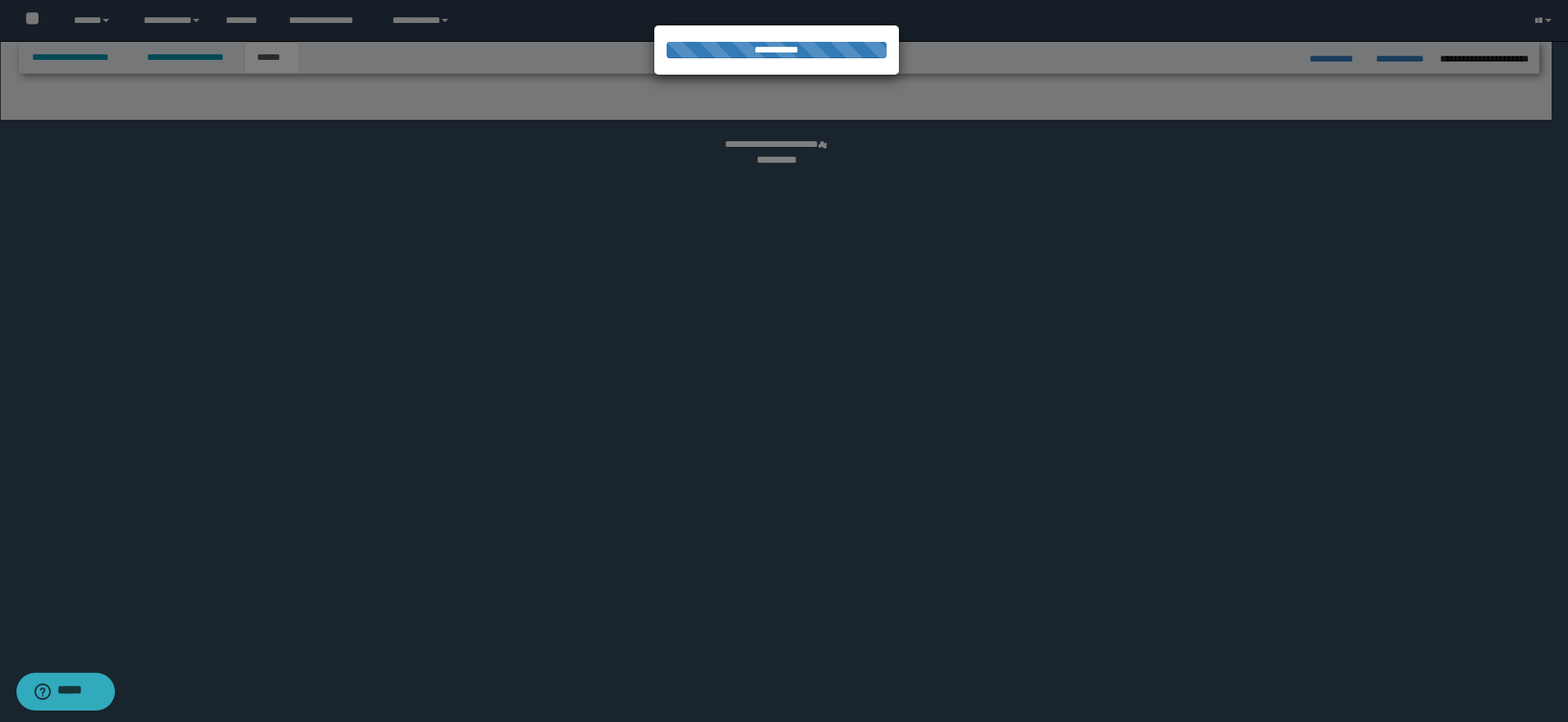 select on "*" 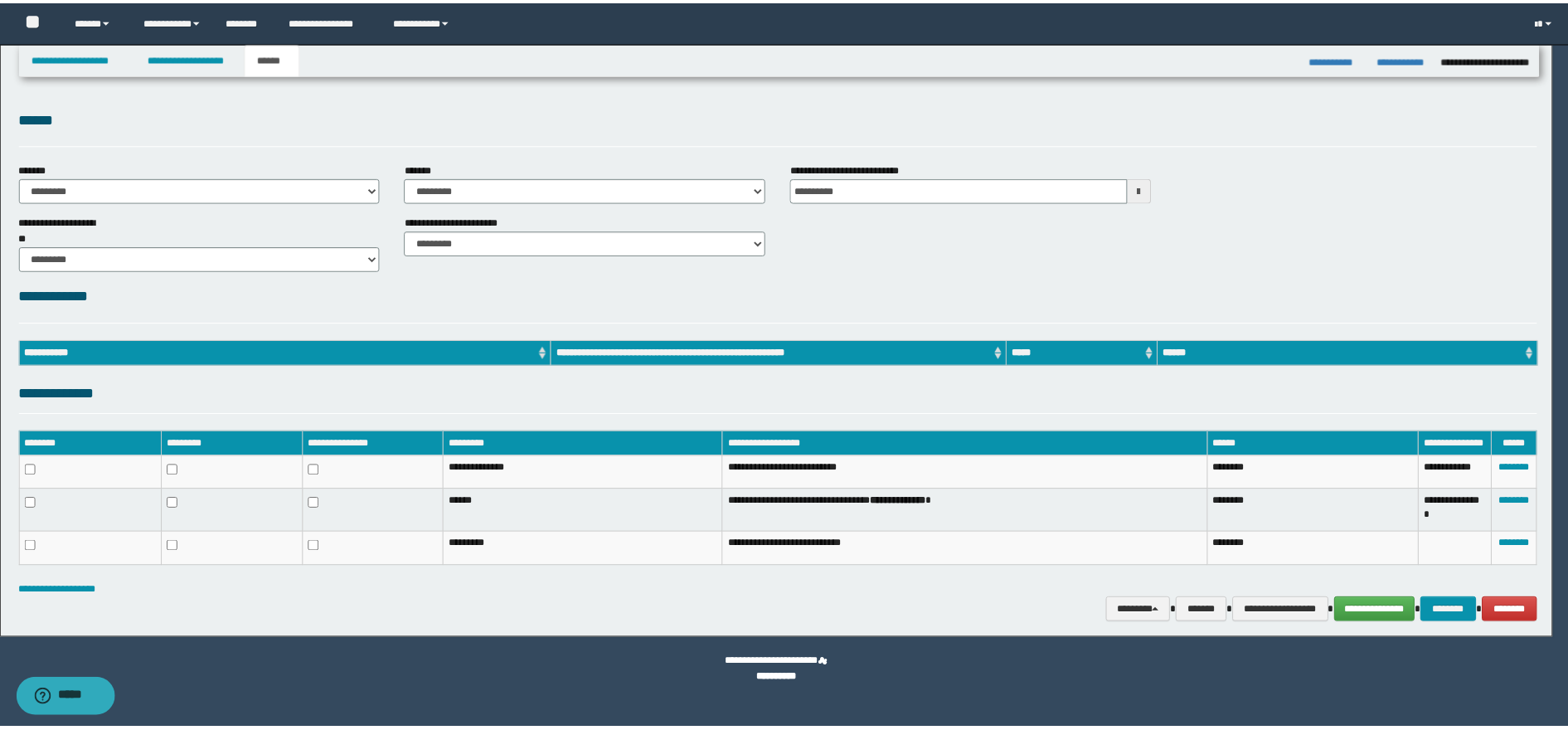 scroll, scrollTop: 0, scrollLeft: 0, axis: both 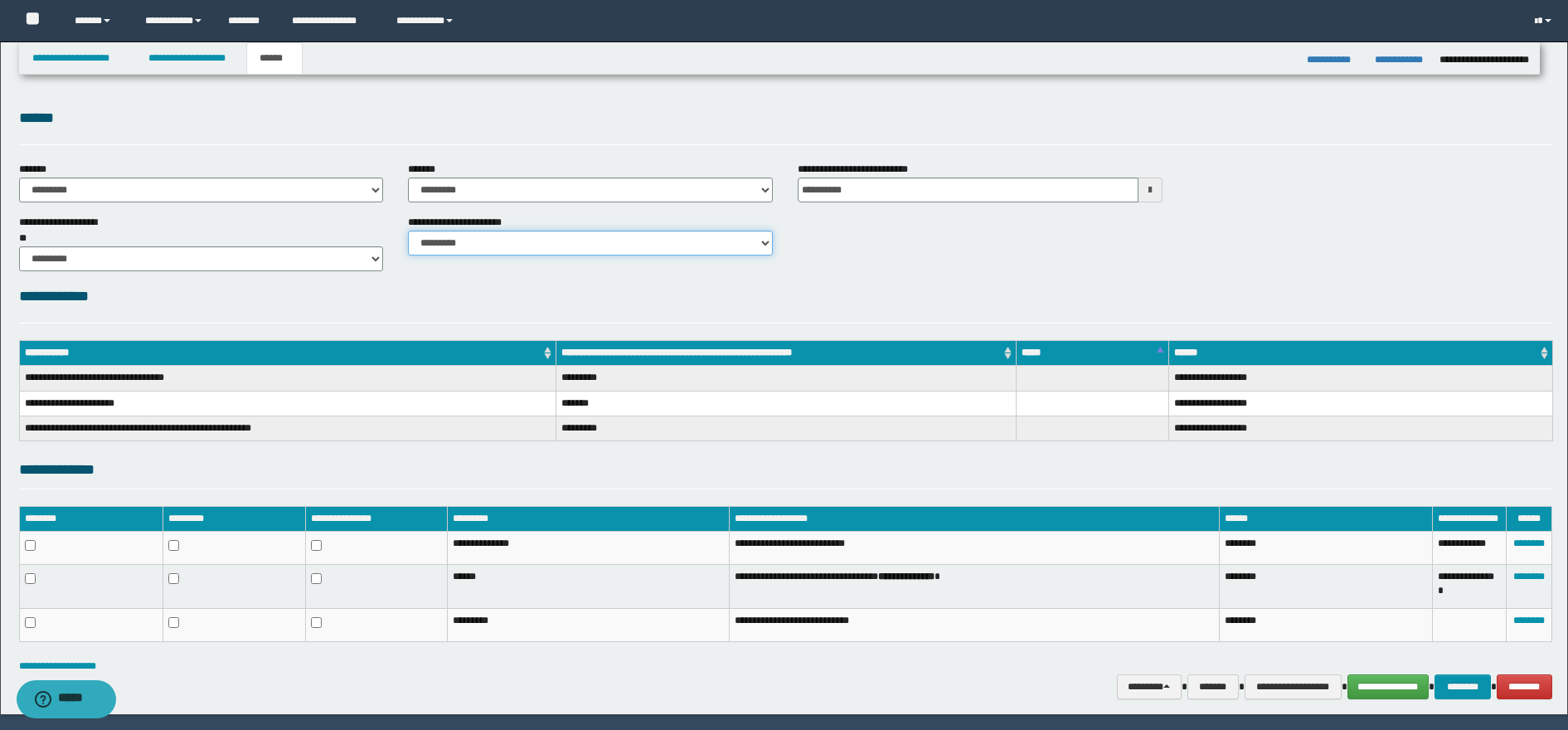 drag, startPoint x: 761, startPoint y: 246, endPoint x: 755, endPoint y: 256, distance: 11.661904 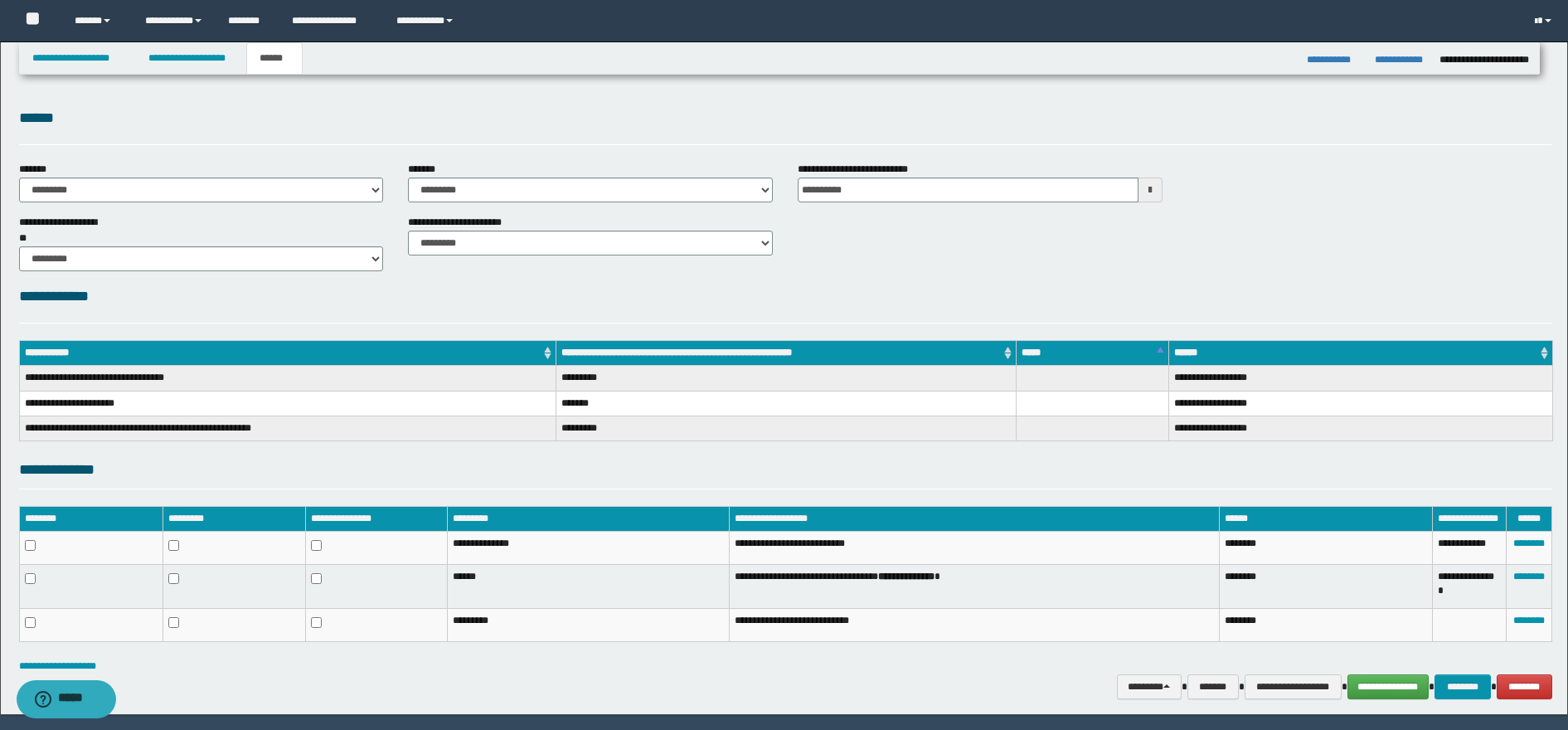 click at bounding box center (1150, 190) 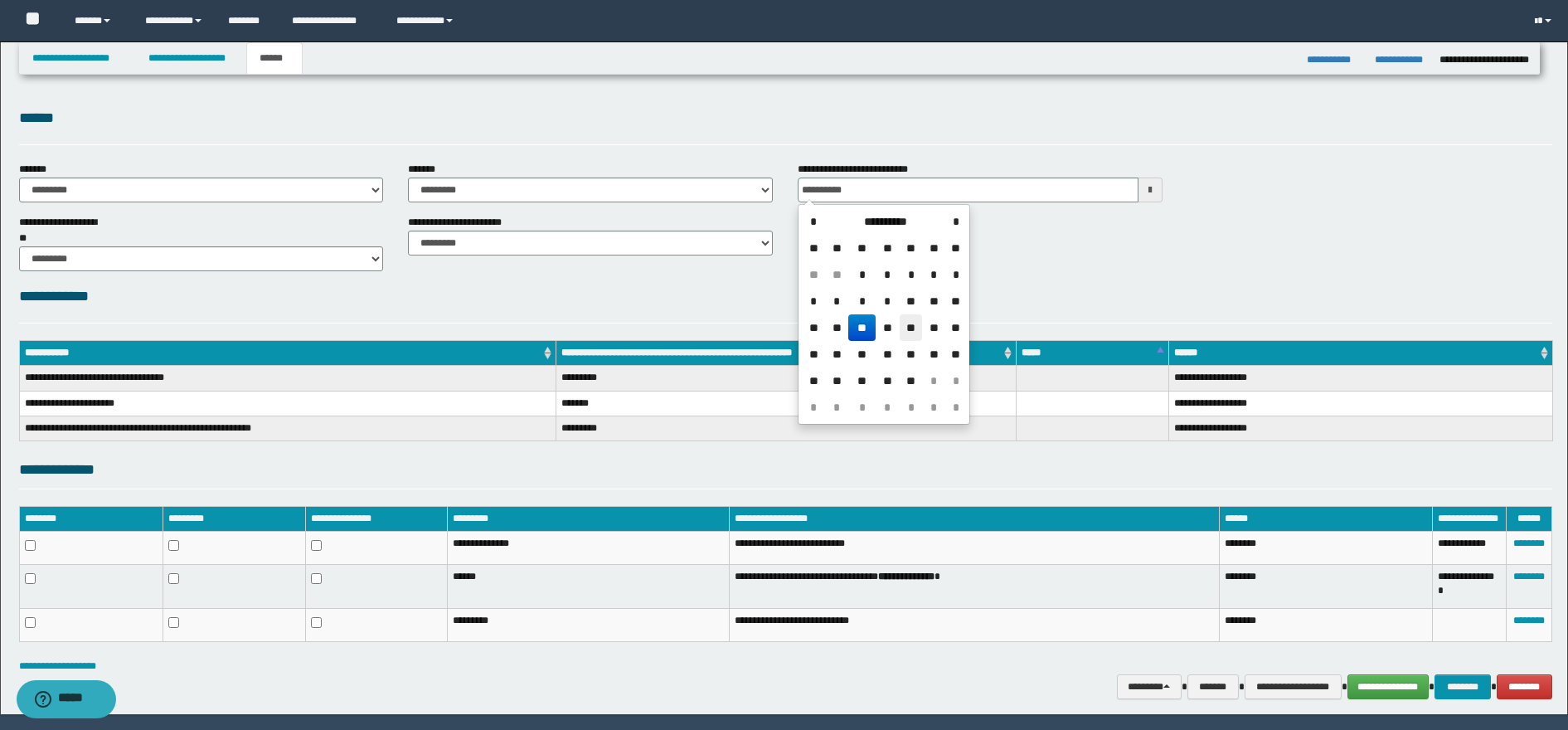 click on "**" at bounding box center (911, 328) 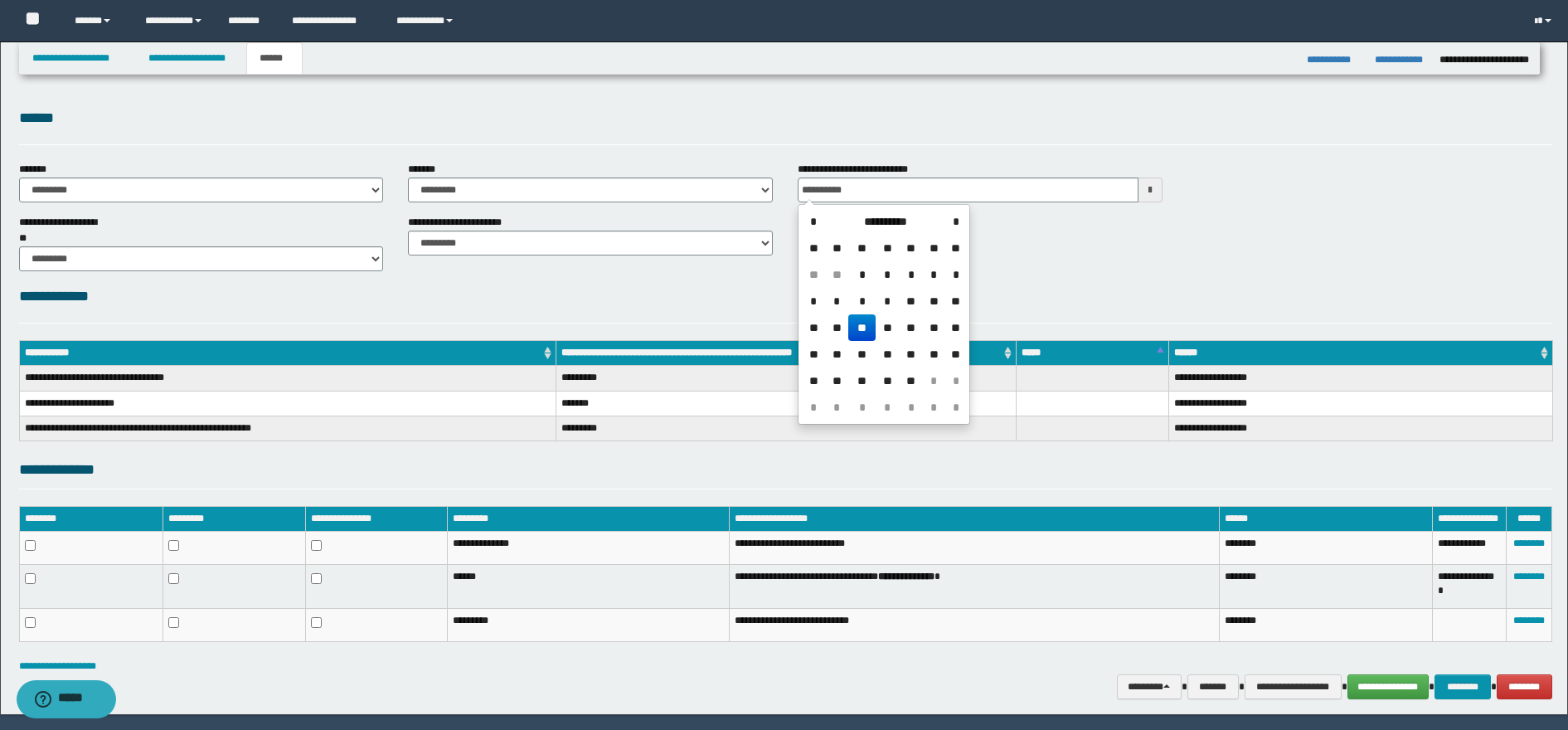 type on "**********" 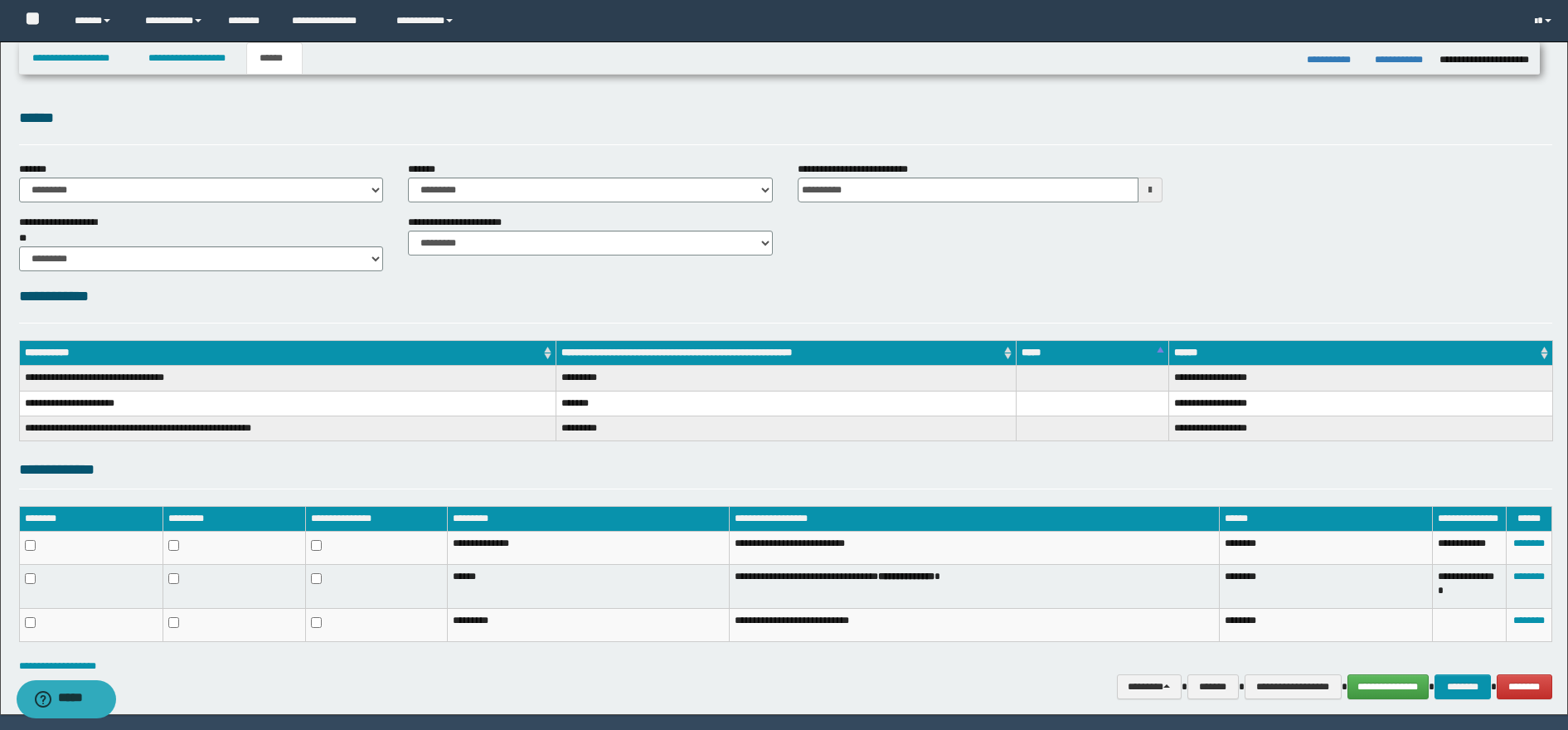 click on "**********" at bounding box center [785, 402] 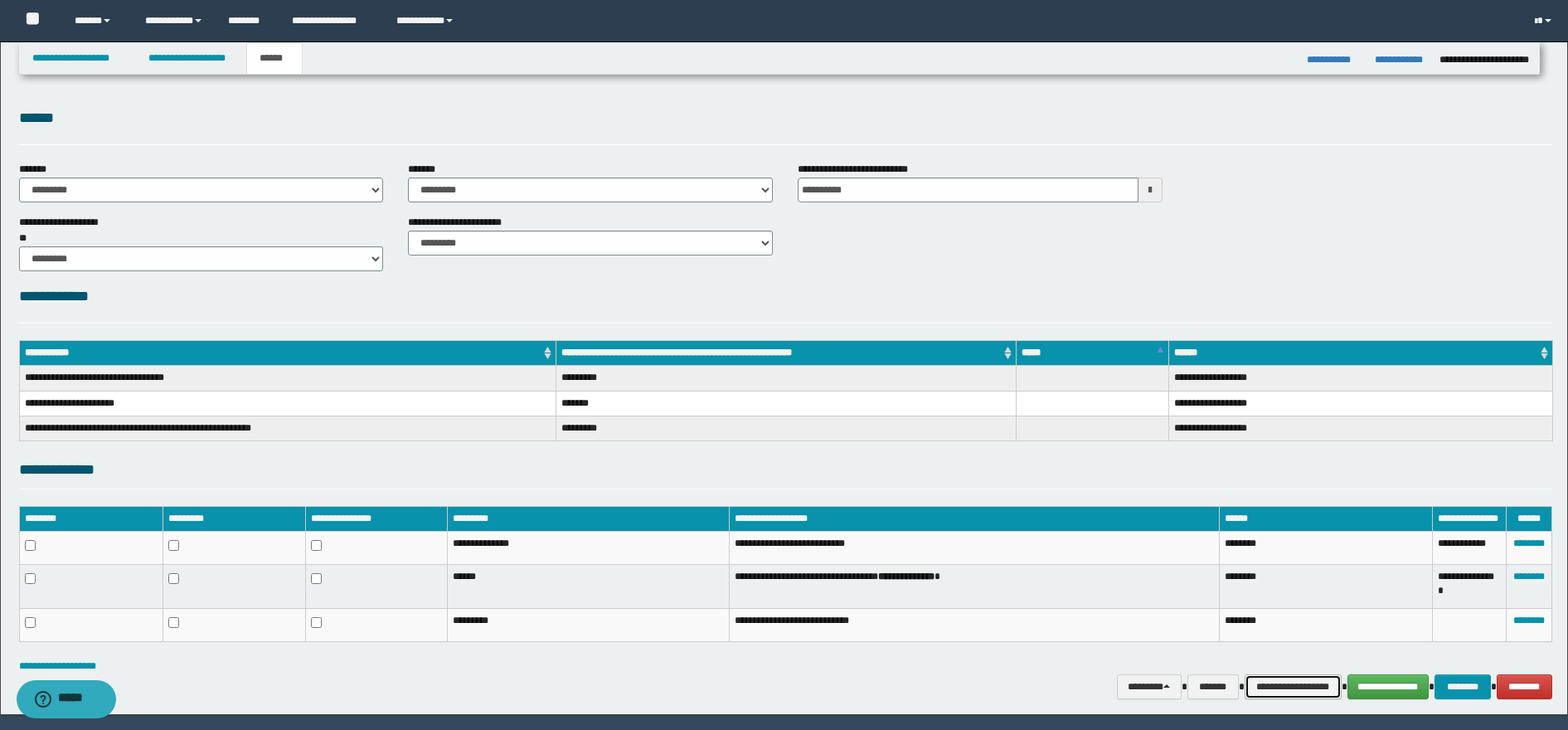 click on "**********" at bounding box center [1293, 687] 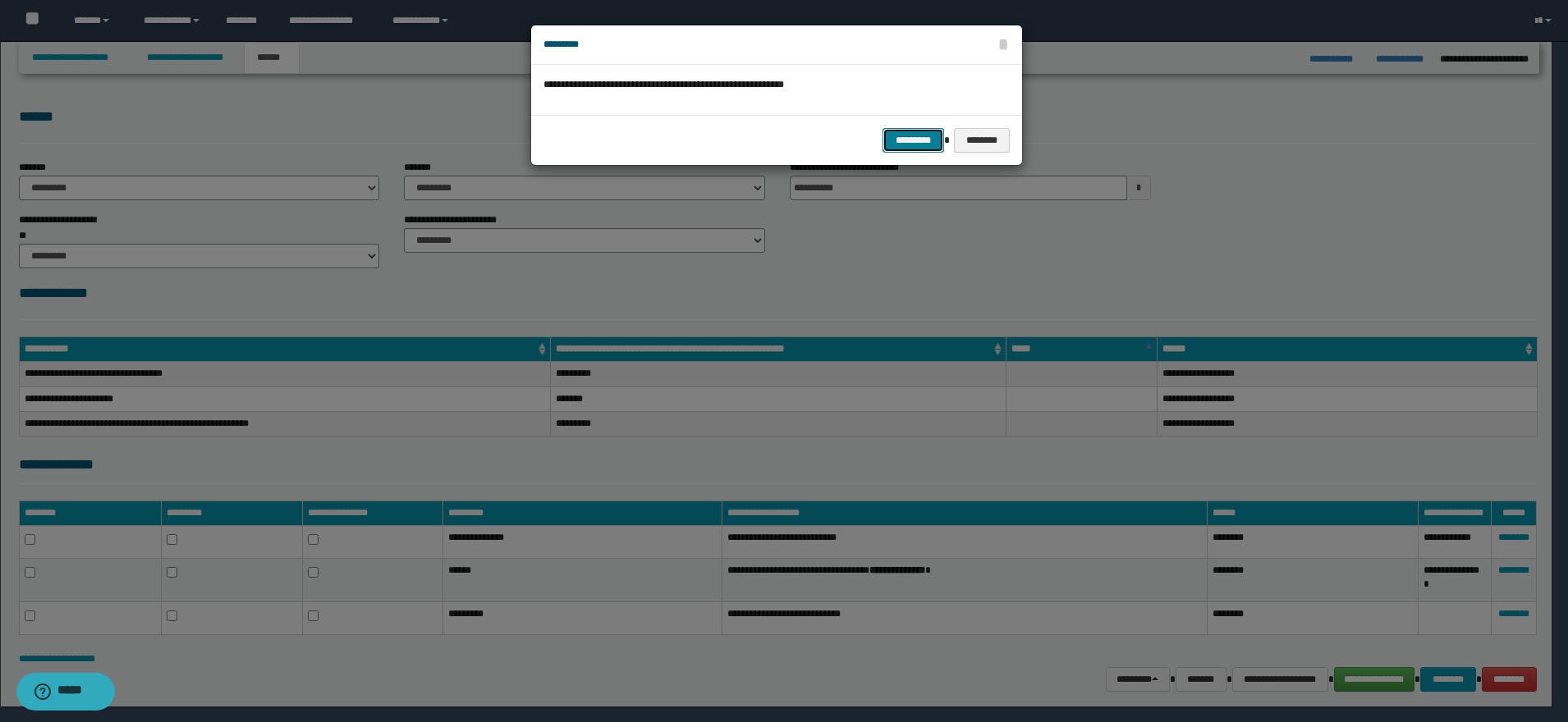click on "*********" at bounding box center (913, 140) 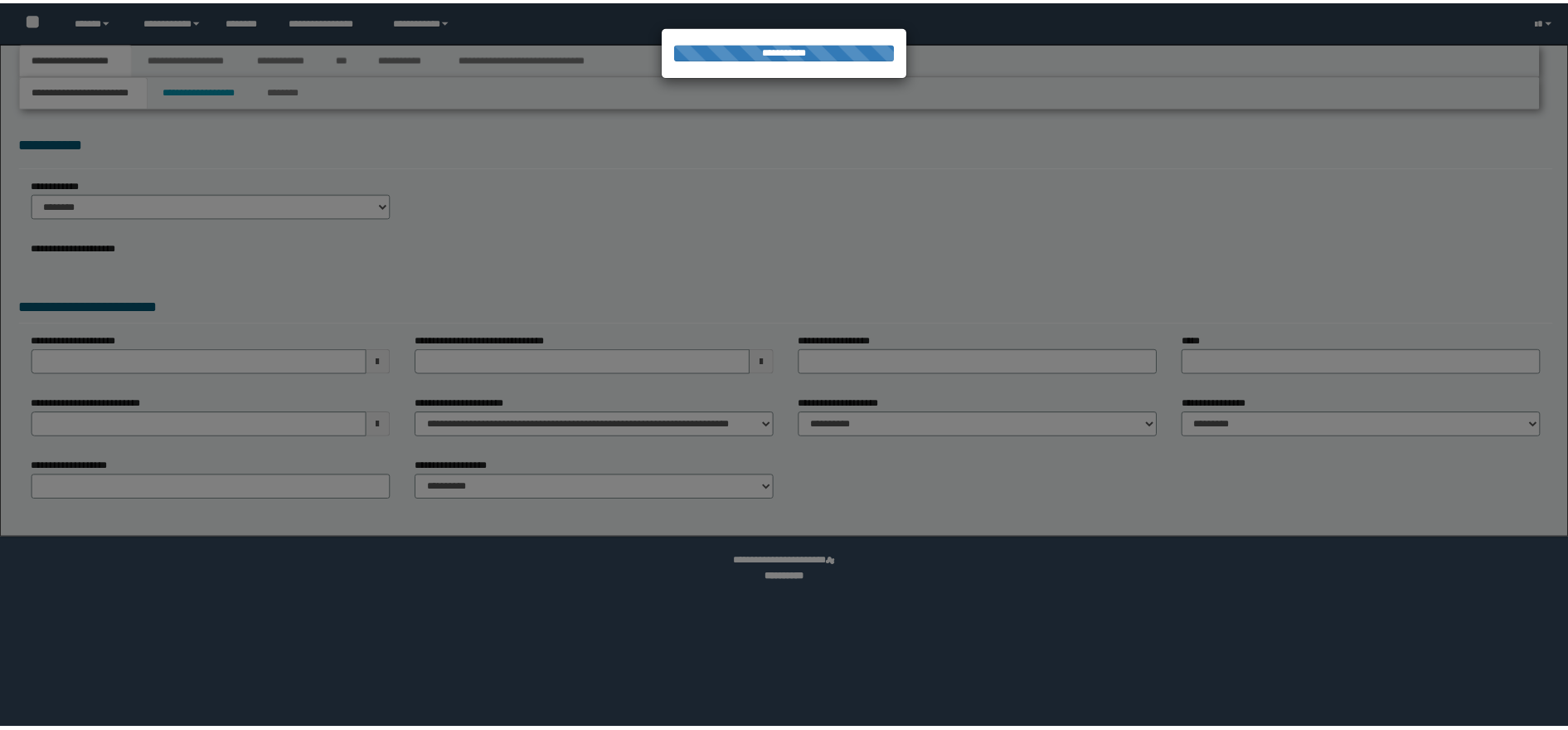 scroll, scrollTop: 0, scrollLeft: 0, axis: both 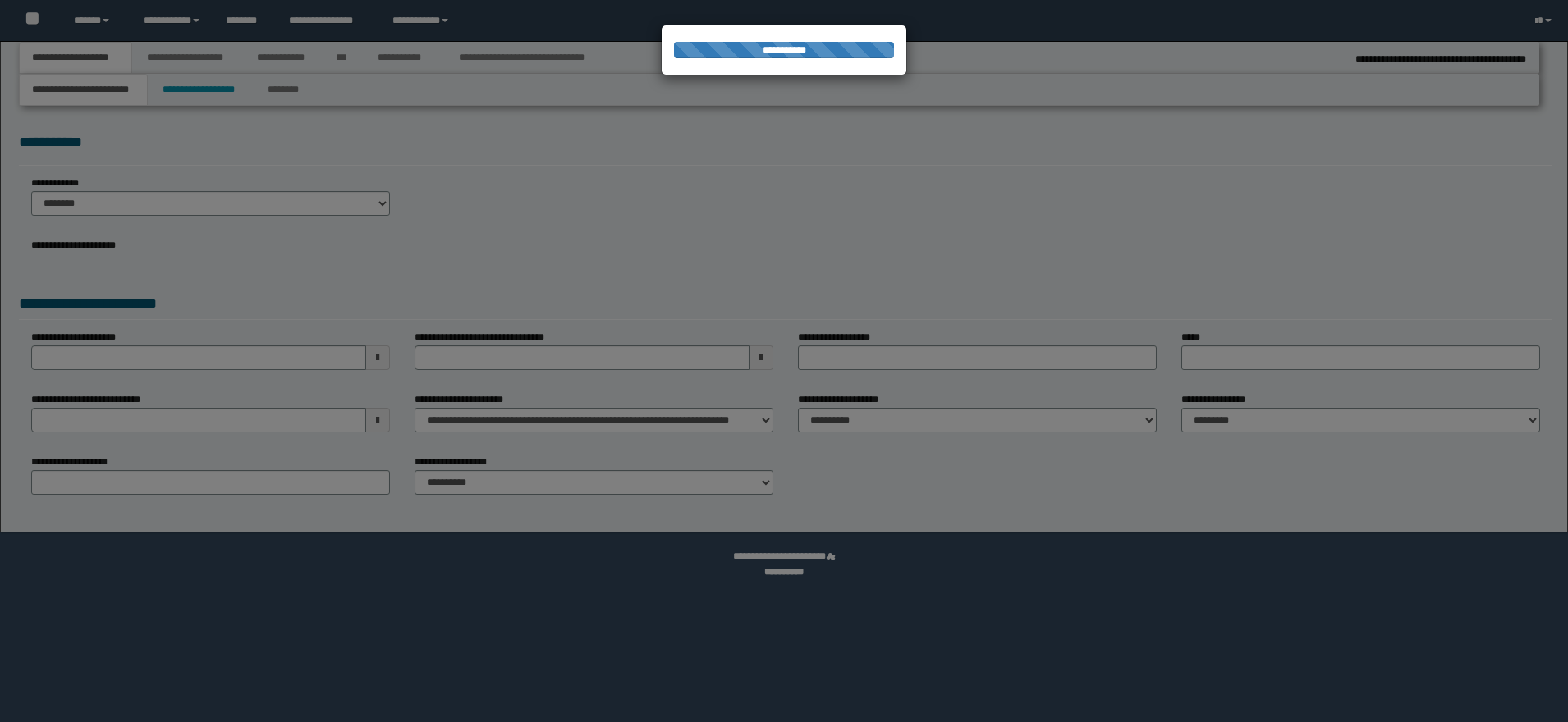 select on "*" 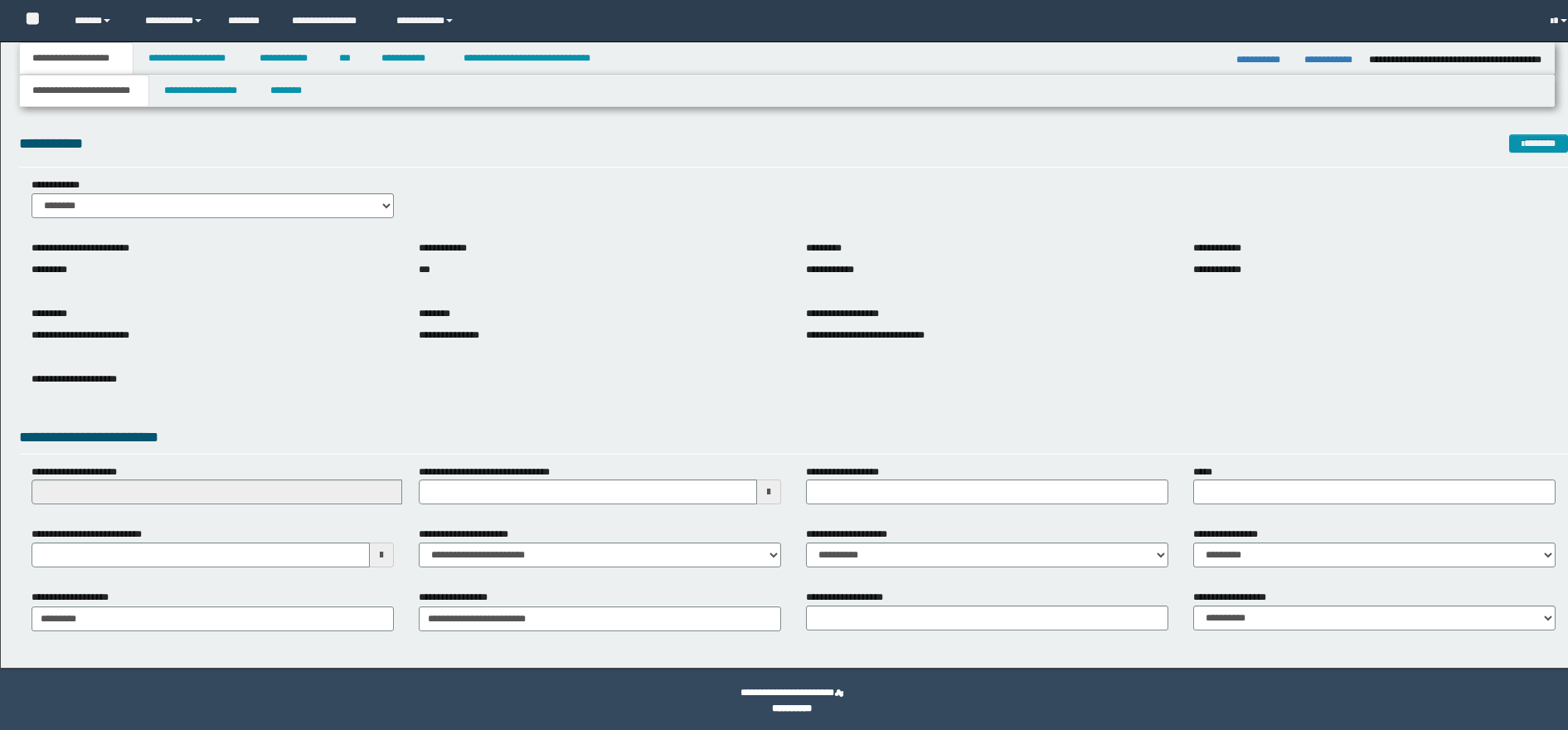 scroll, scrollTop: 0, scrollLeft: 0, axis: both 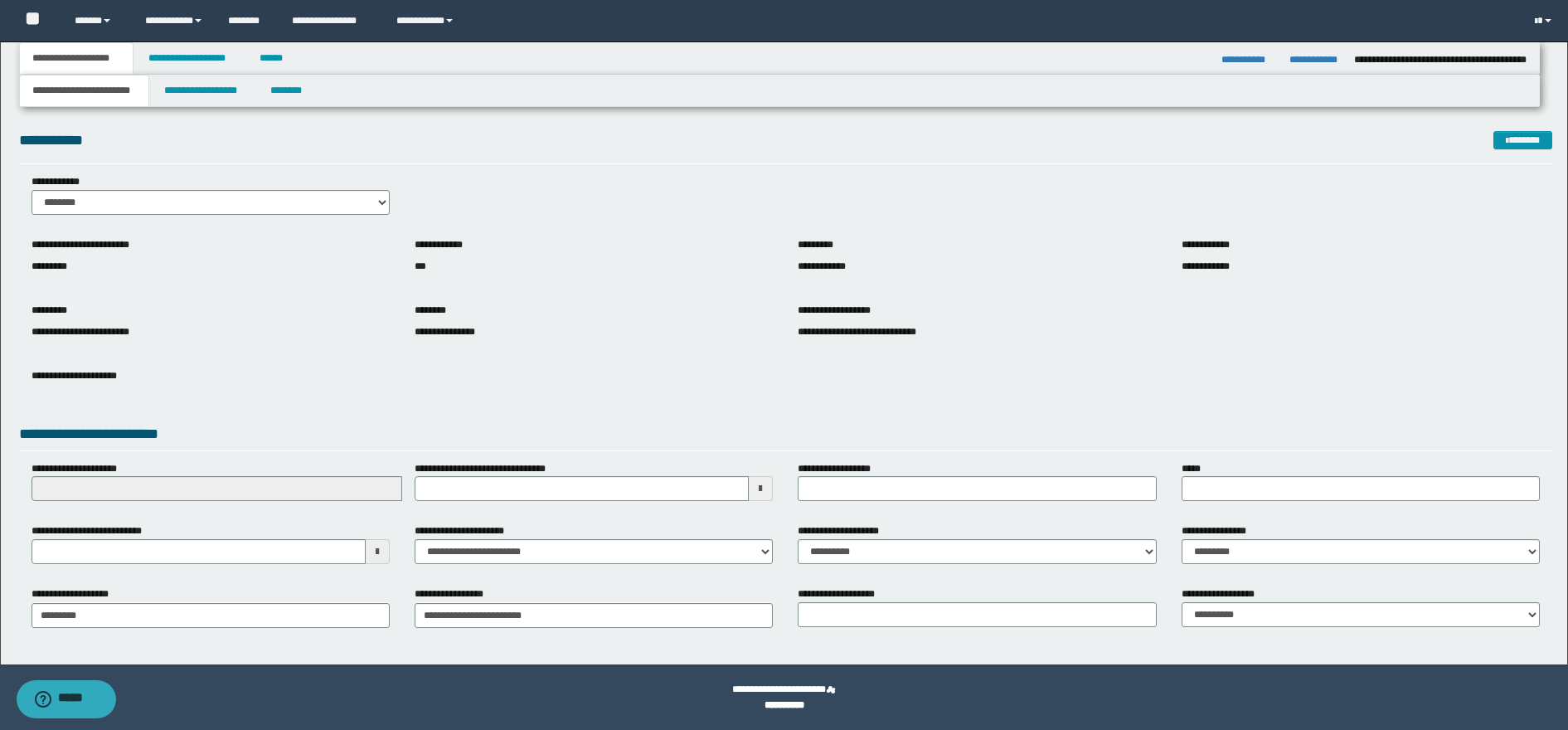 click at bounding box center (377, 552) 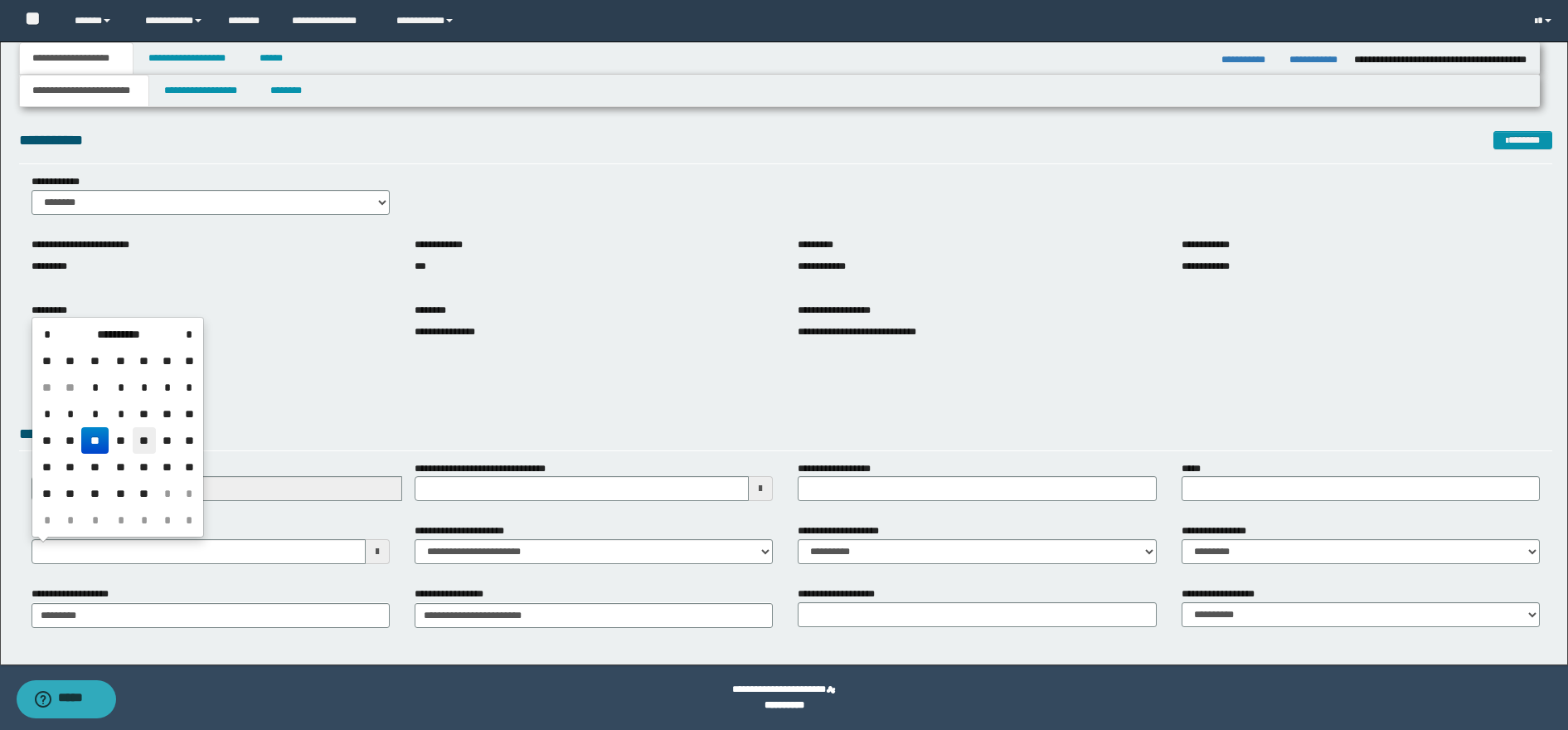 click on "**" at bounding box center (144, 440) 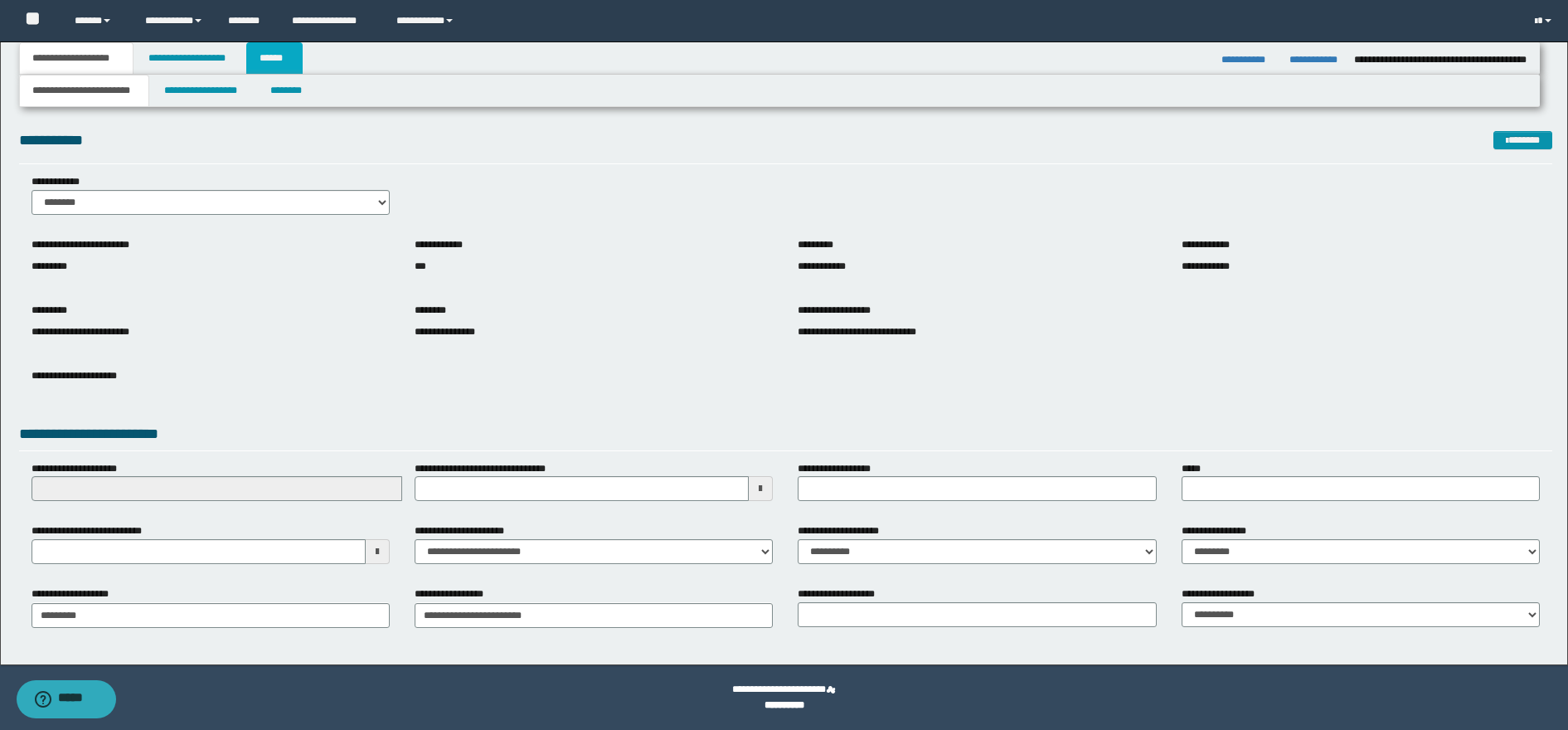 drag, startPoint x: 285, startPoint y: 64, endPoint x: 350, endPoint y: 95, distance: 72.013888 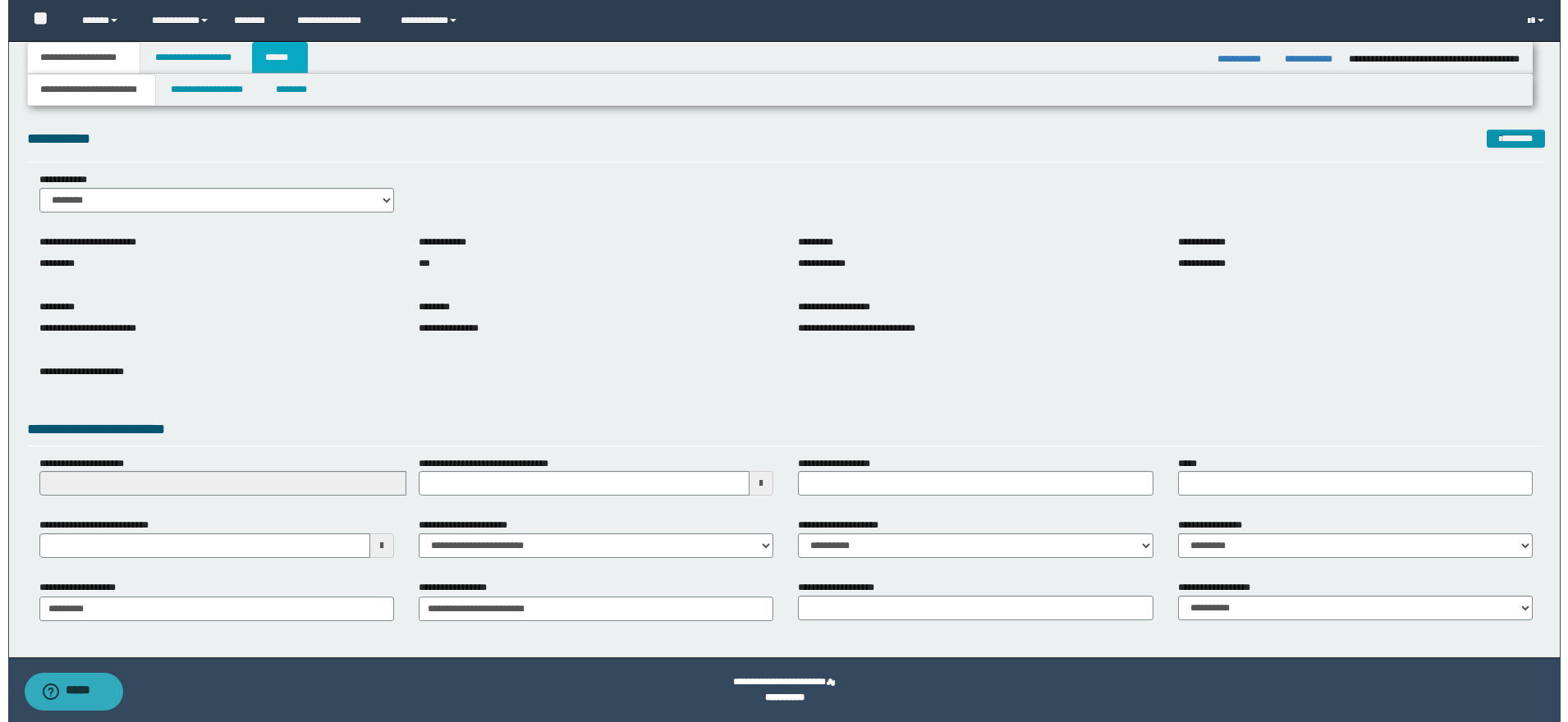 scroll, scrollTop: 0, scrollLeft: 0, axis: both 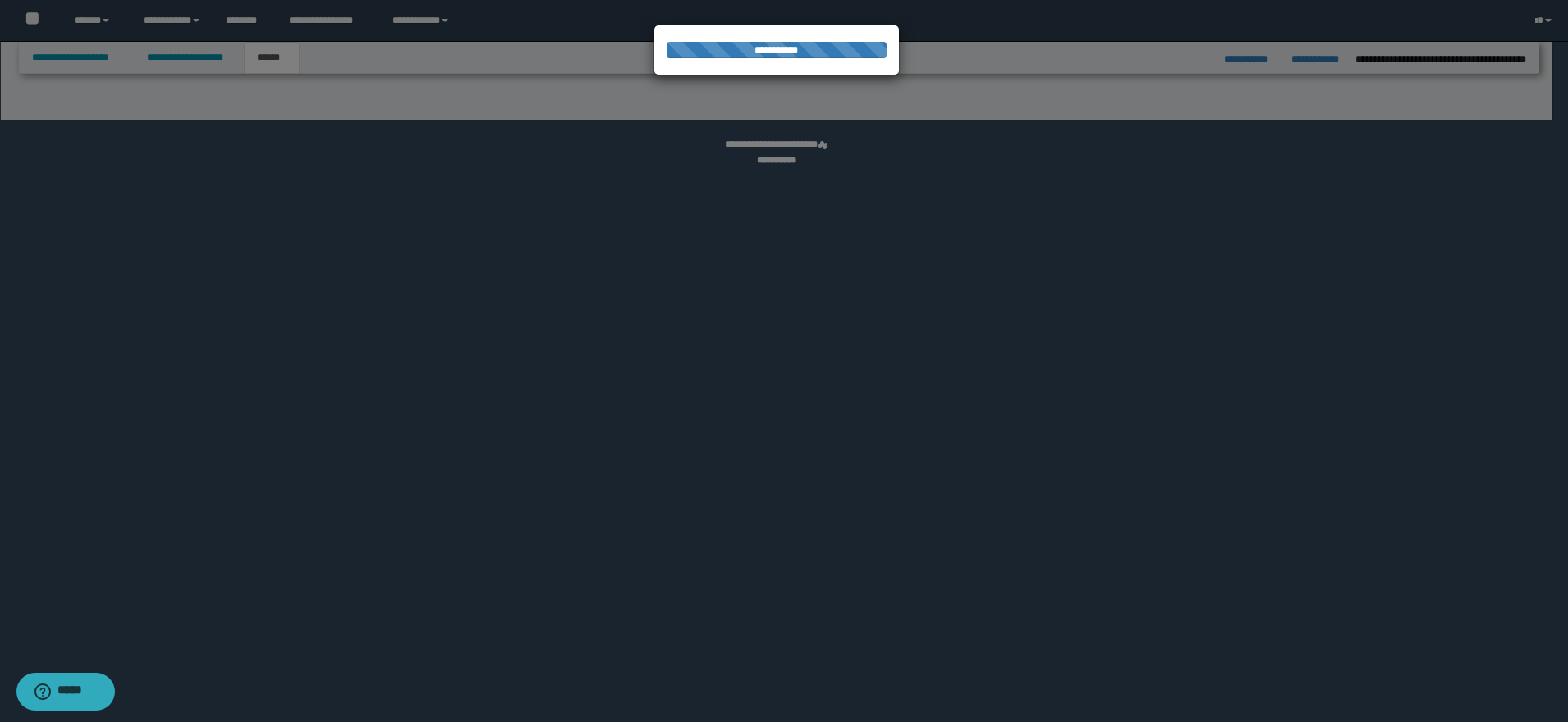 select on "*" 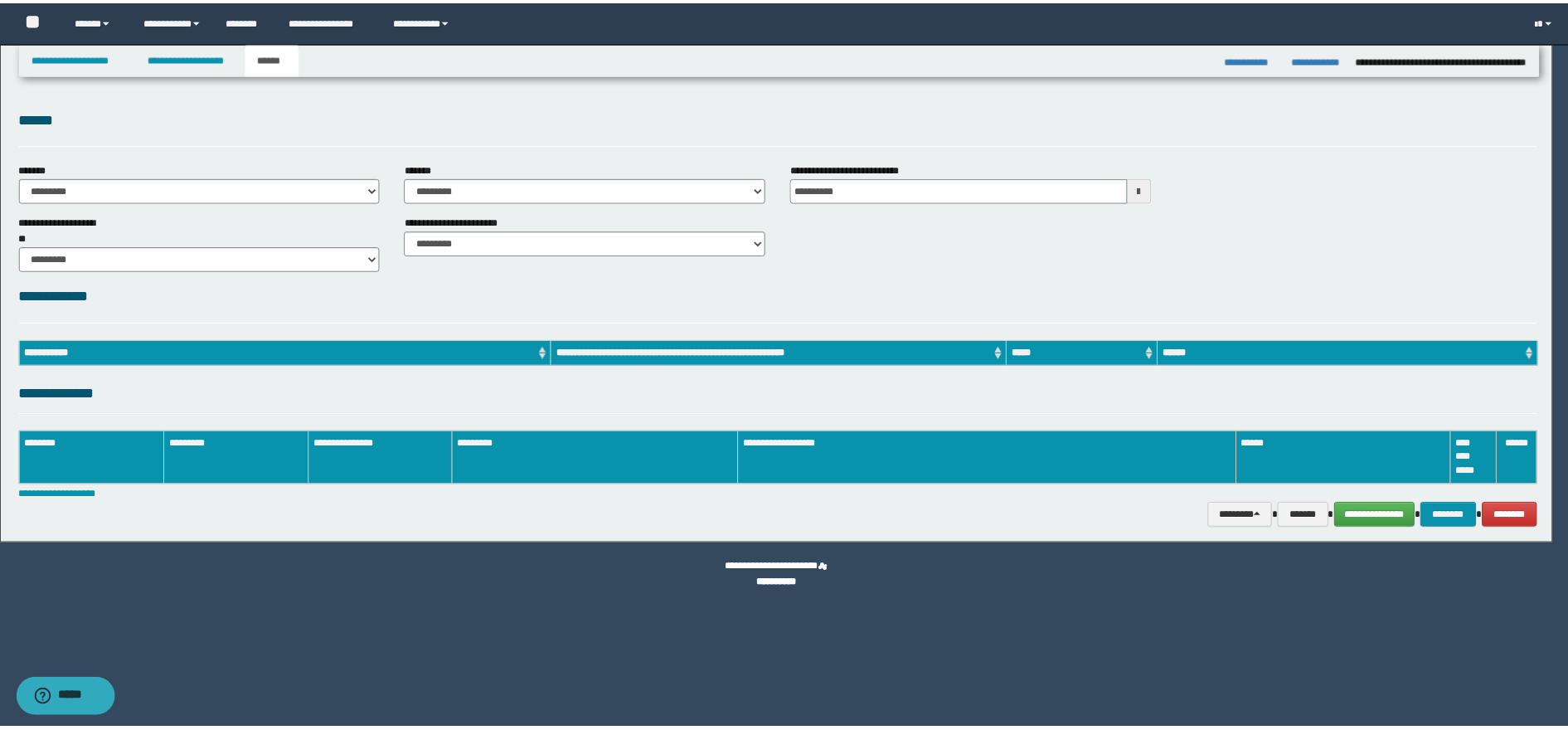 scroll, scrollTop: 0, scrollLeft: 0, axis: both 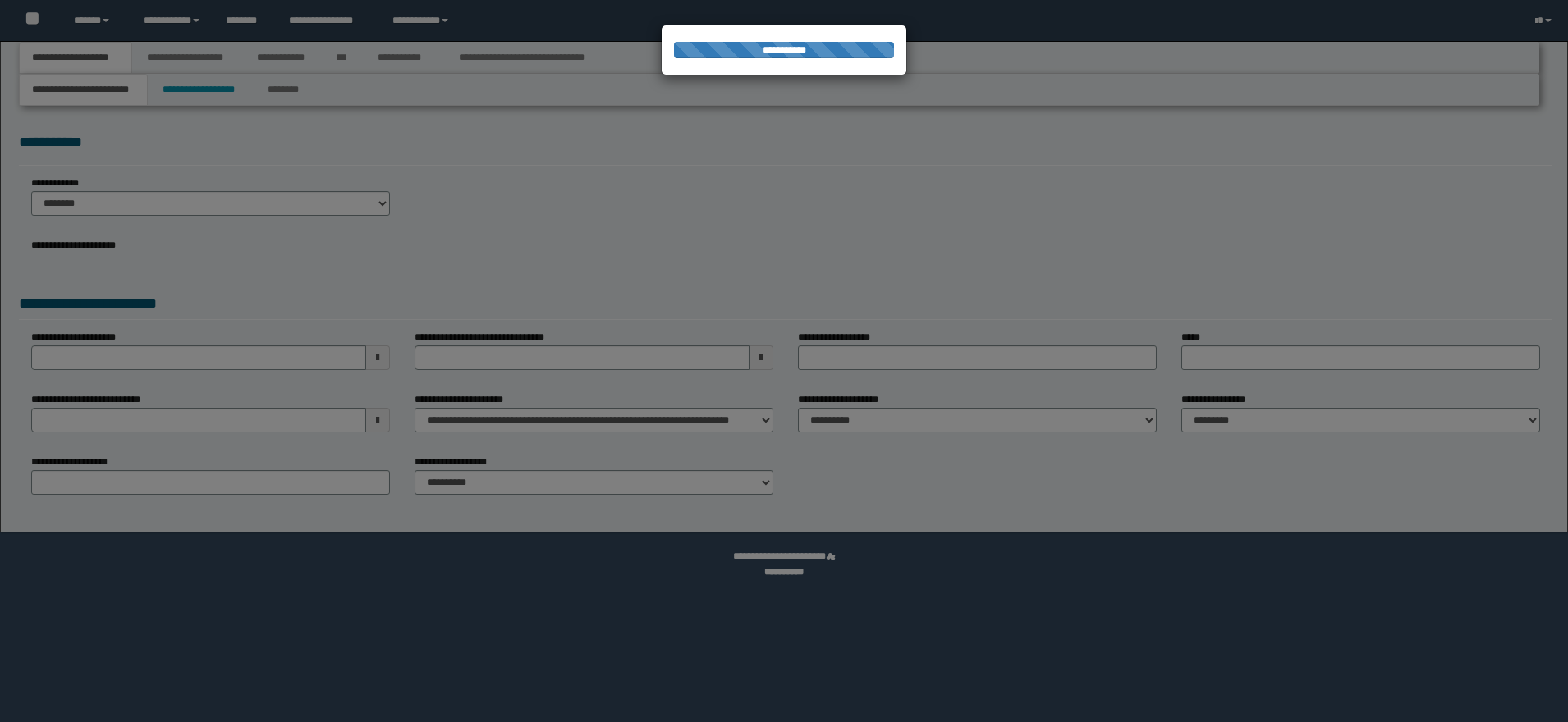 select on "**" 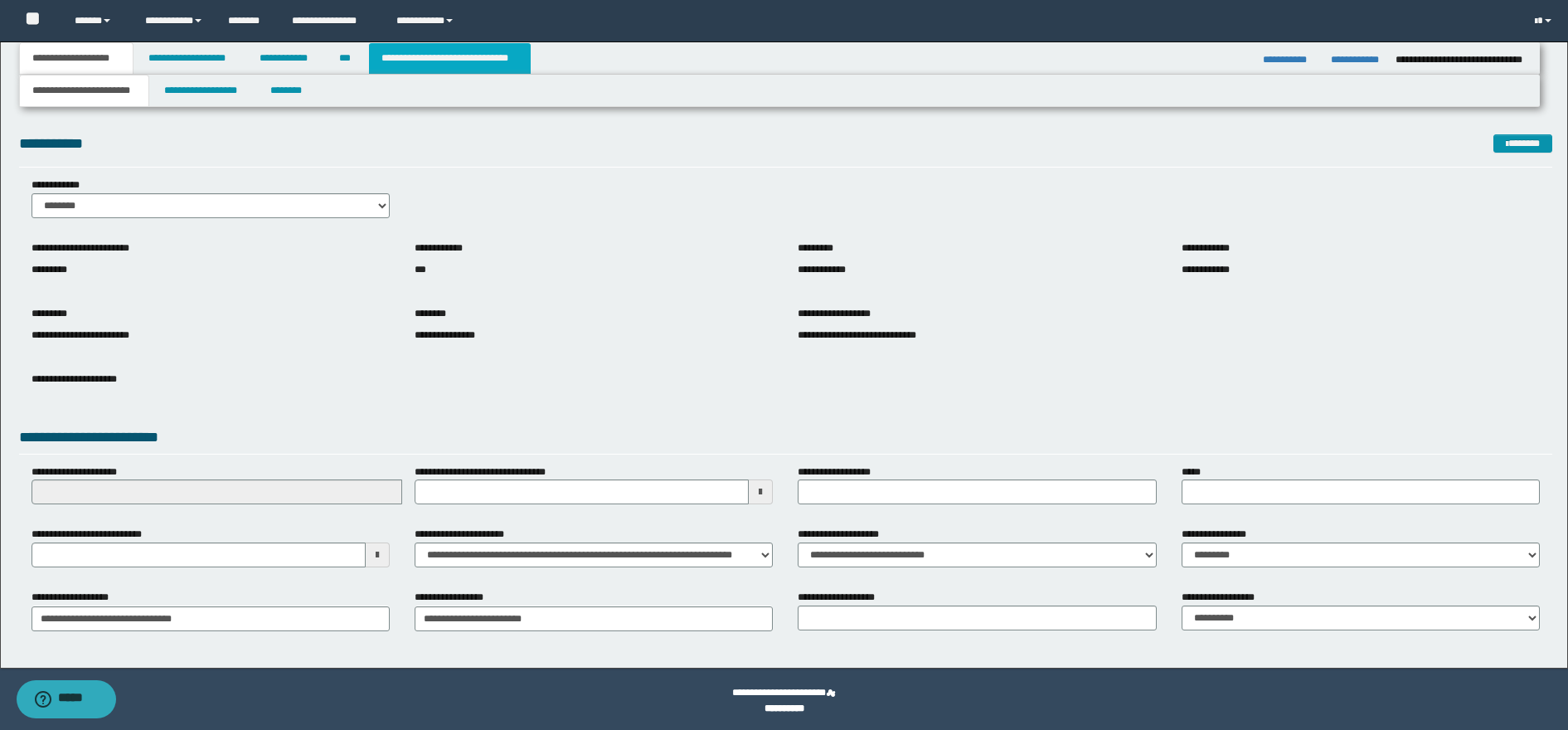 click on "**********" at bounding box center (449, 58) 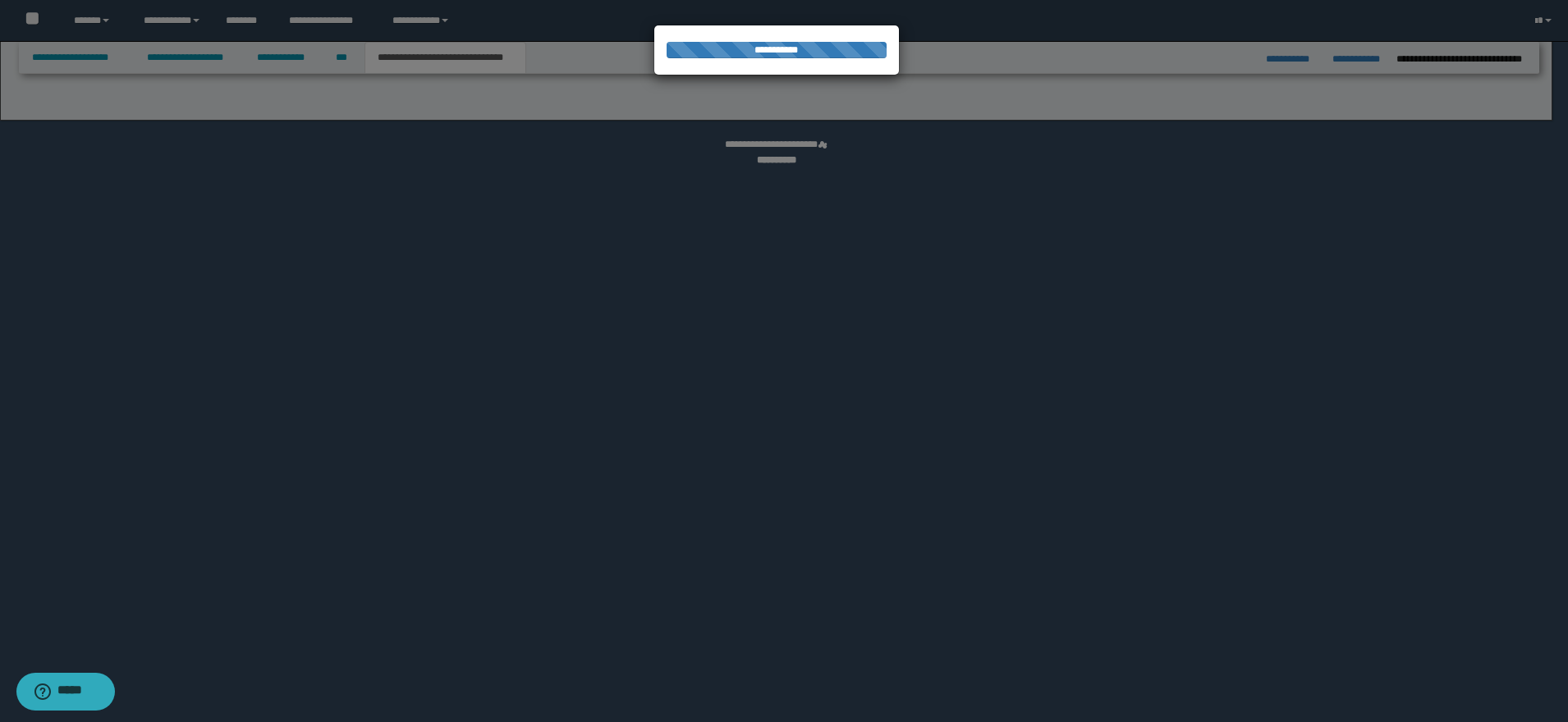 select on "*" 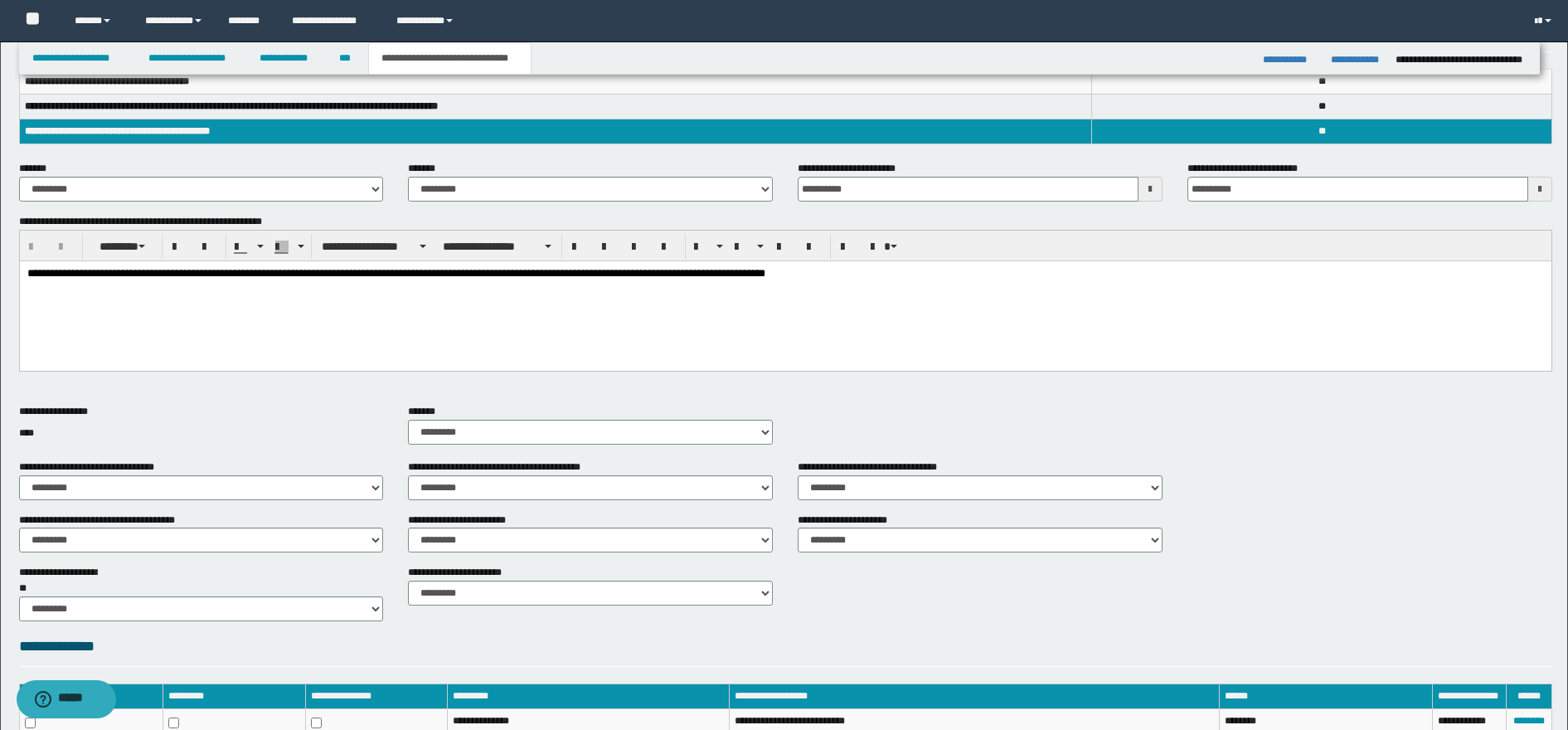 scroll, scrollTop: 207, scrollLeft: 0, axis: vertical 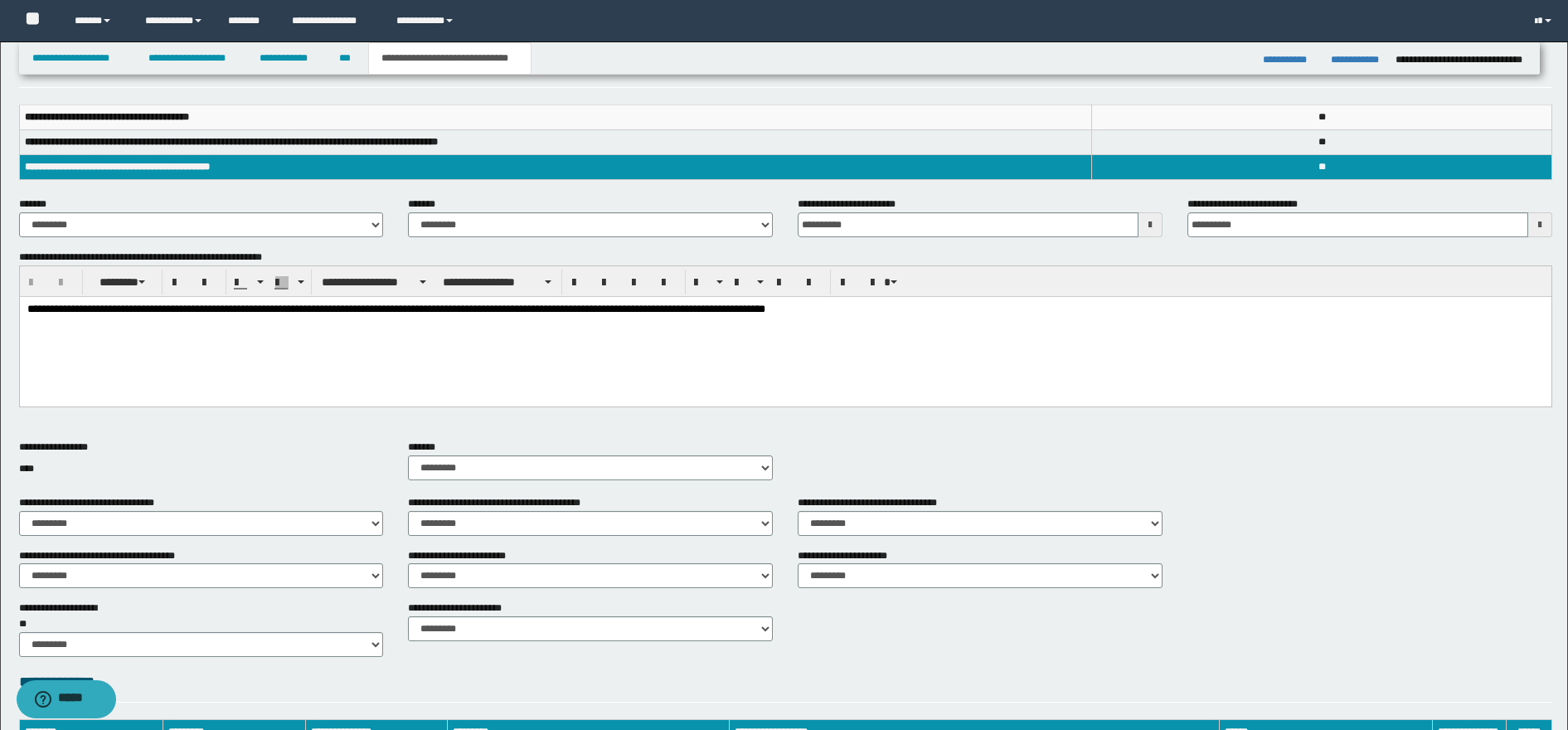 click at bounding box center (1540, 225) 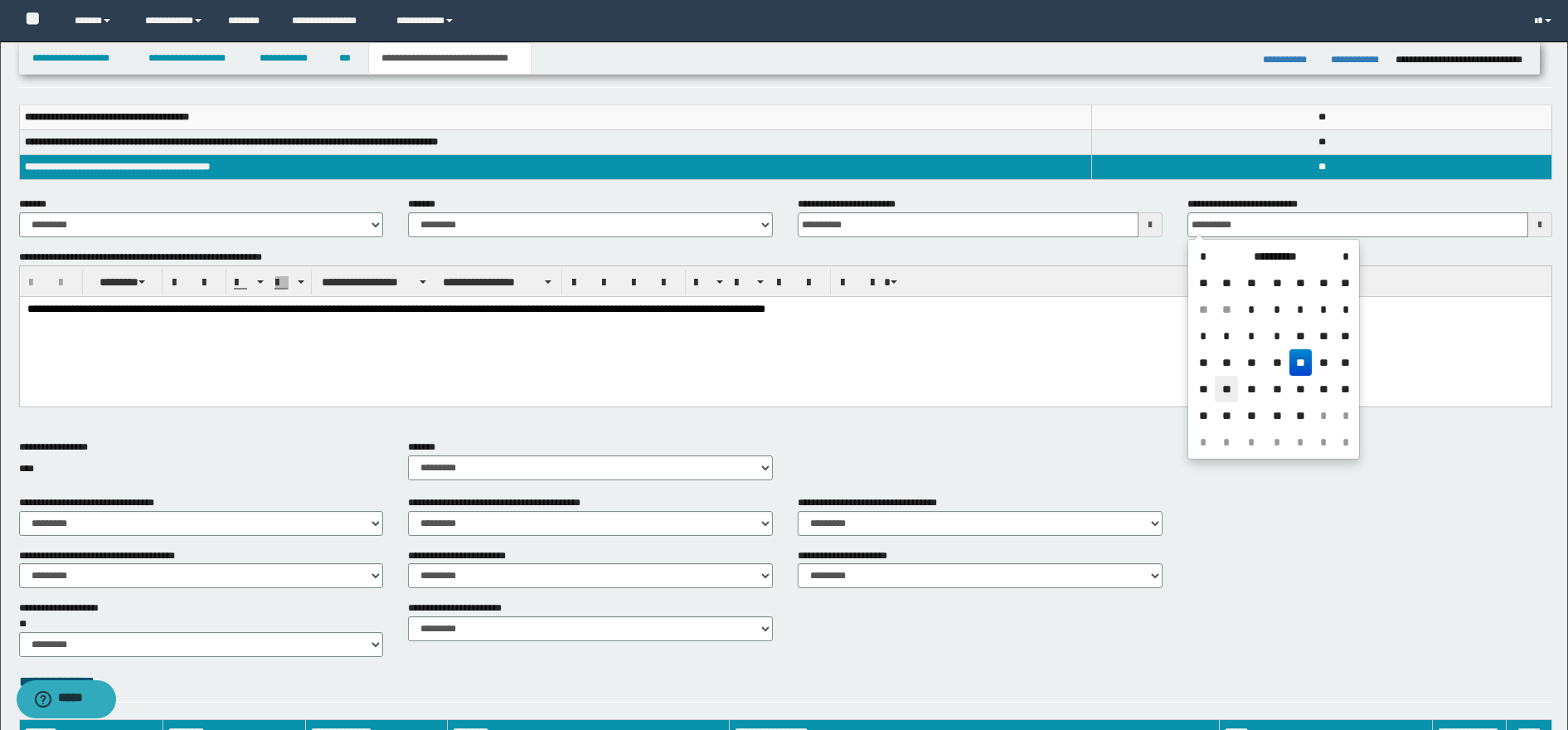click on "**" at bounding box center (1226, 389) 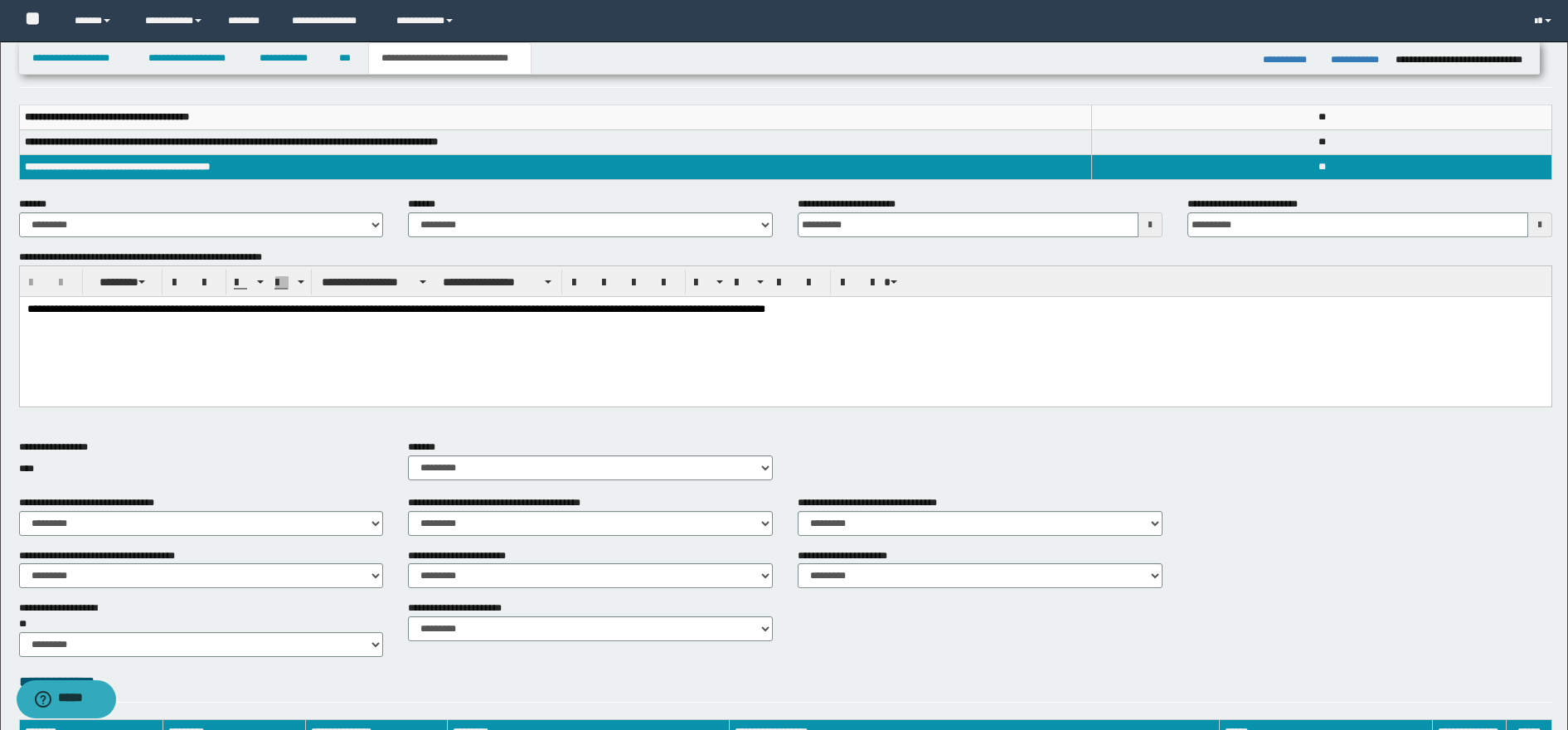type on "**********" 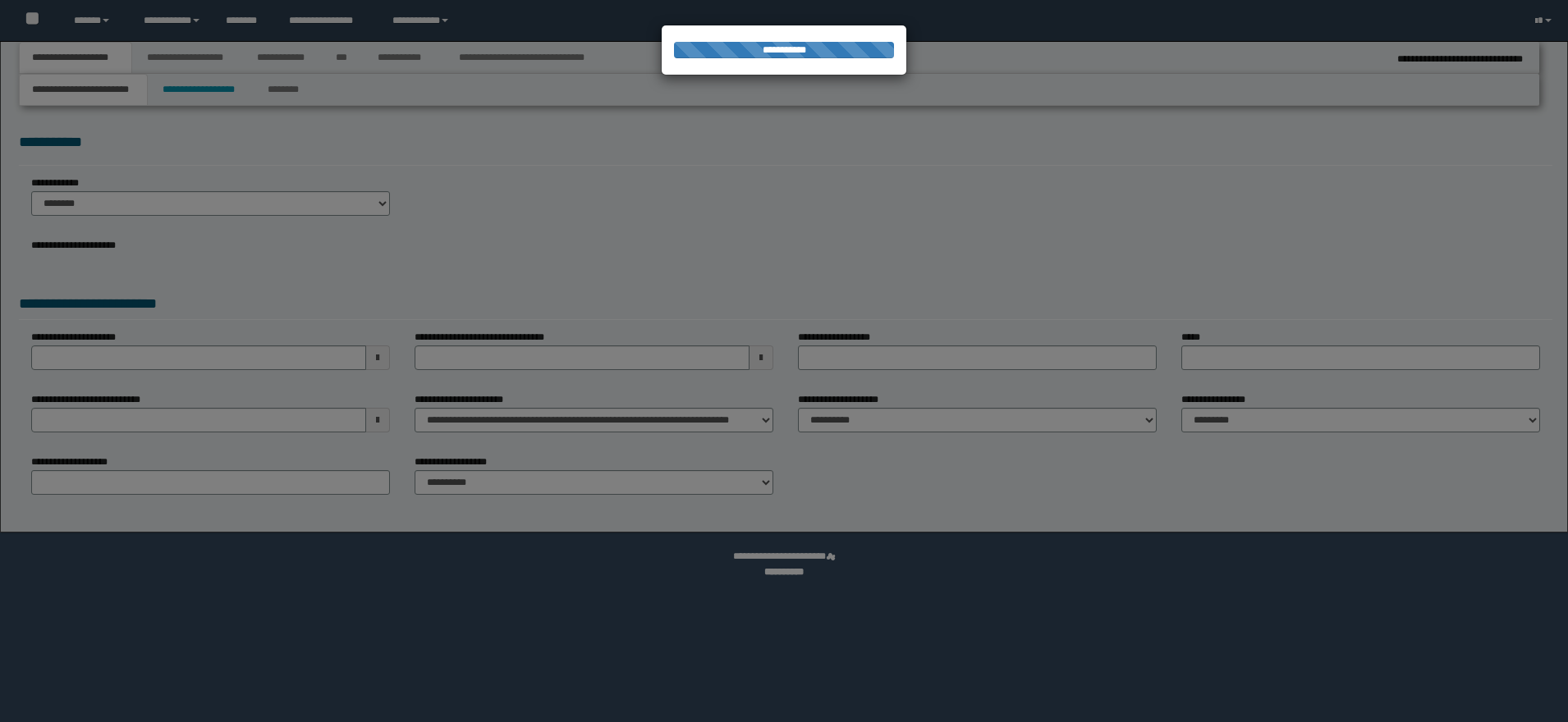 scroll, scrollTop: 0, scrollLeft: 0, axis: both 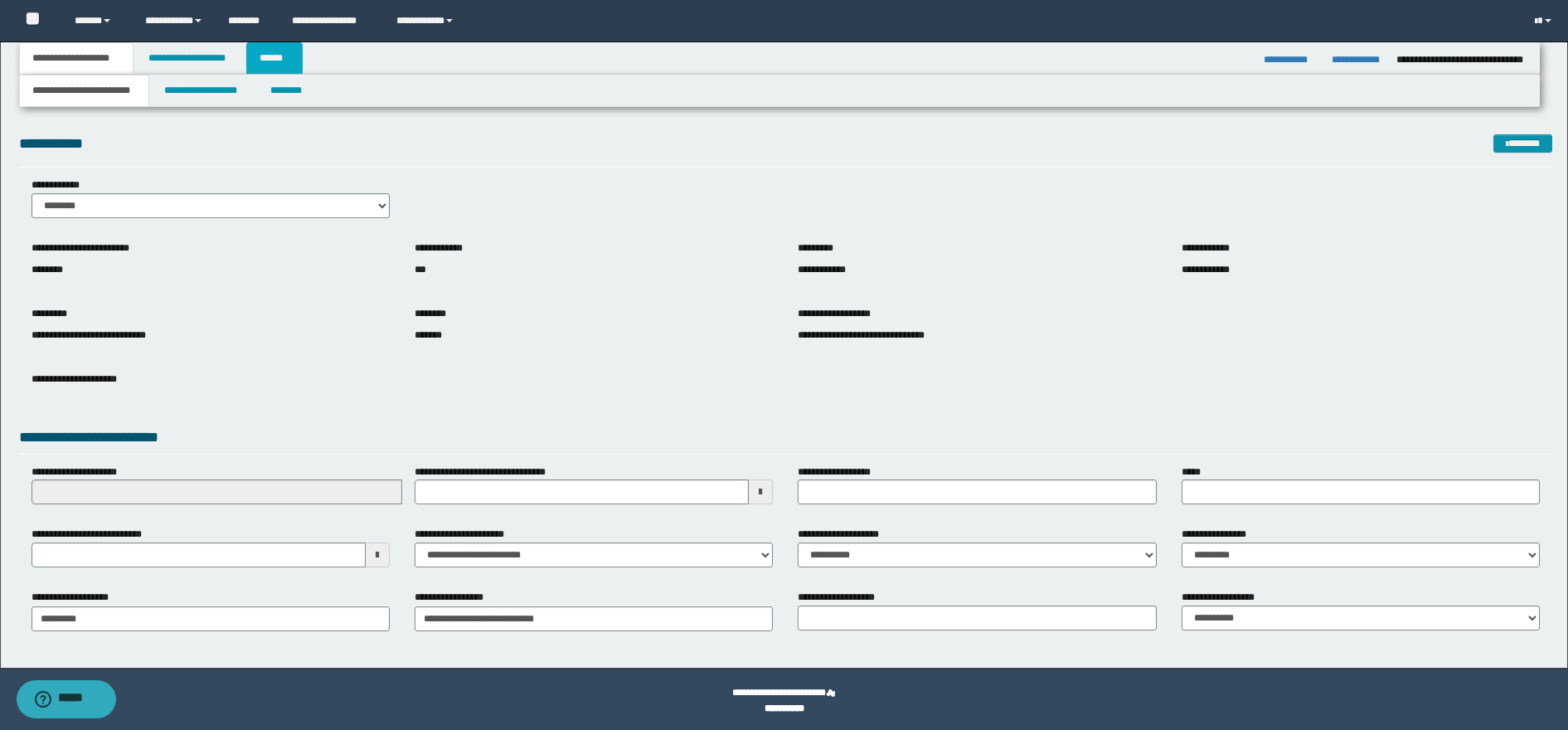 drag, startPoint x: 291, startPoint y: 61, endPoint x: 304, endPoint y: 68, distance: 14.76482 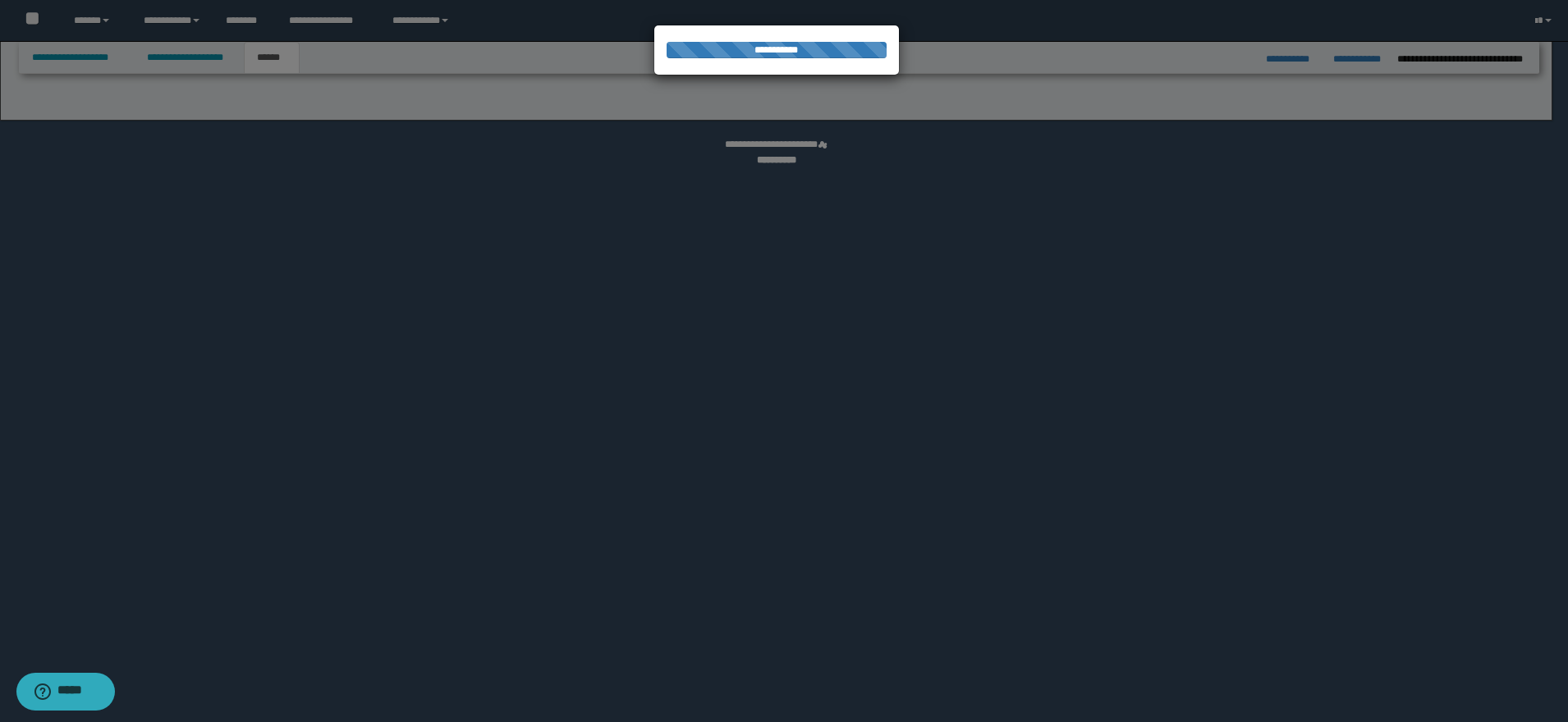 select on "*" 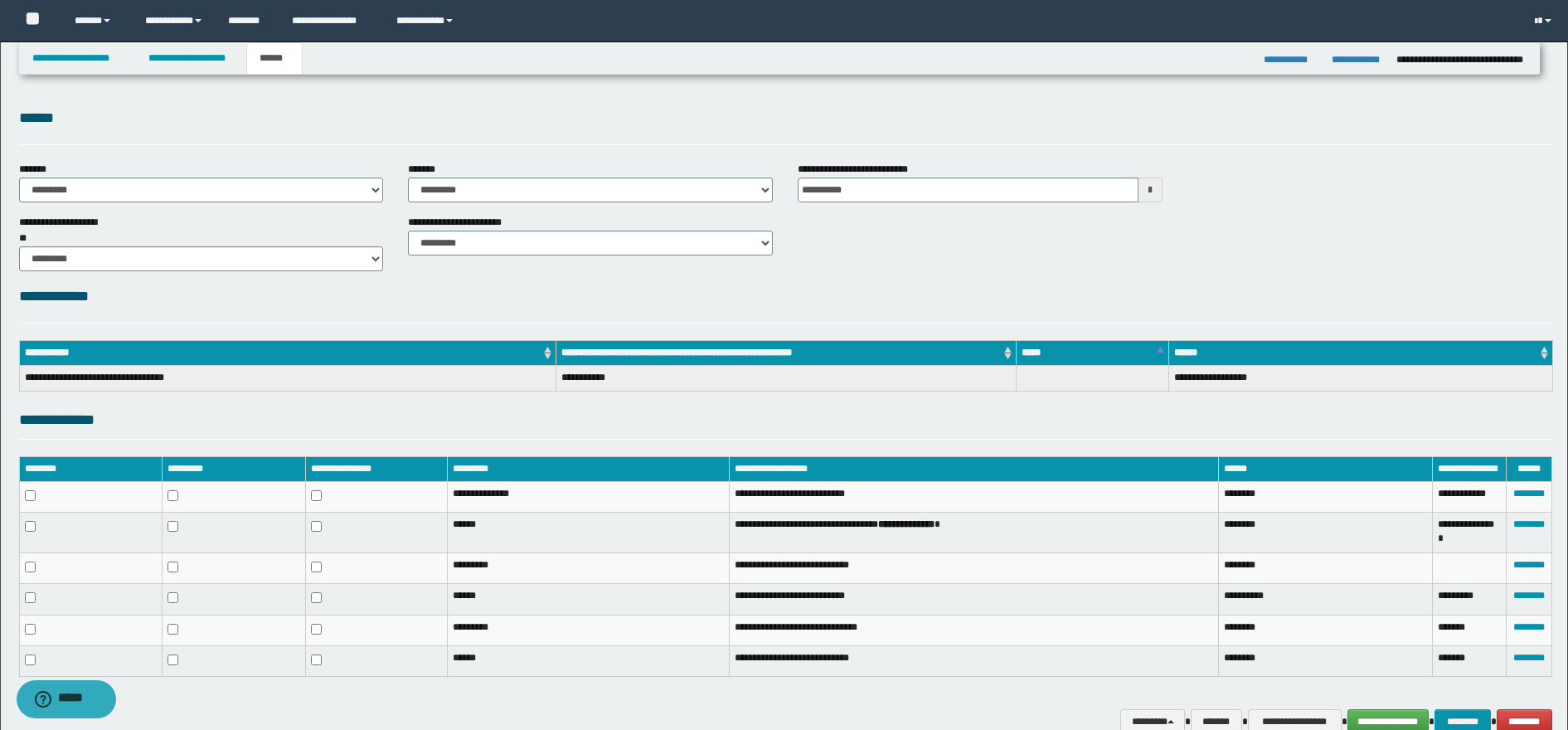 scroll, scrollTop: 85, scrollLeft: 0, axis: vertical 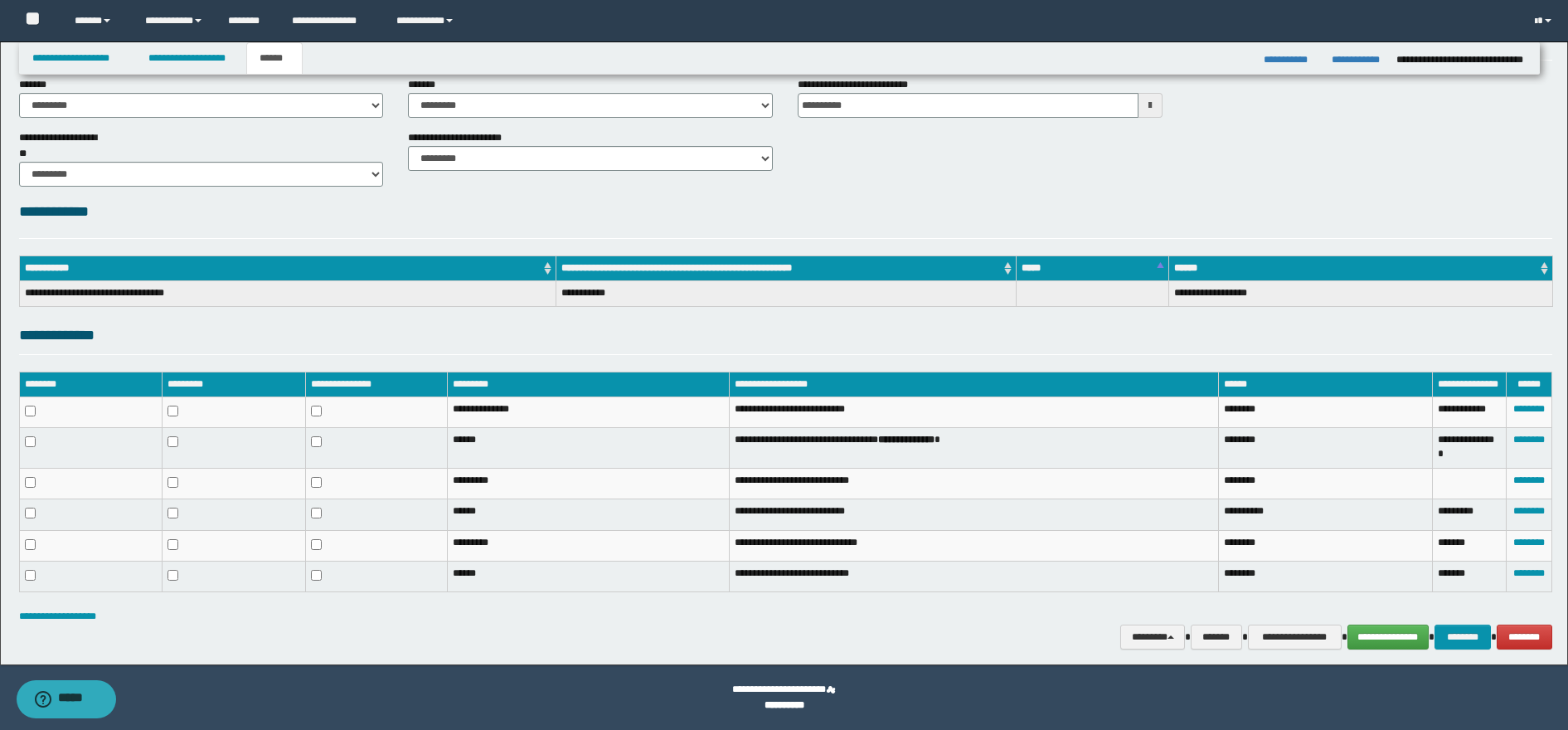 click at bounding box center [1150, 105] 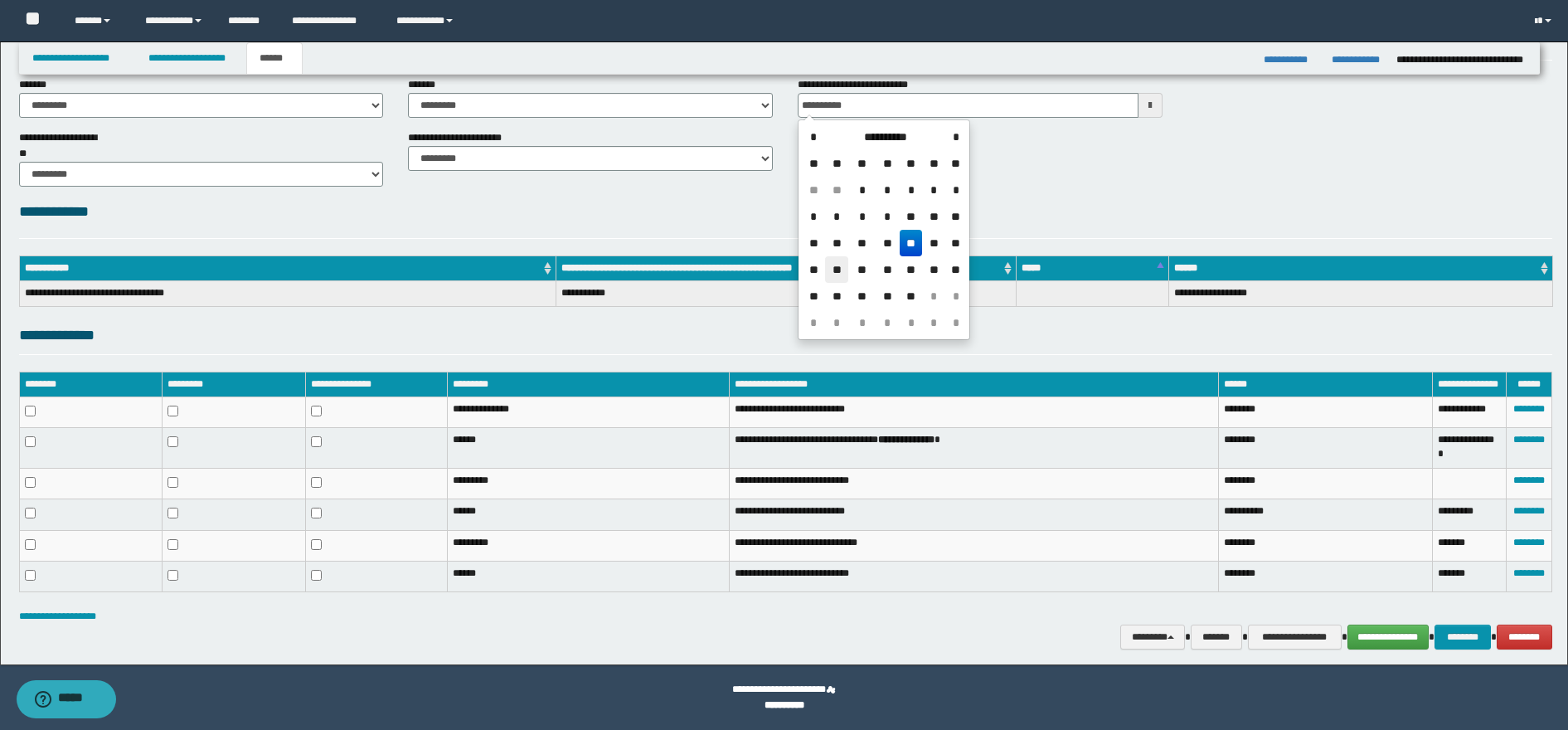 click on "**" at bounding box center [837, 270] 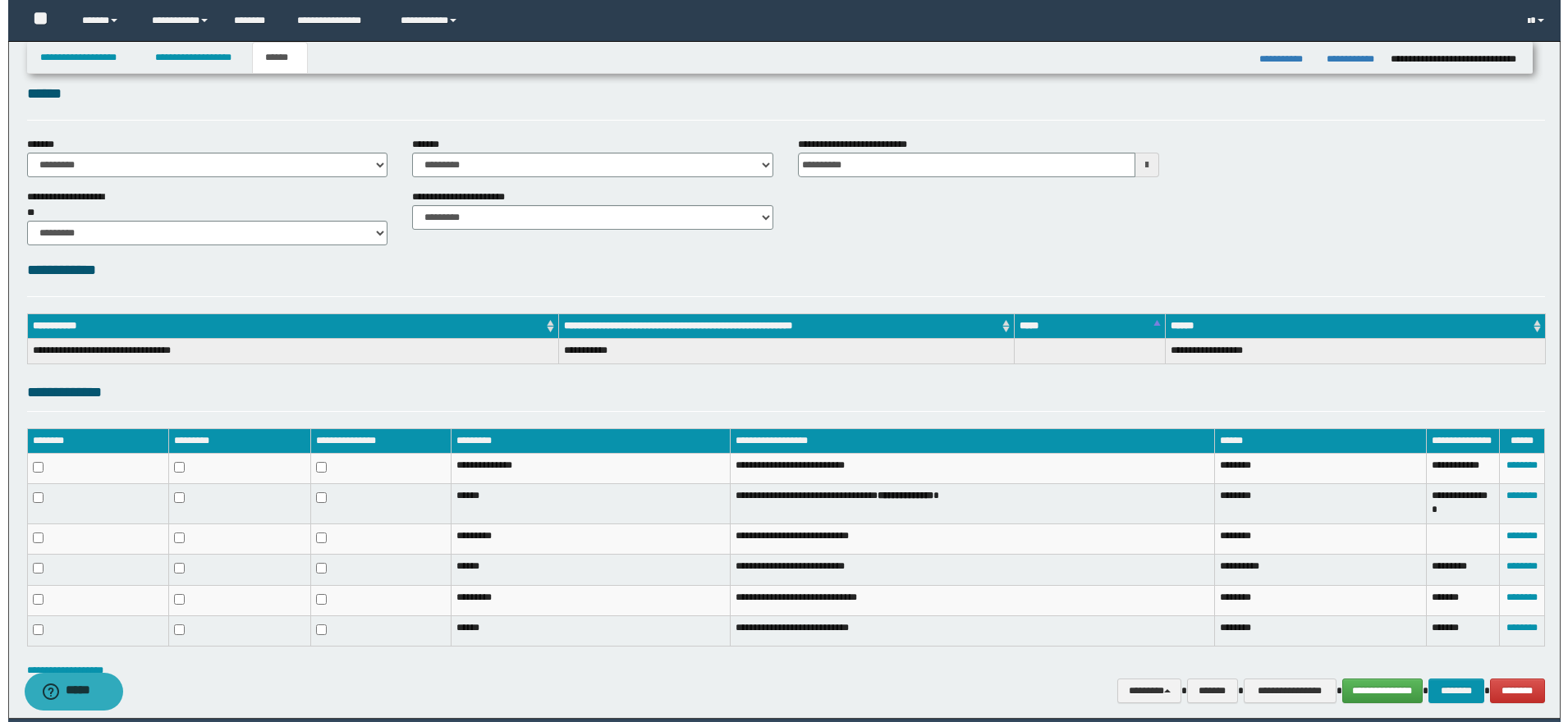 scroll, scrollTop: 0, scrollLeft: 0, axis: both 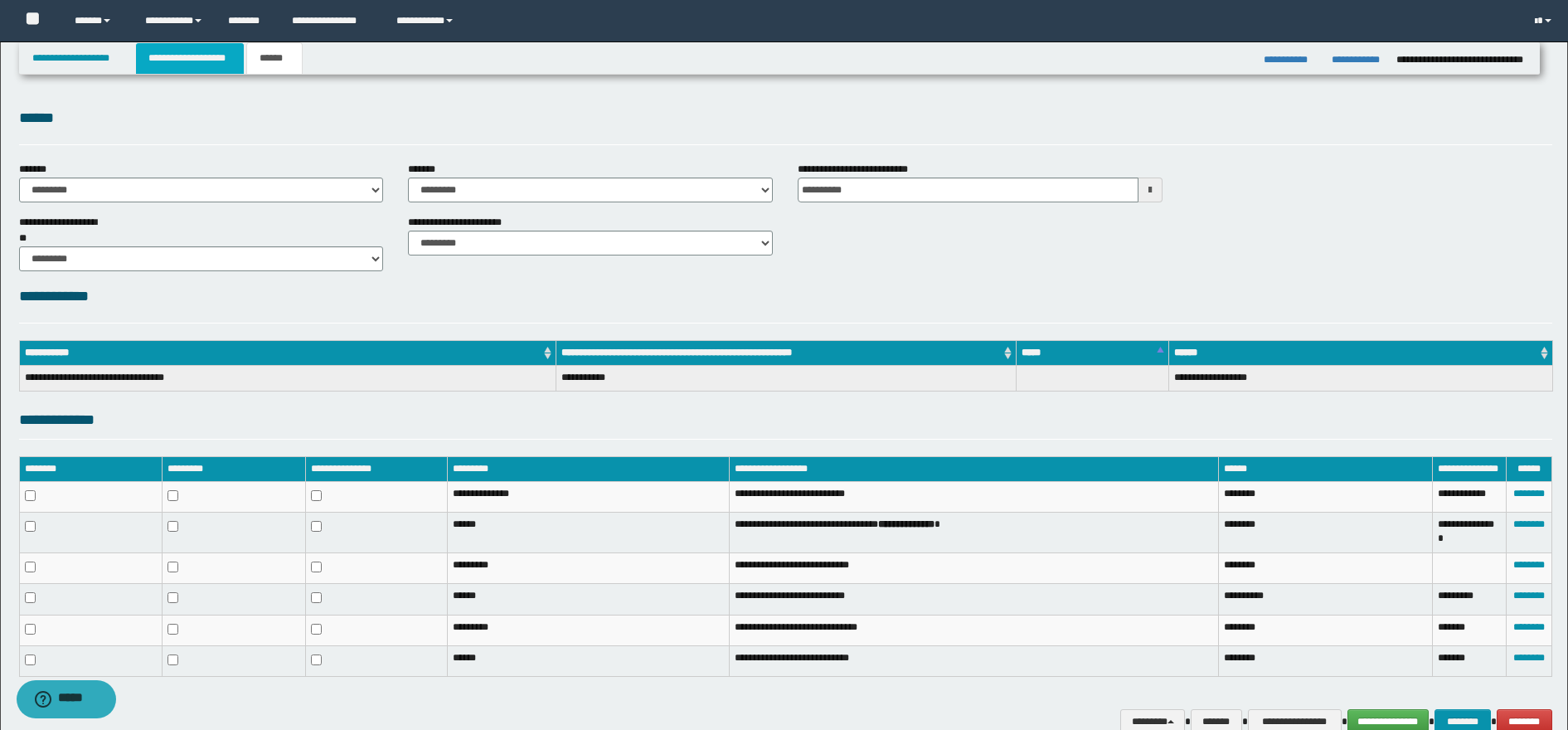 click on "**********" at bounding box center (190, 58) 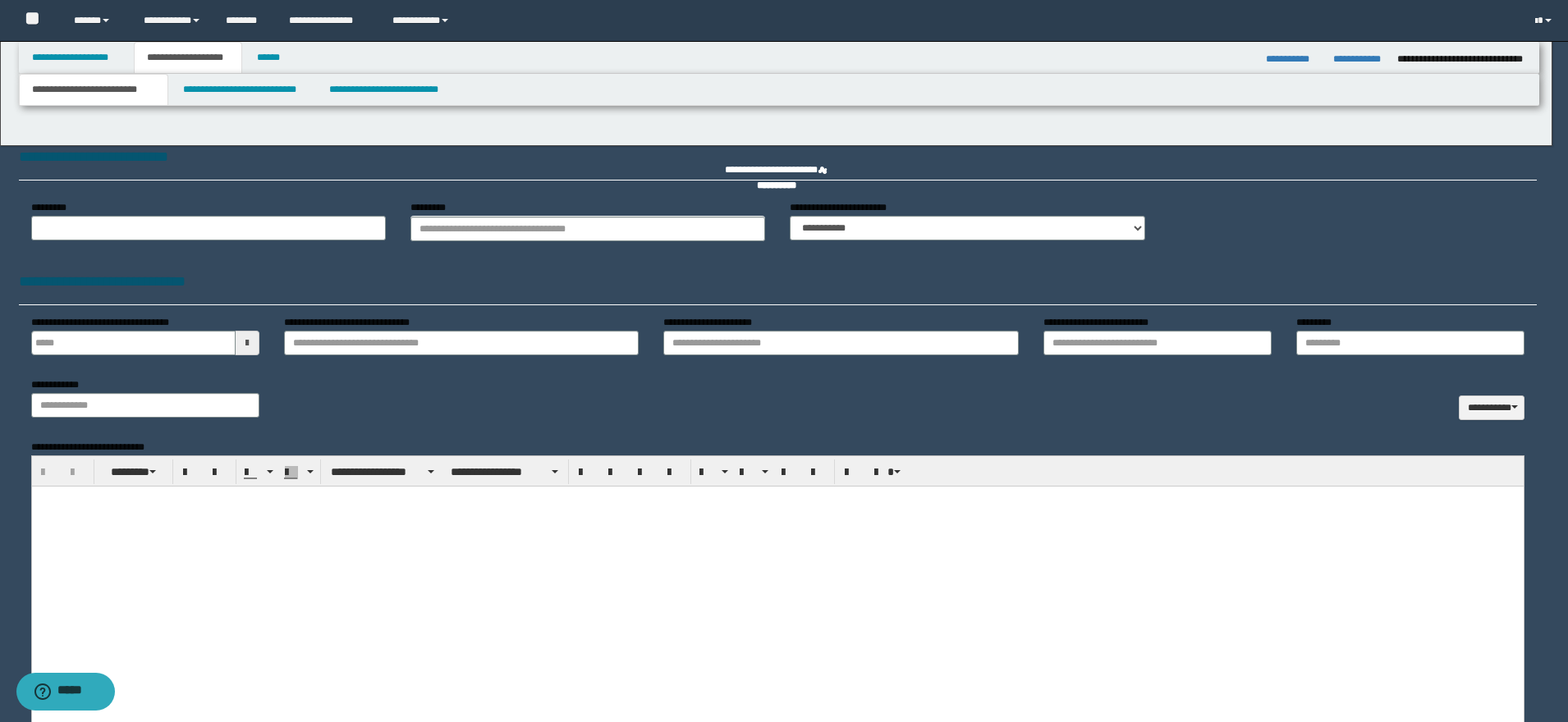 type 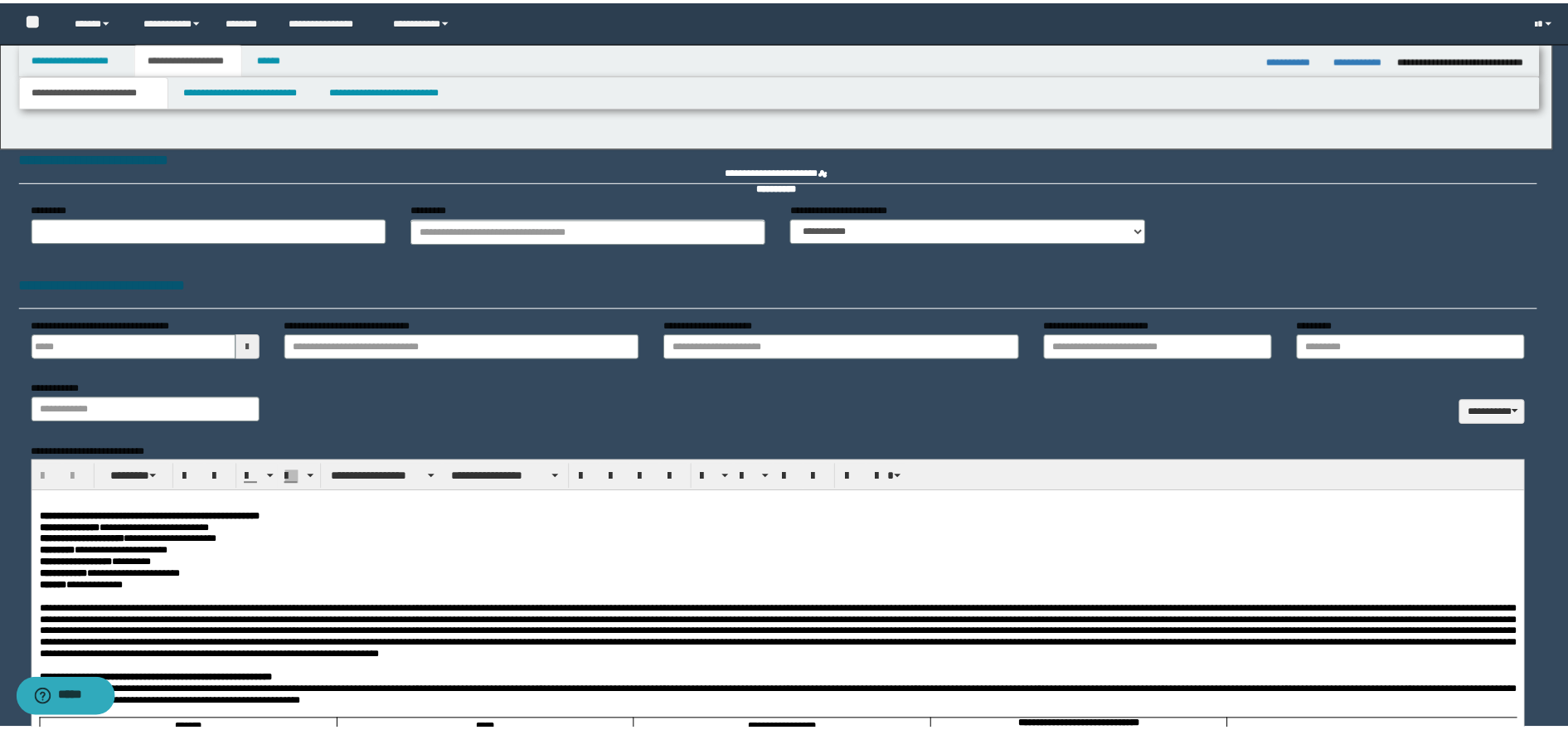 scroll, scrollTop: 0, scrollLeft: 0, axis: both 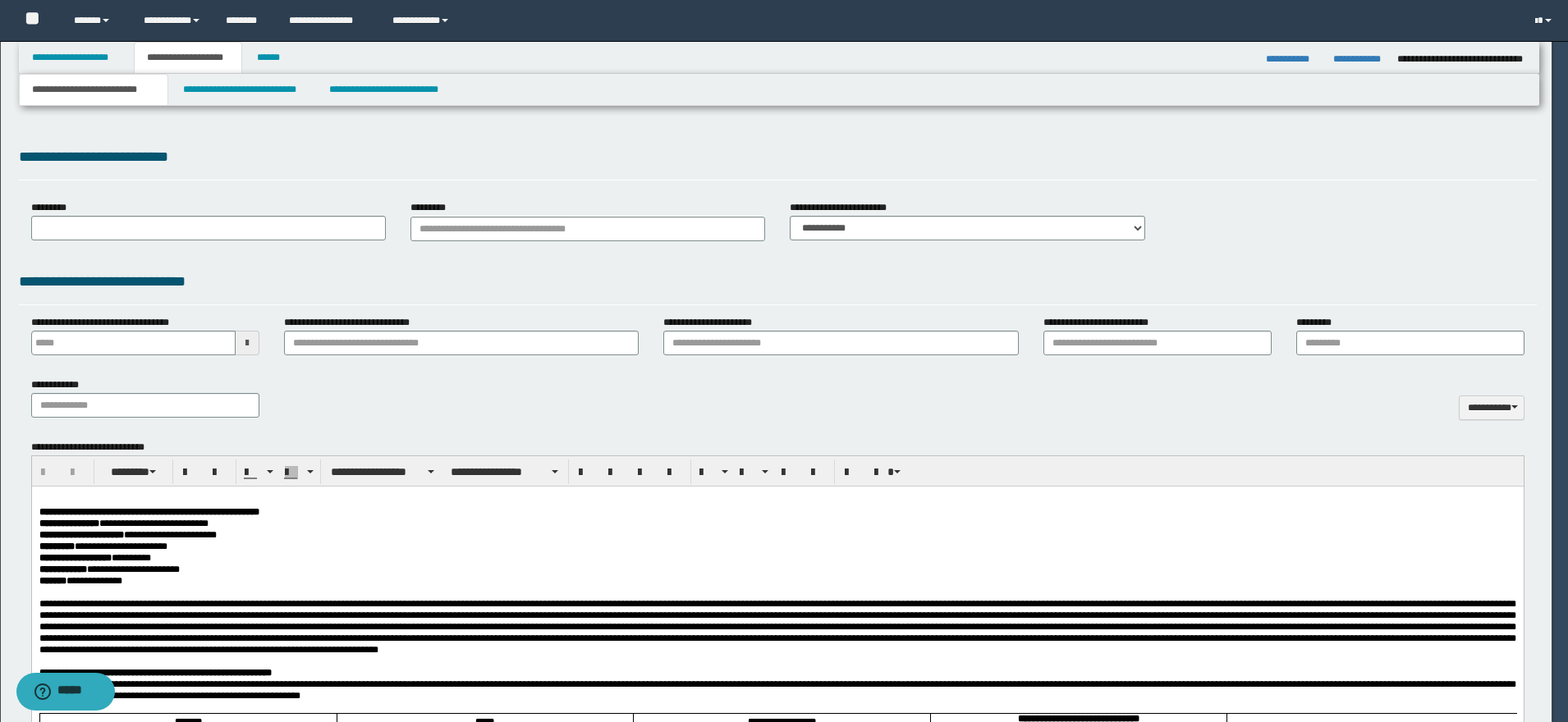 type on "**********" 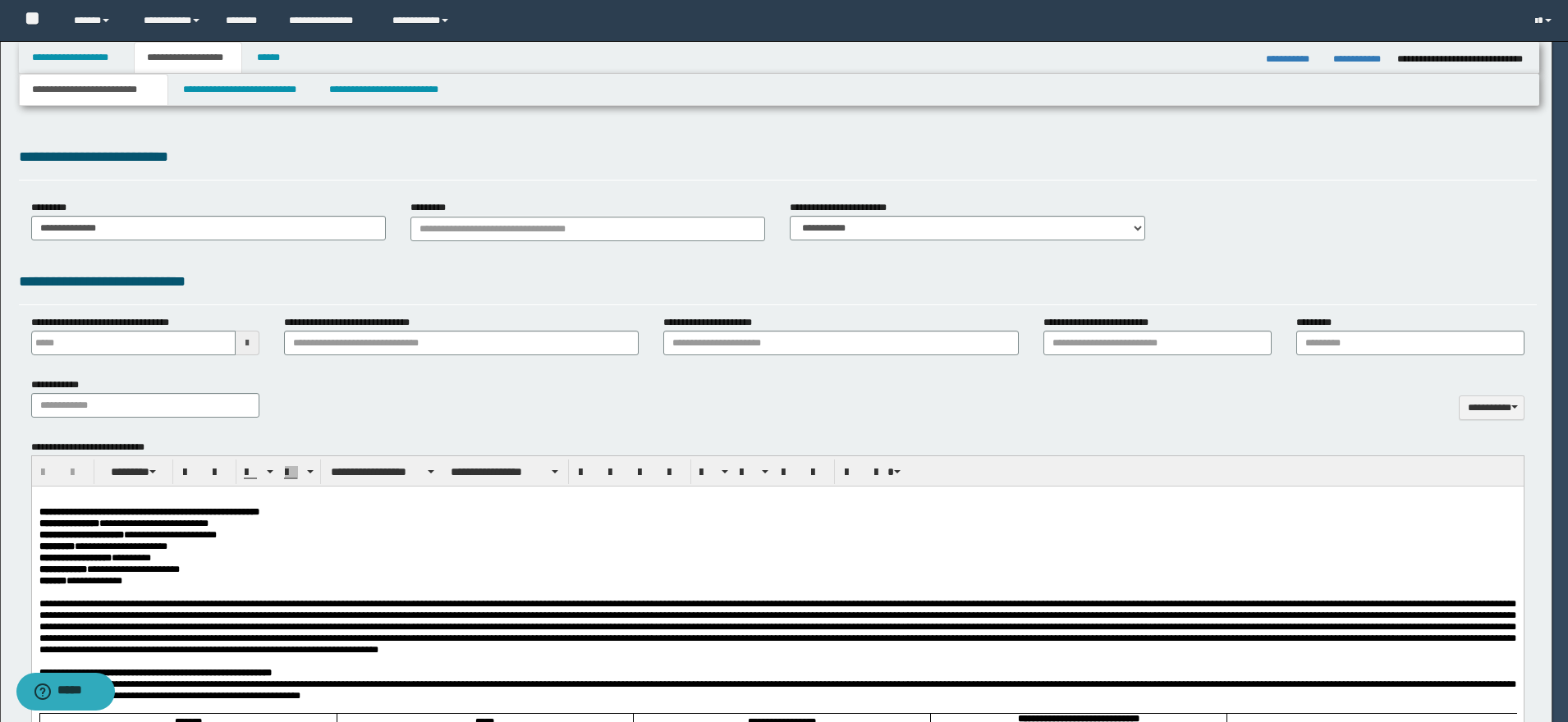 type on "**" 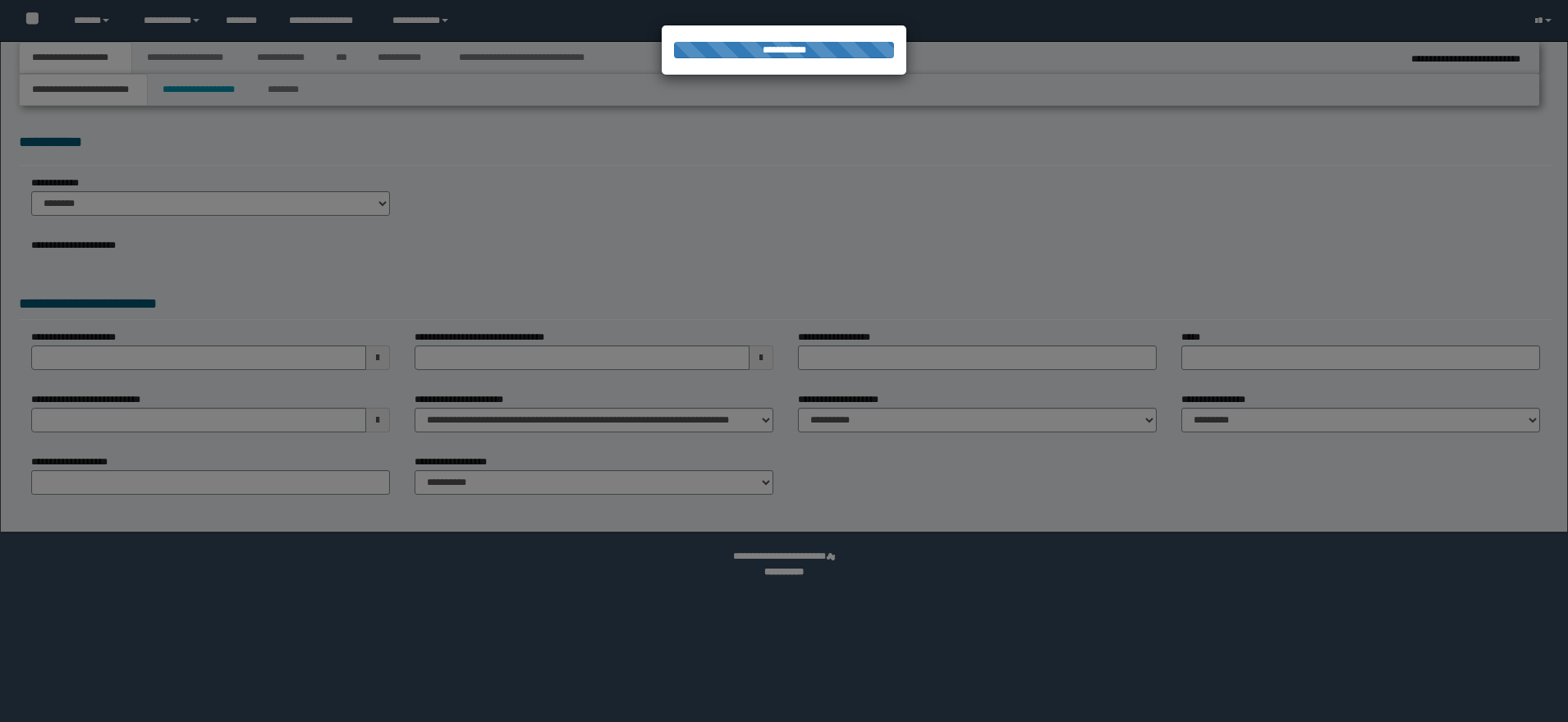 scroll, scrollTop: 0, scrollLeft: 0, axis: both 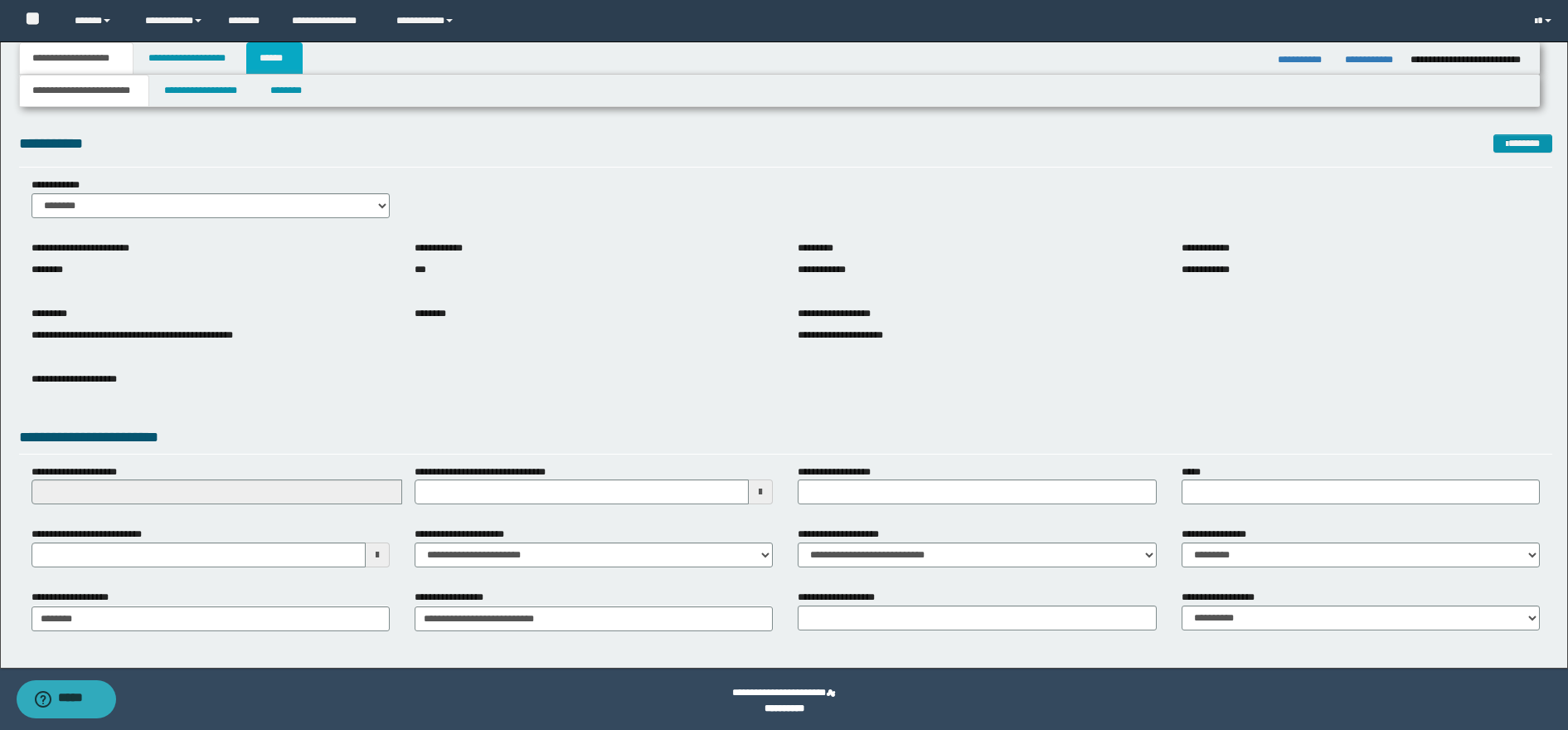 drag, startPoint x: 276, startPoint y: 60, endPoint x: 357, endPoint y: 110, distance: 95.18929 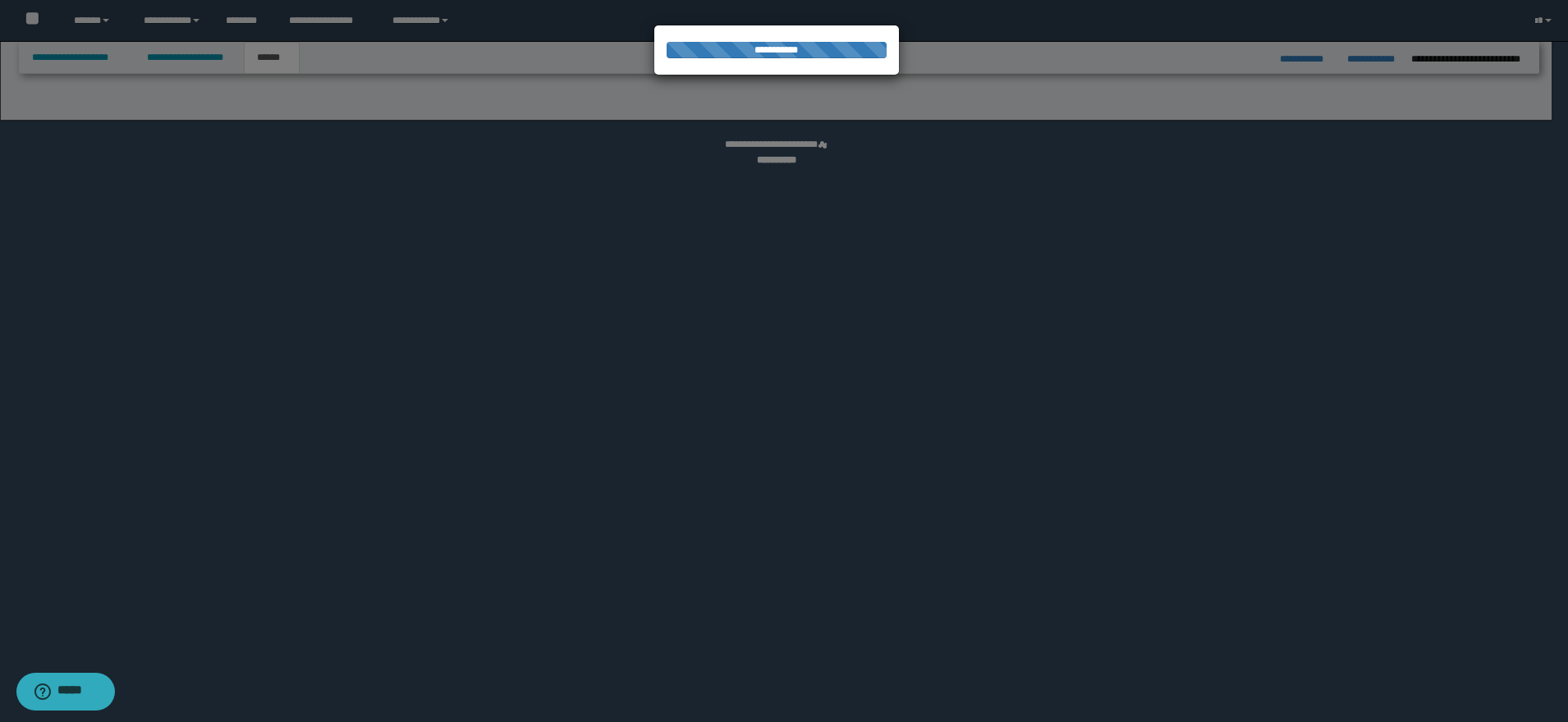 select on "*" 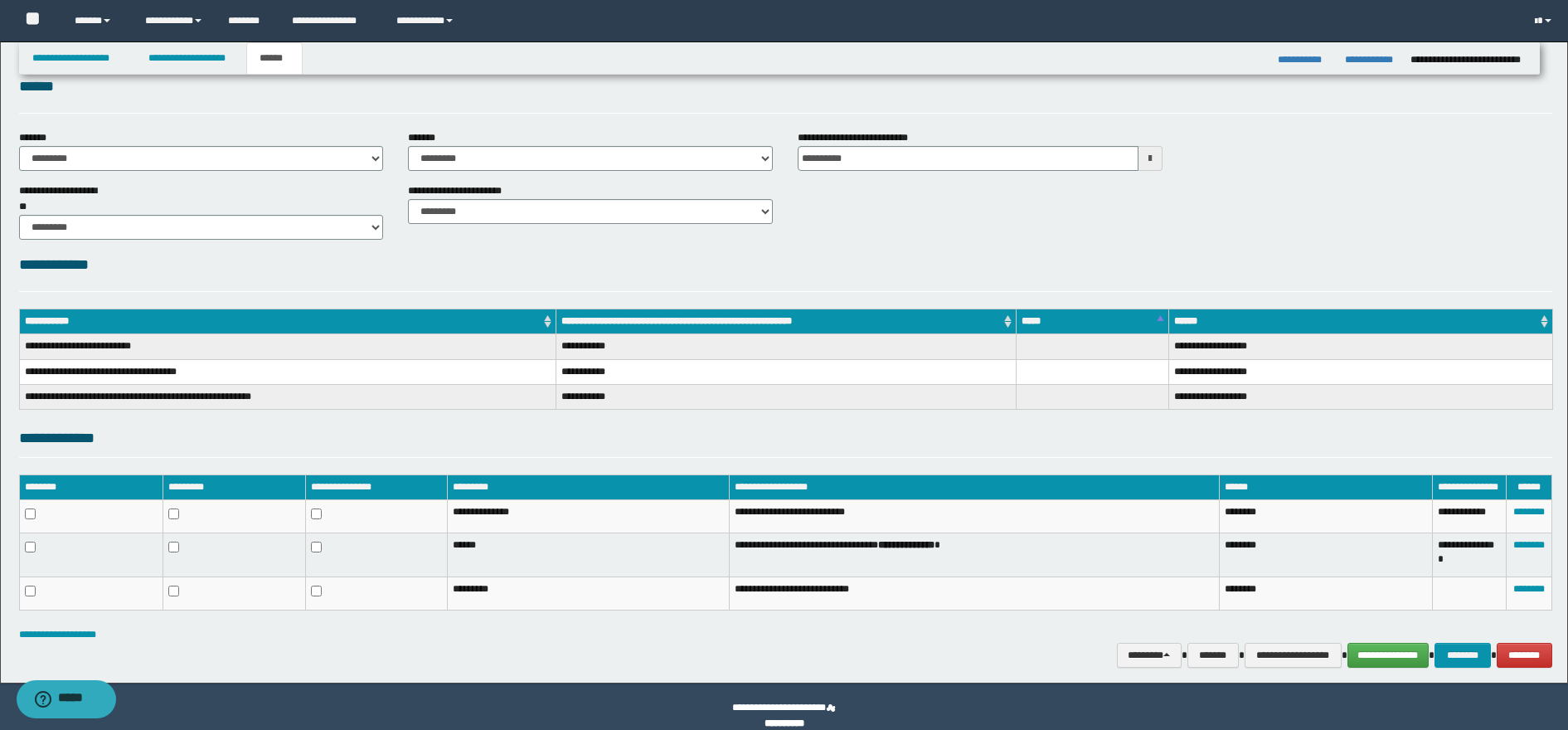 scroll, scrollTop: 49, scrollLeft: 0, axis: vertical 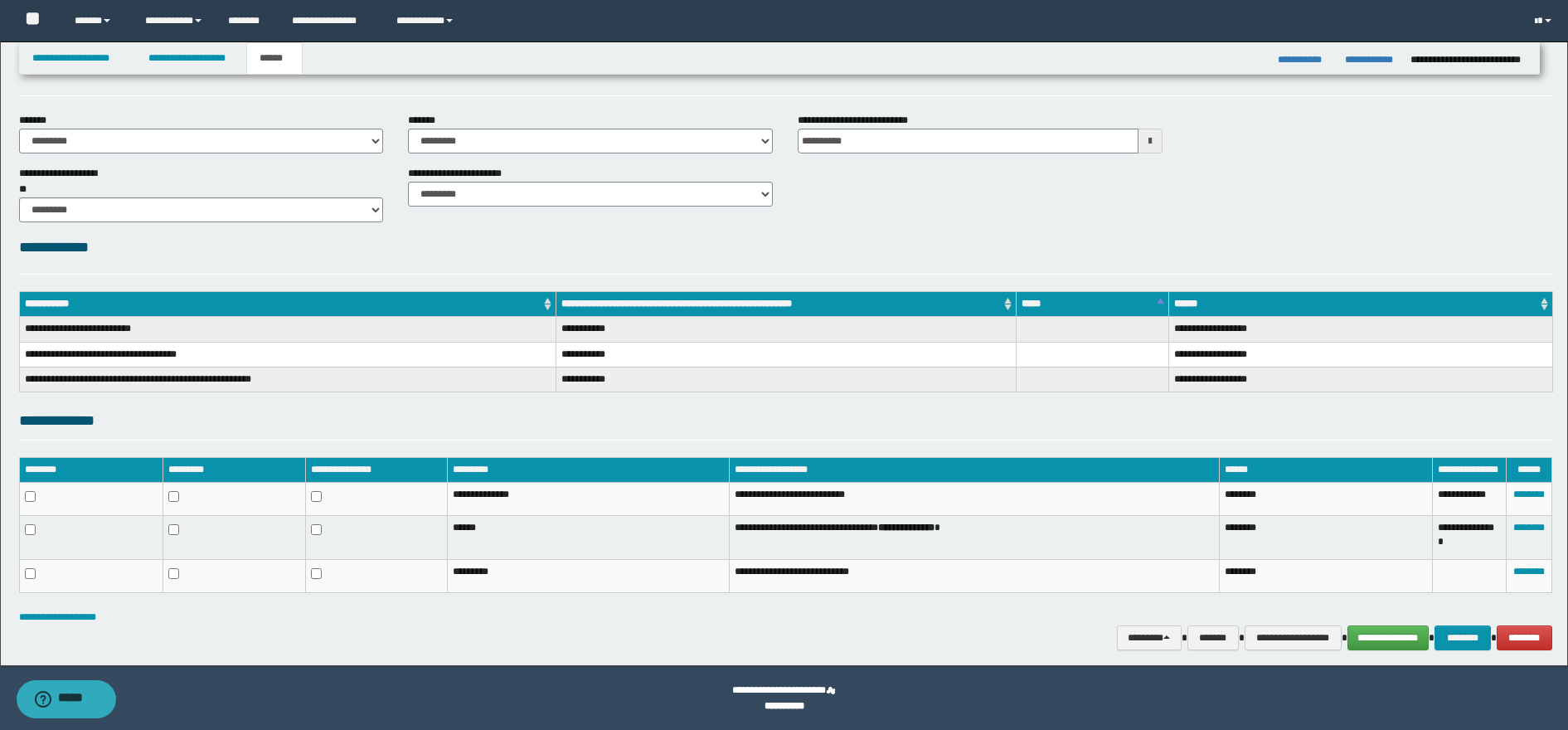 click at bounding box center [1150, 141] 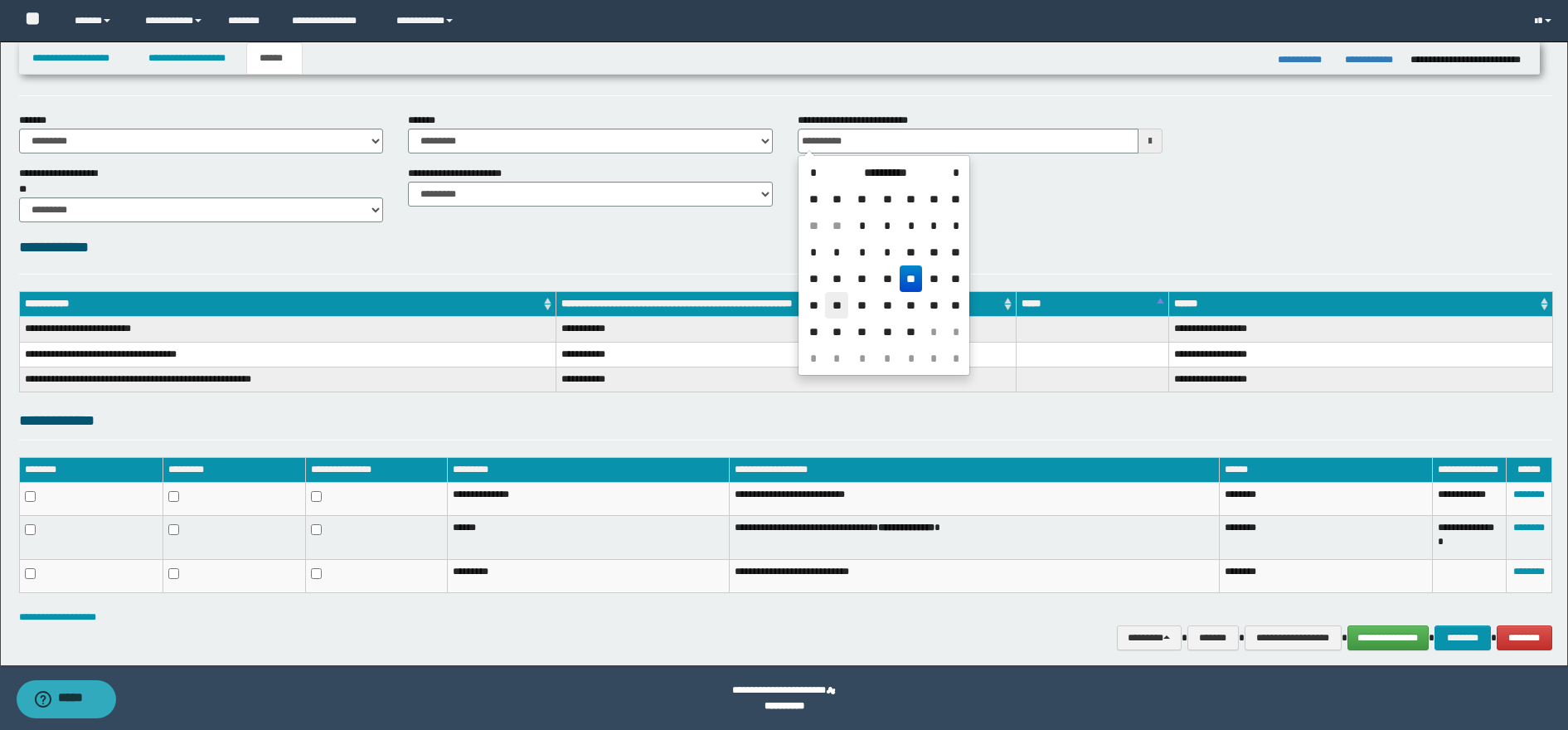 click on "**" at bounding box center [837, 305] 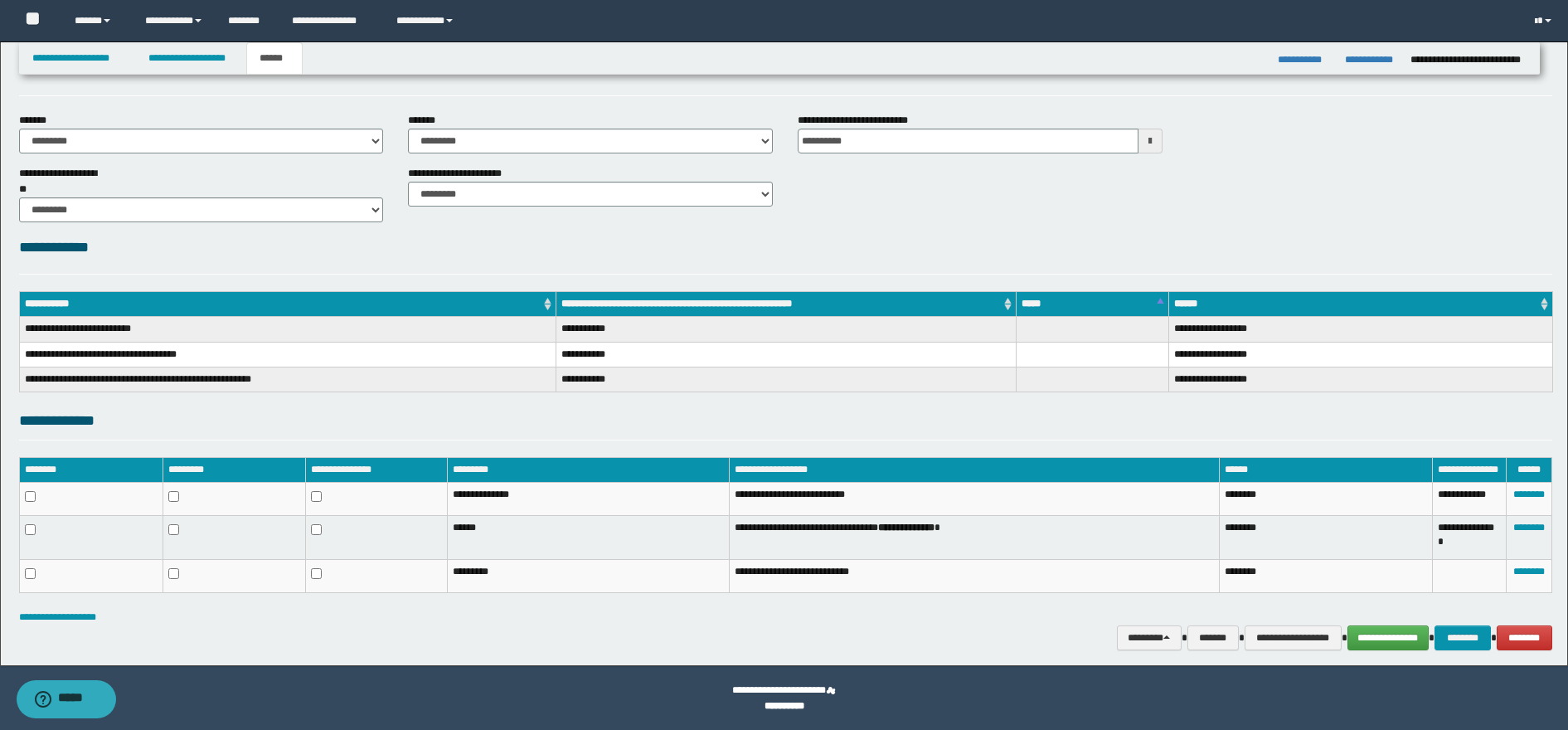 click on "**********" at bounding box center [785, 353] 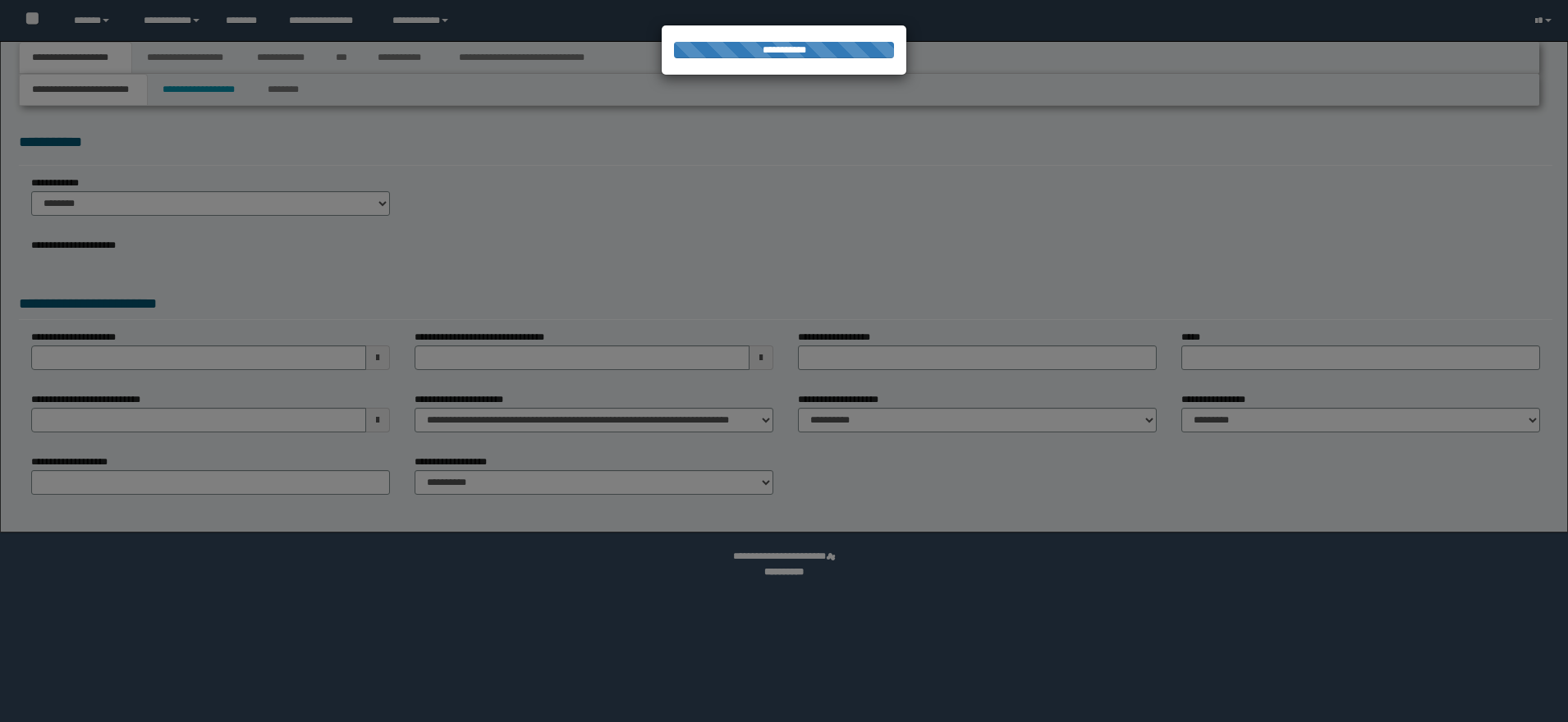scroll, scrollTop: 0, scrollLeft: 0, axis: both 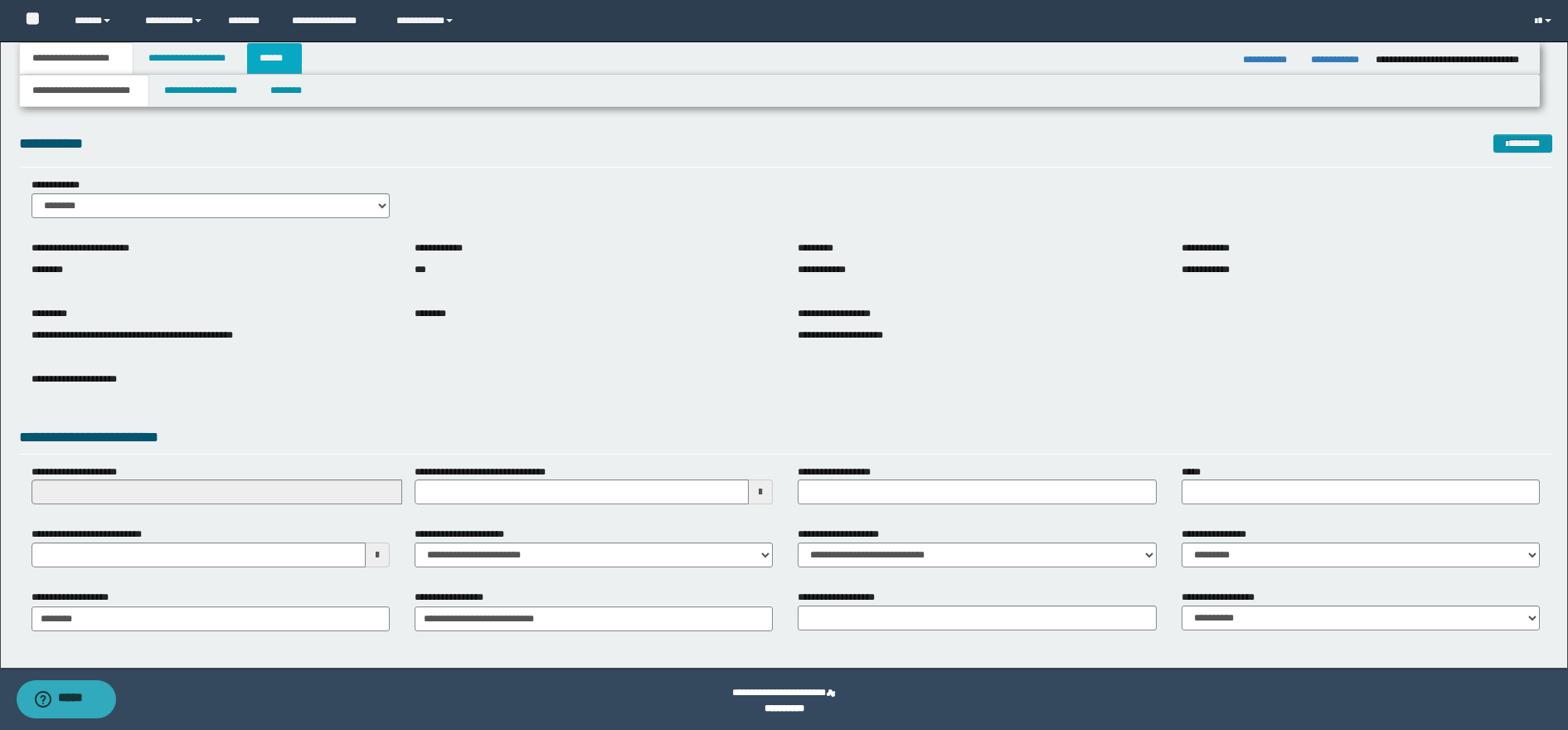 click on "******" at bounding box center (274, 58) 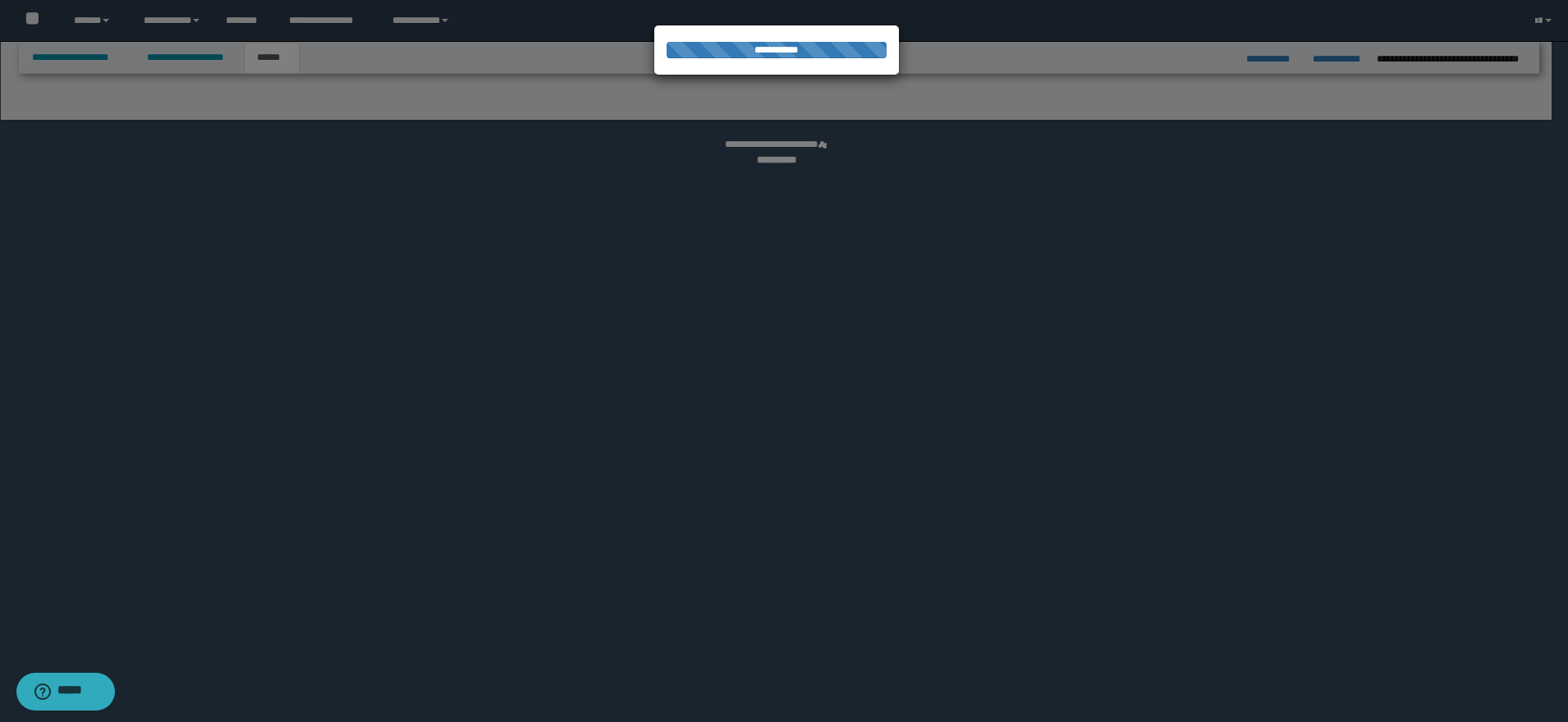 select on "*" 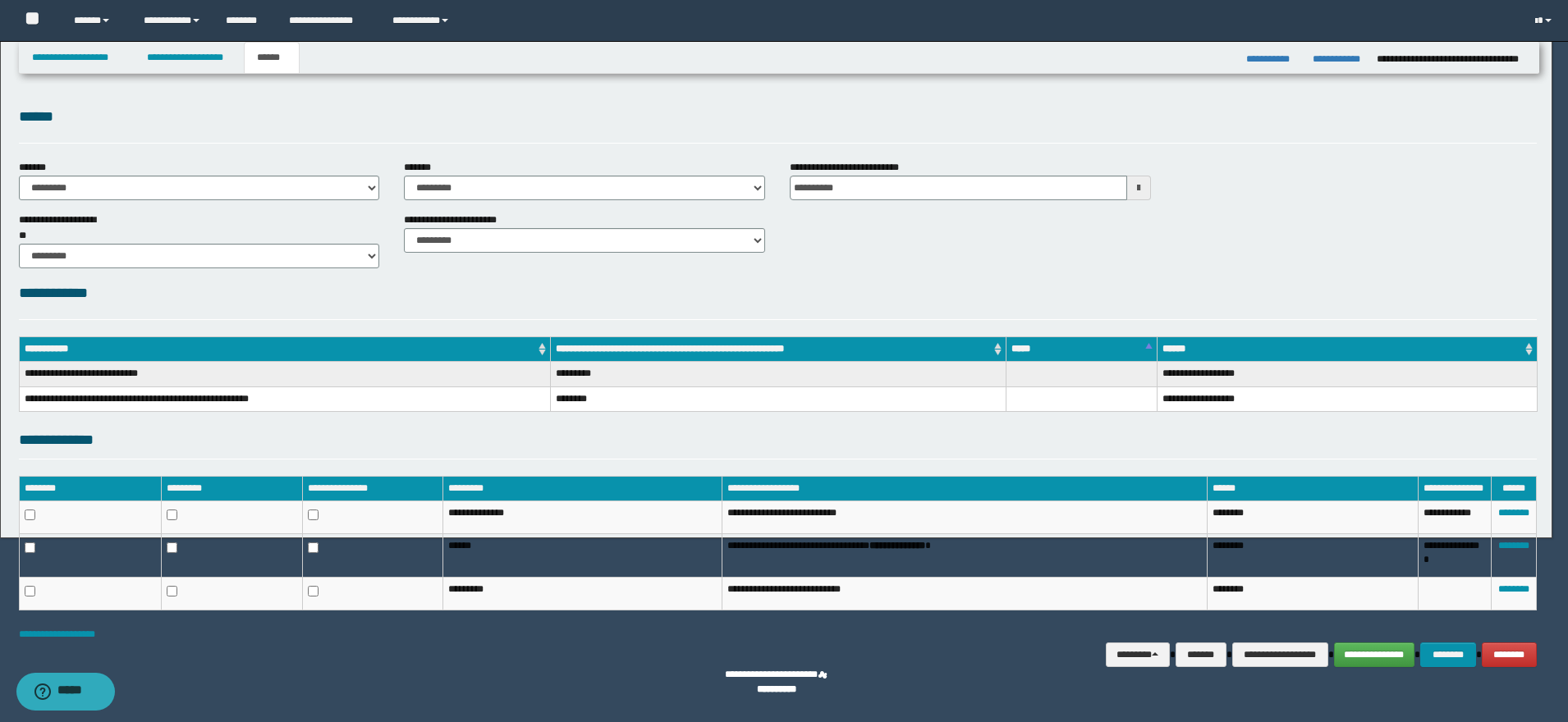 scroll, scrollTop: 0, scrollLeft: 0, axis: both 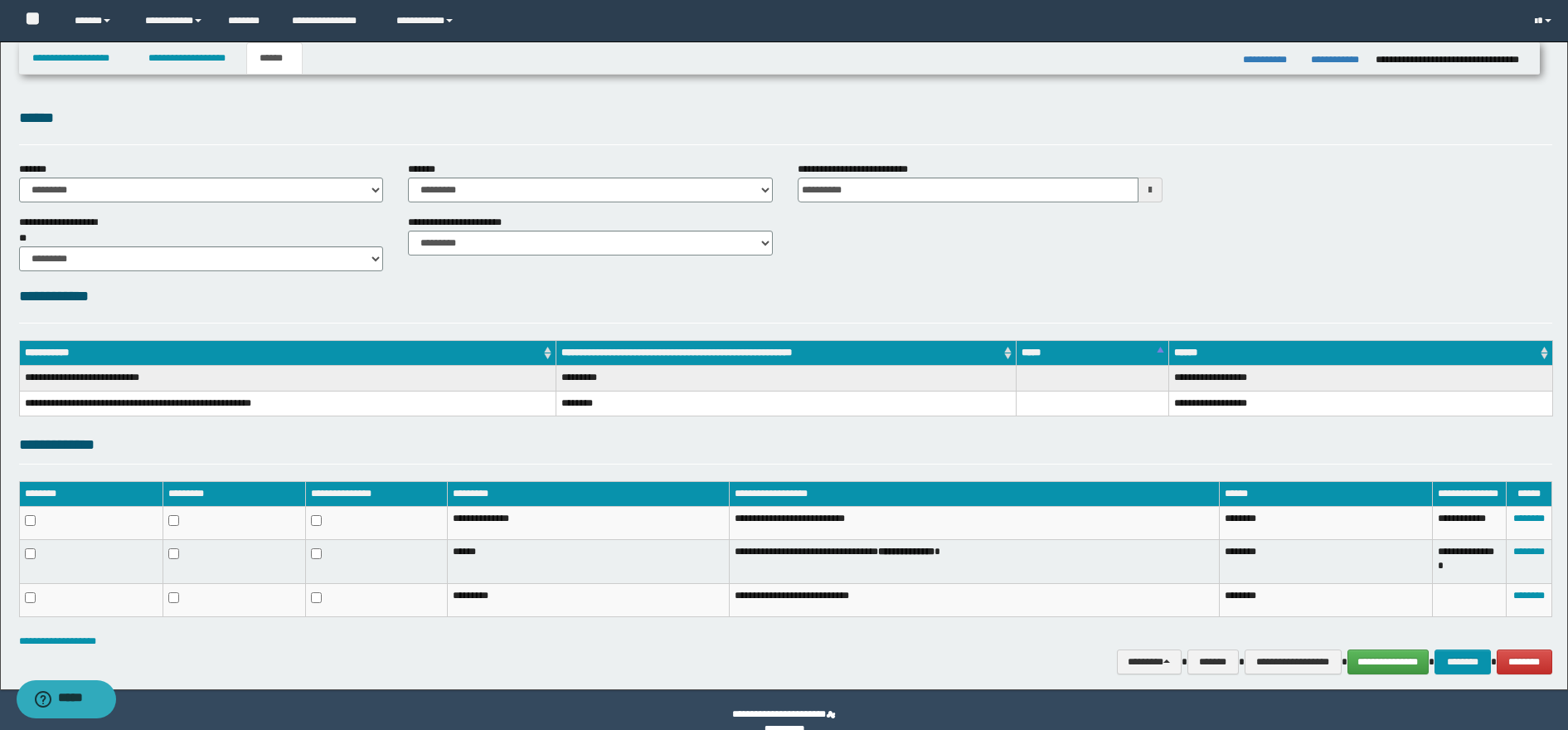 click at bounding box center [1150, 190] 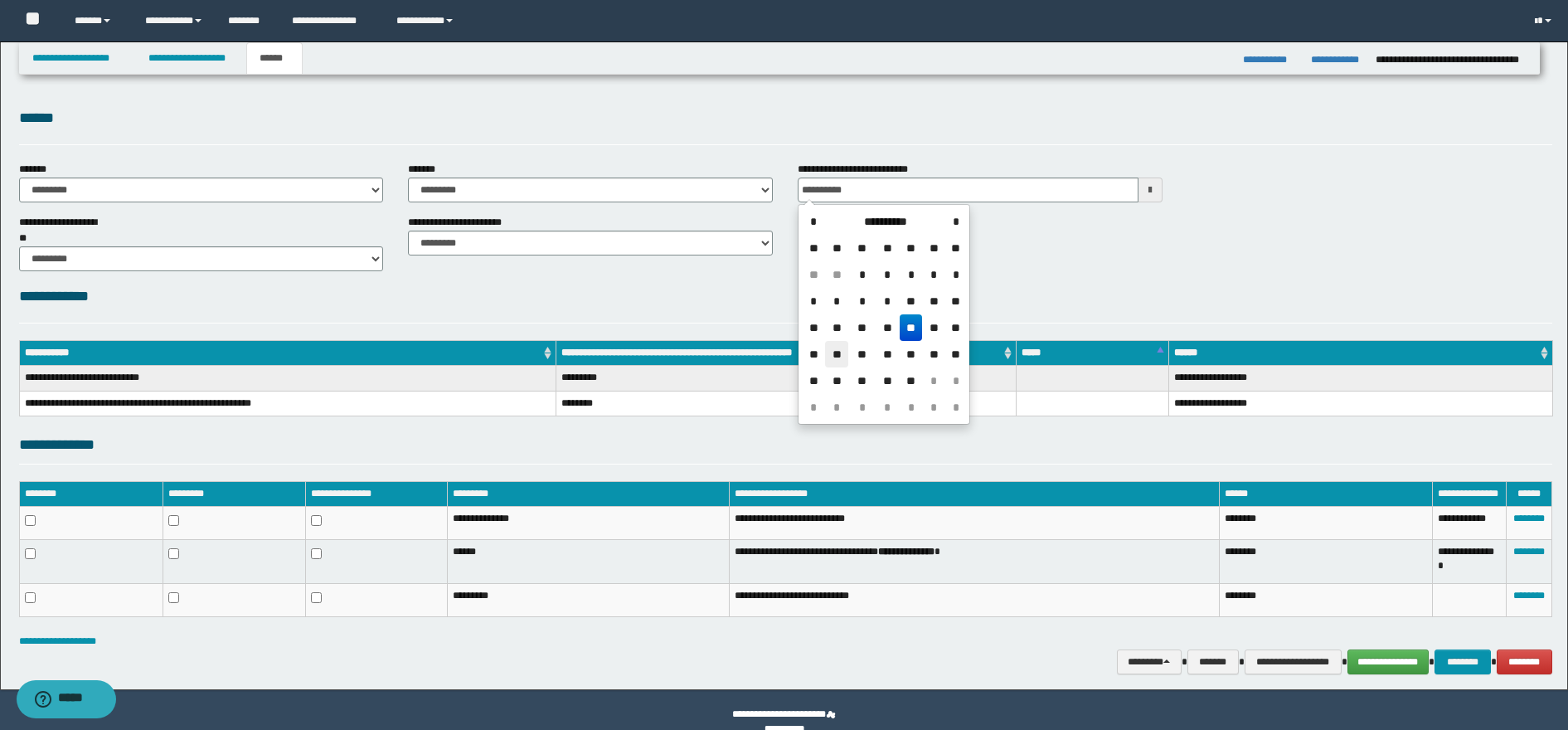 click on "**" at bounding box center (837, 354) 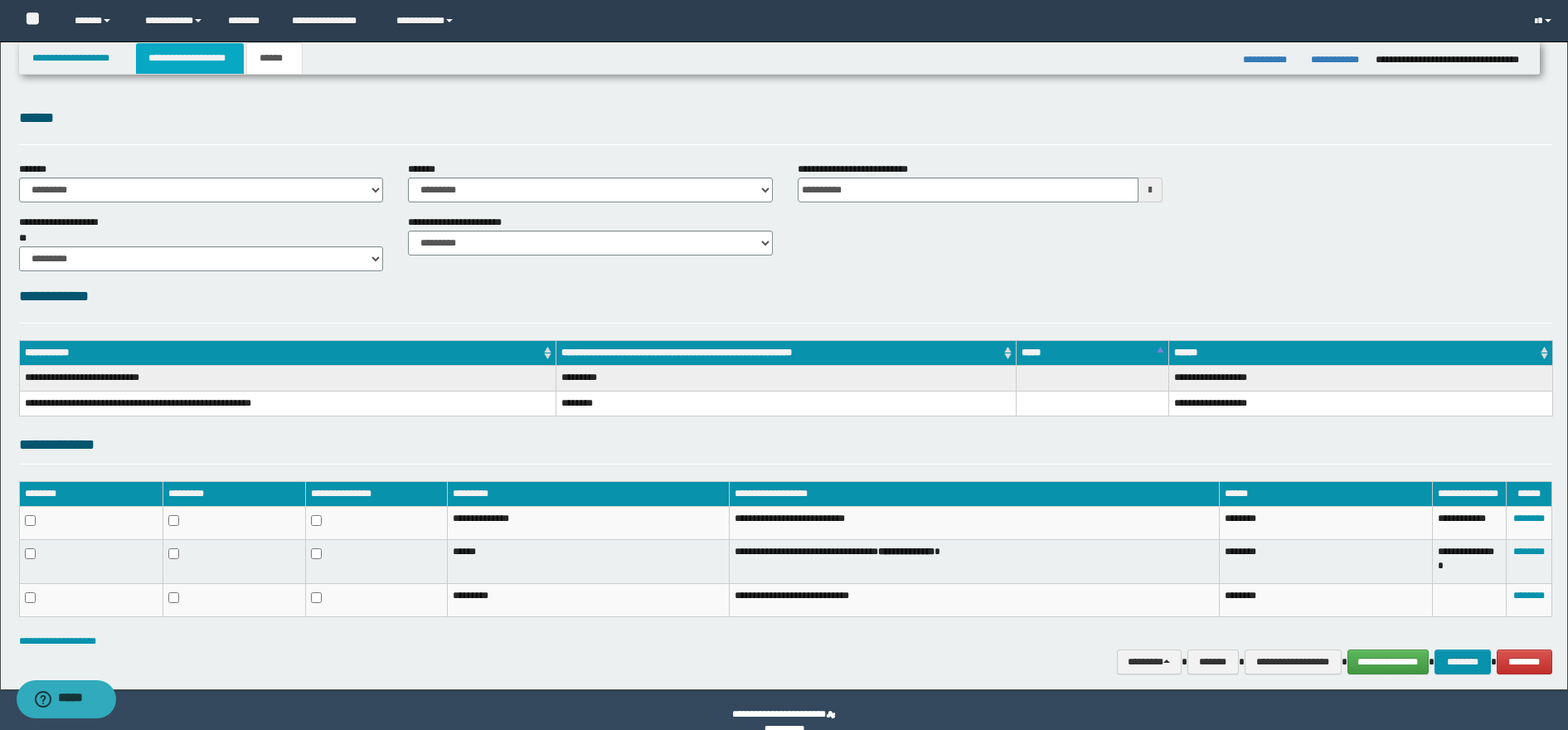 click on "**********" at bounding box center (190, 58) 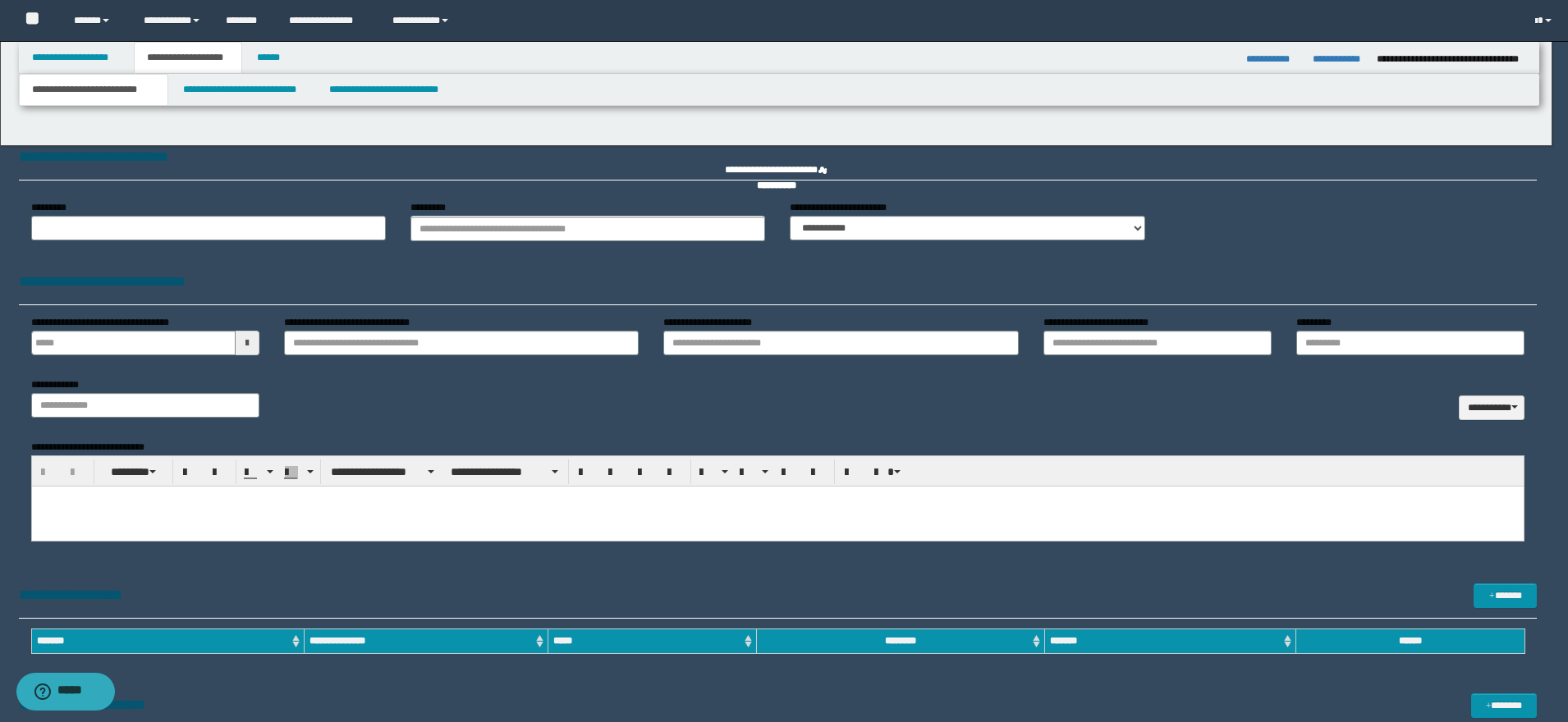 type 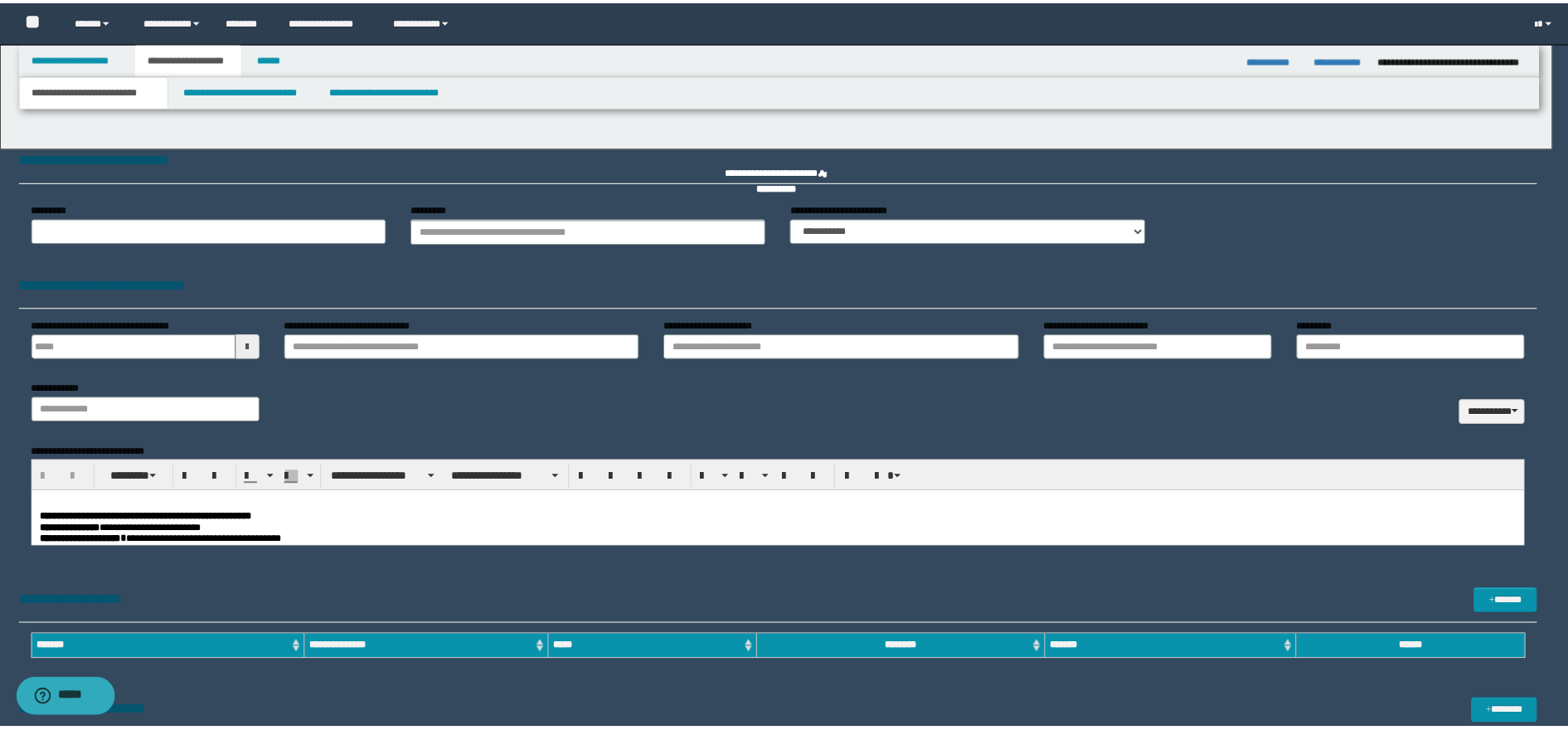 scroll, scrollTop: 0, scrollLeft: 0, axis: both 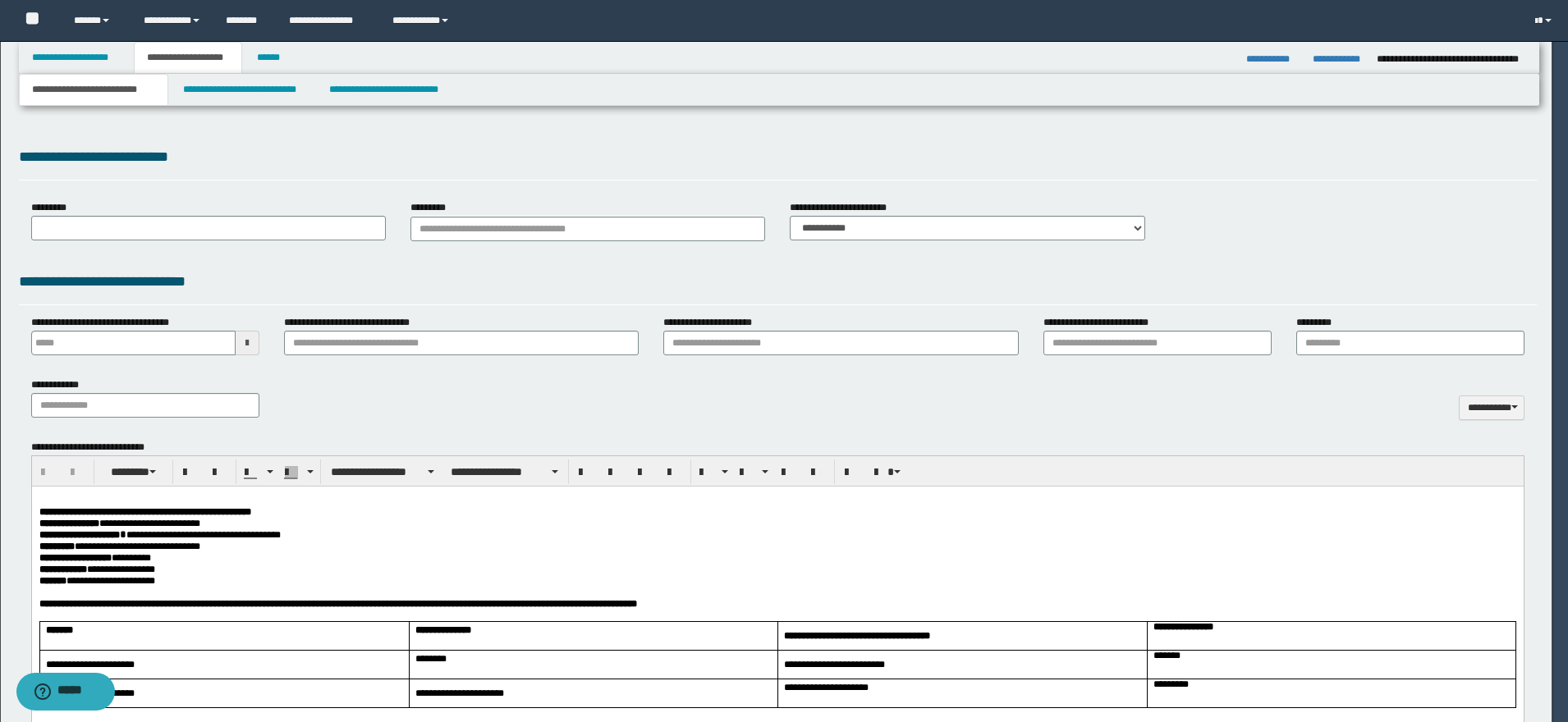 type on "********" 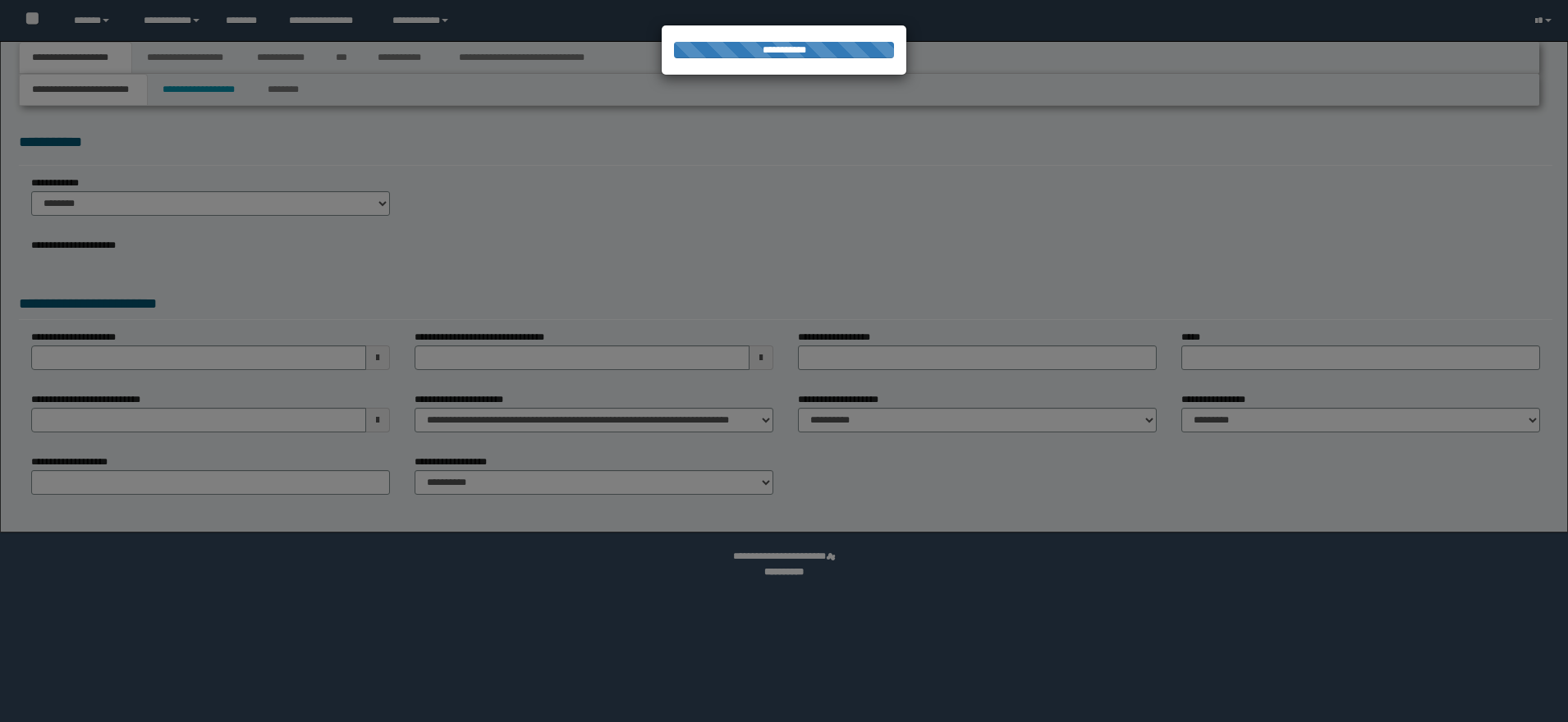 scroll, scrollTop: 0, scrollLeft: 0, axis: both 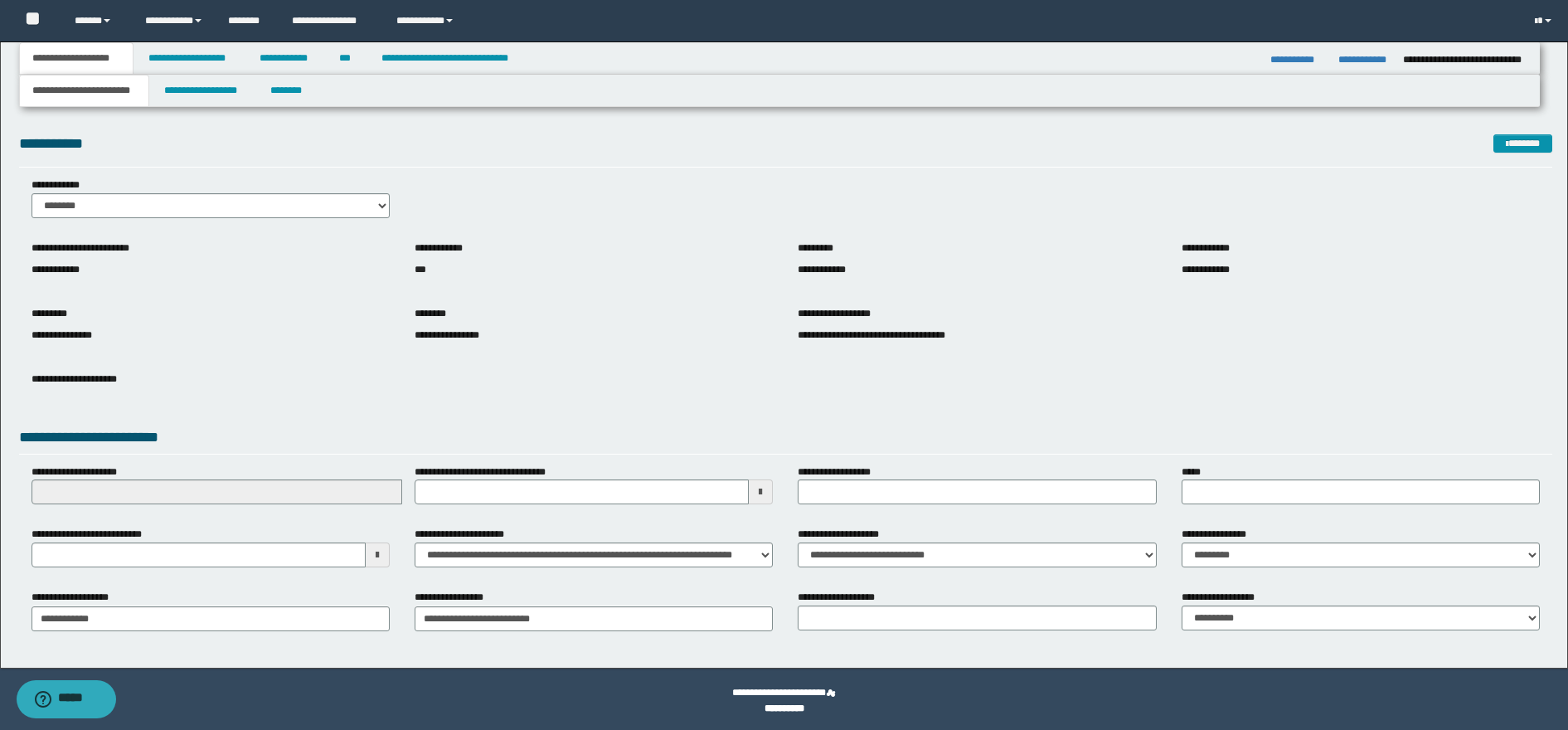 click on "**********" at bounding box center [779, 90] 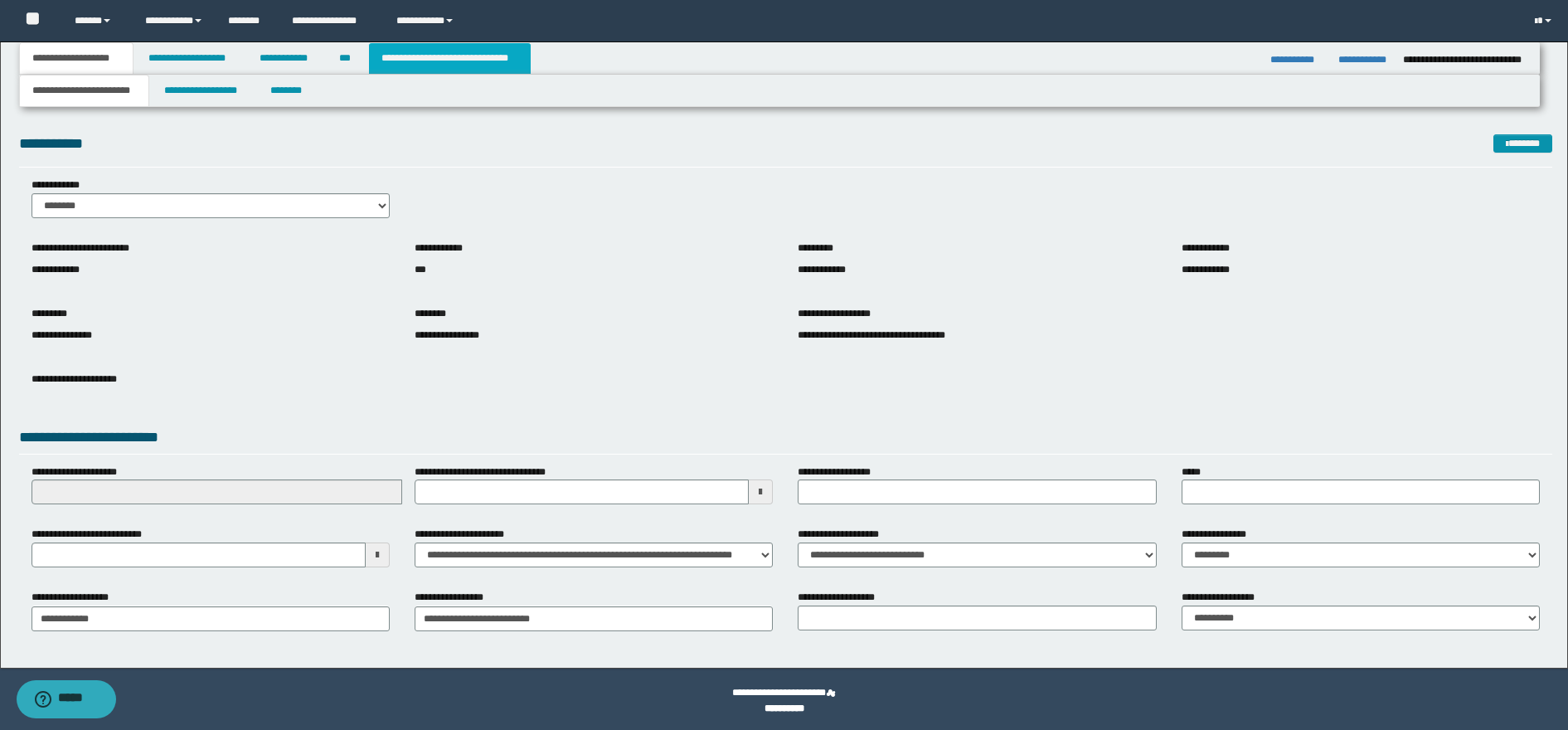 drag, startPoint x: 471, startPoint y: 59, endPoint x: 487, endPoint y: 71, distance: 20 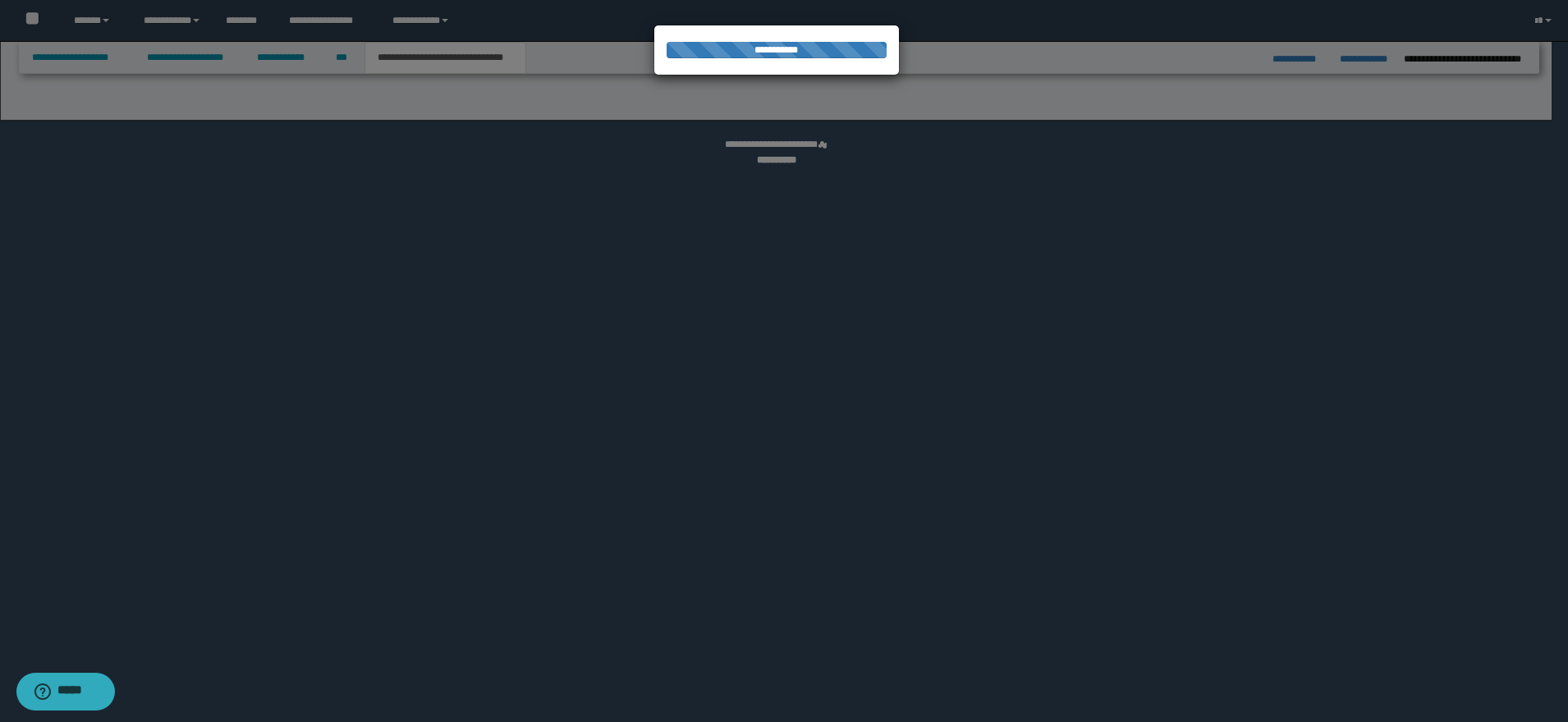 select on "*" 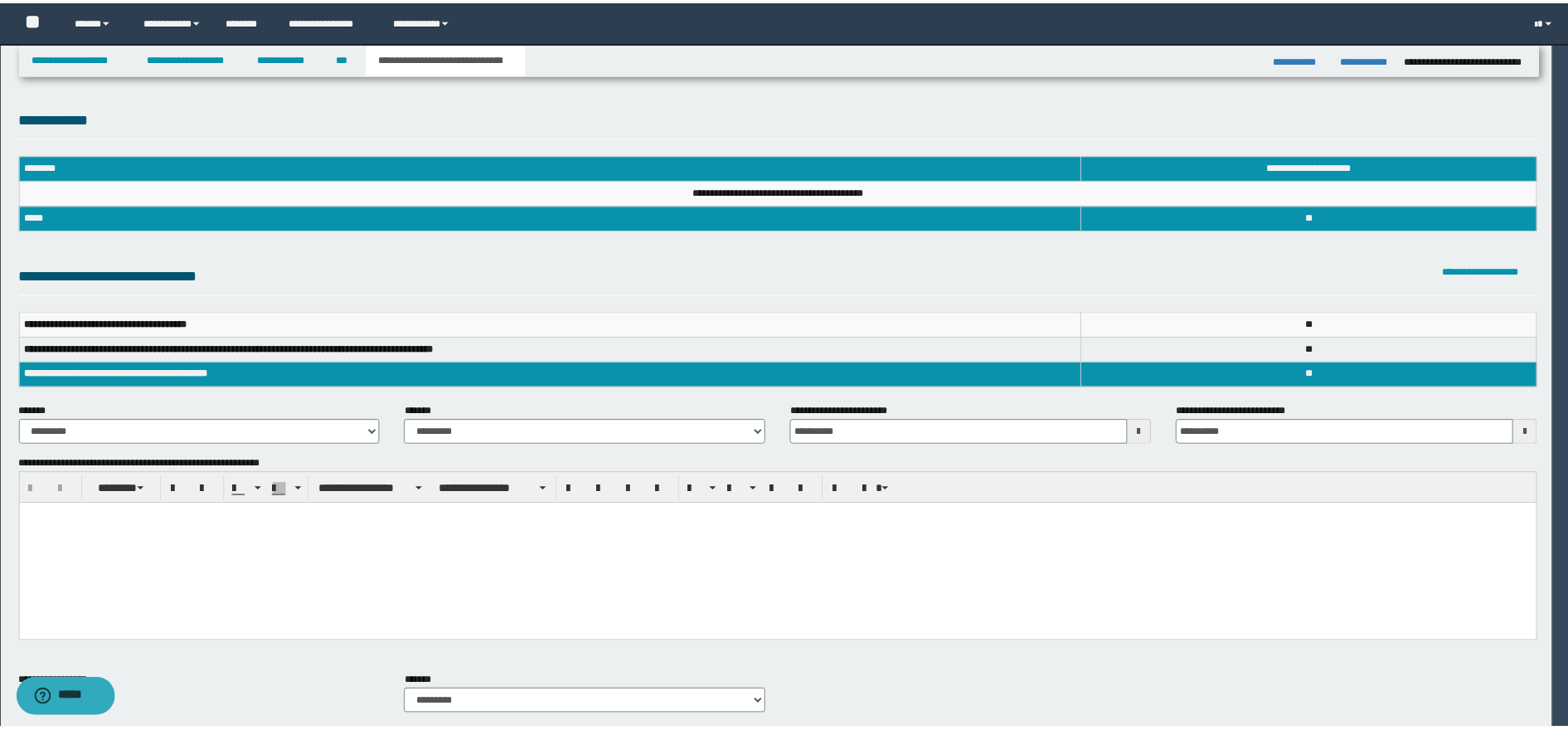scroll, scrollTop: 0, scrollLeft: 0, axis: both 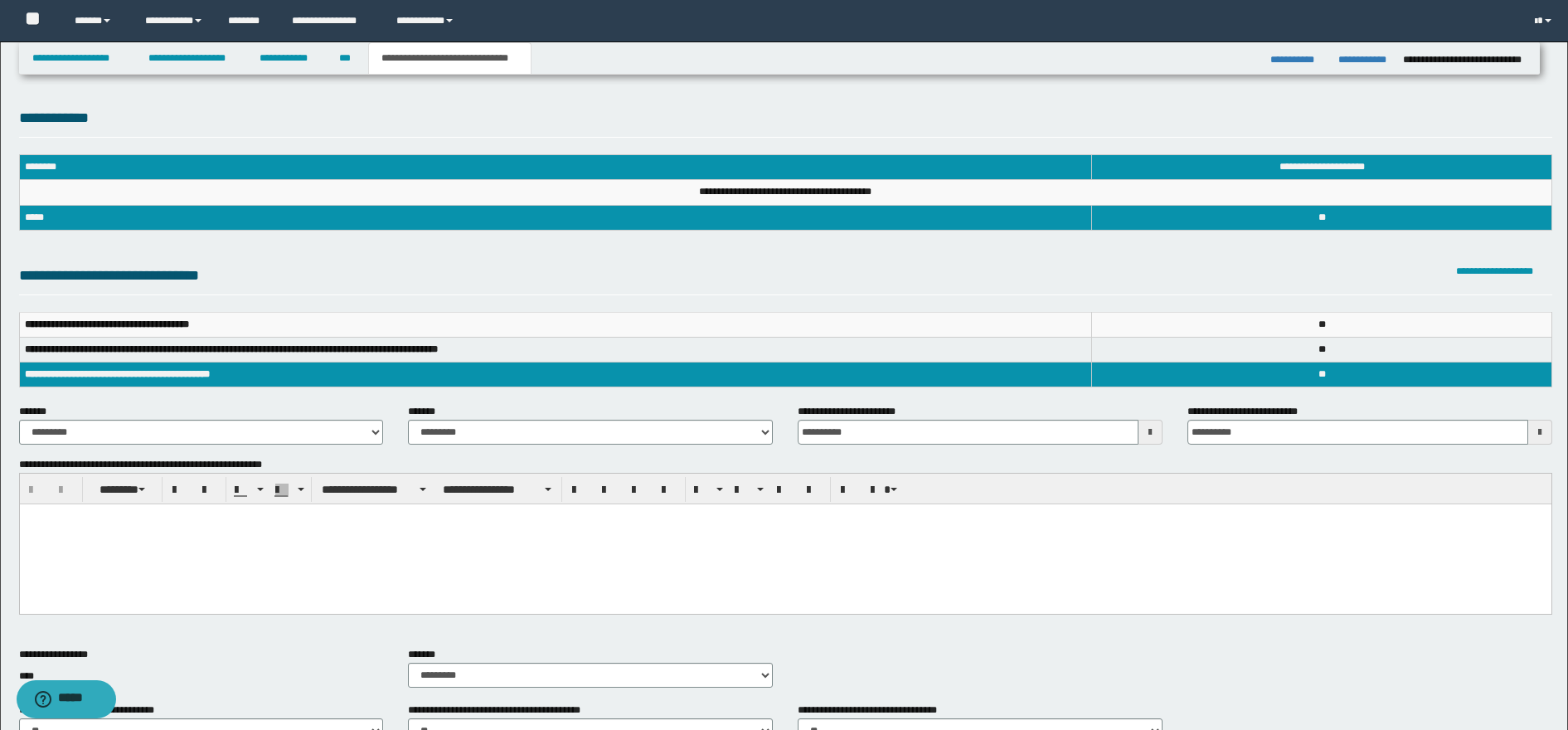 click at bounding box center (1540, 432) 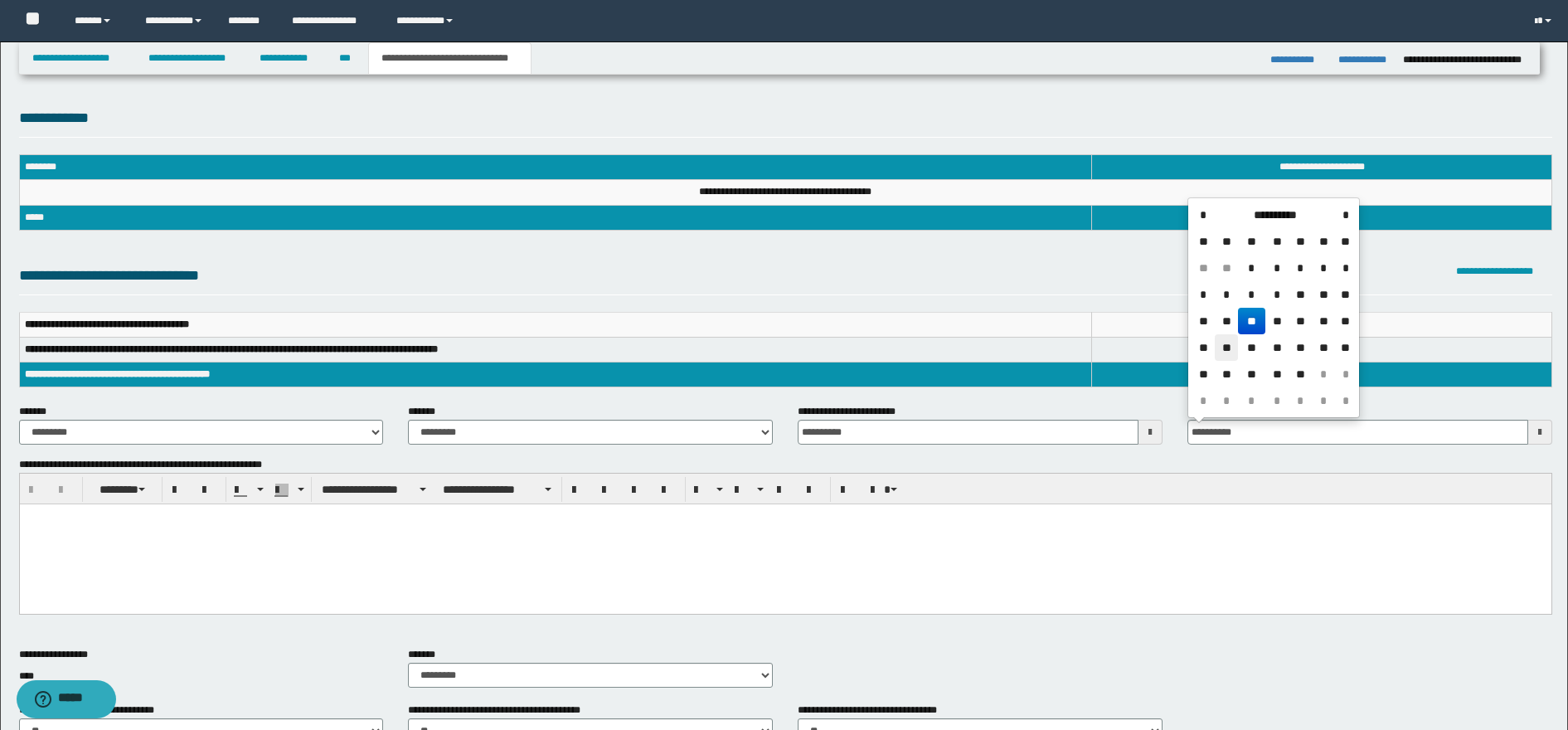 click on "**" at bounding box center (1226, 348) 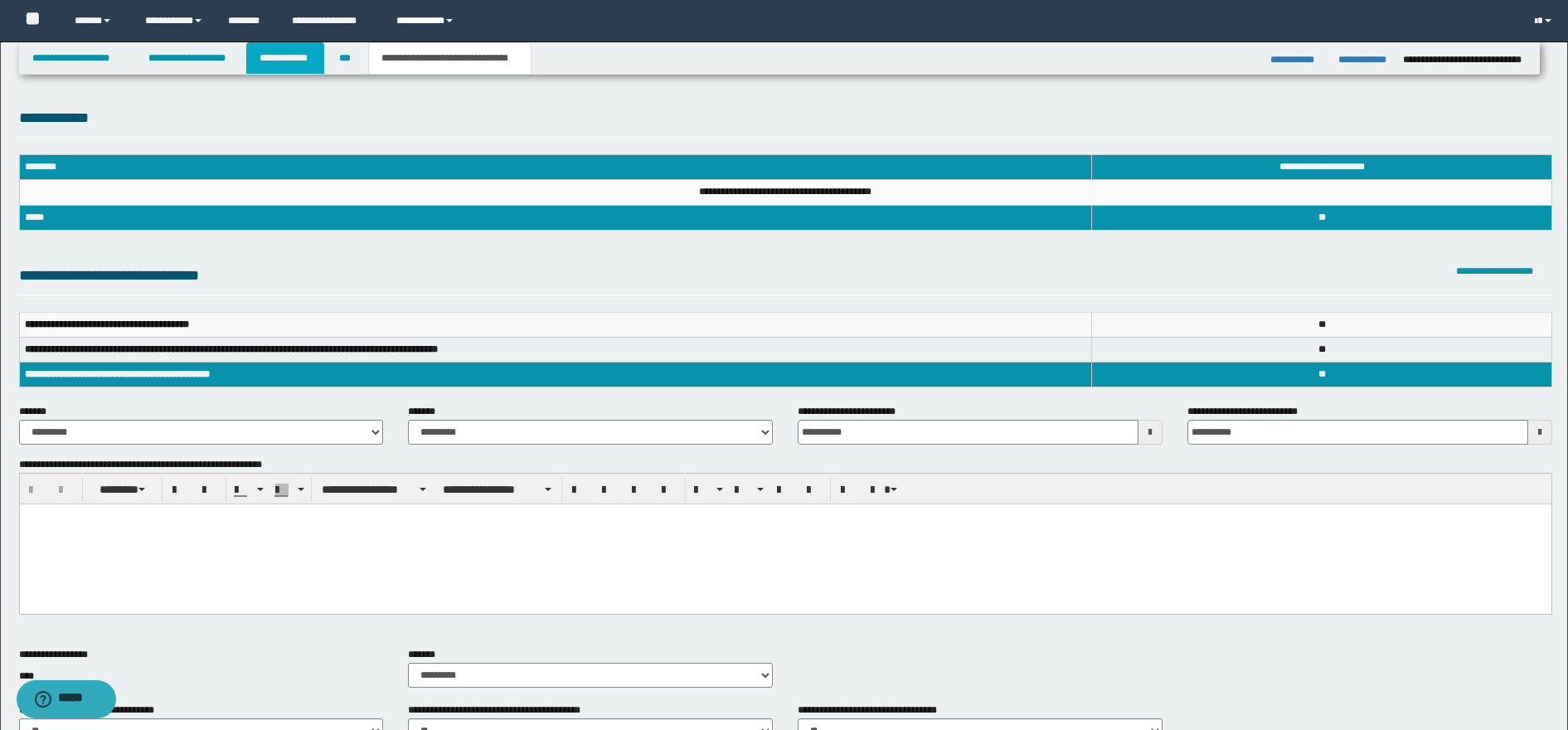 drag, startPoint x: 304, startPoint y: 61, endPoint x: 431, endPoint y: 1, distance: 140.45996 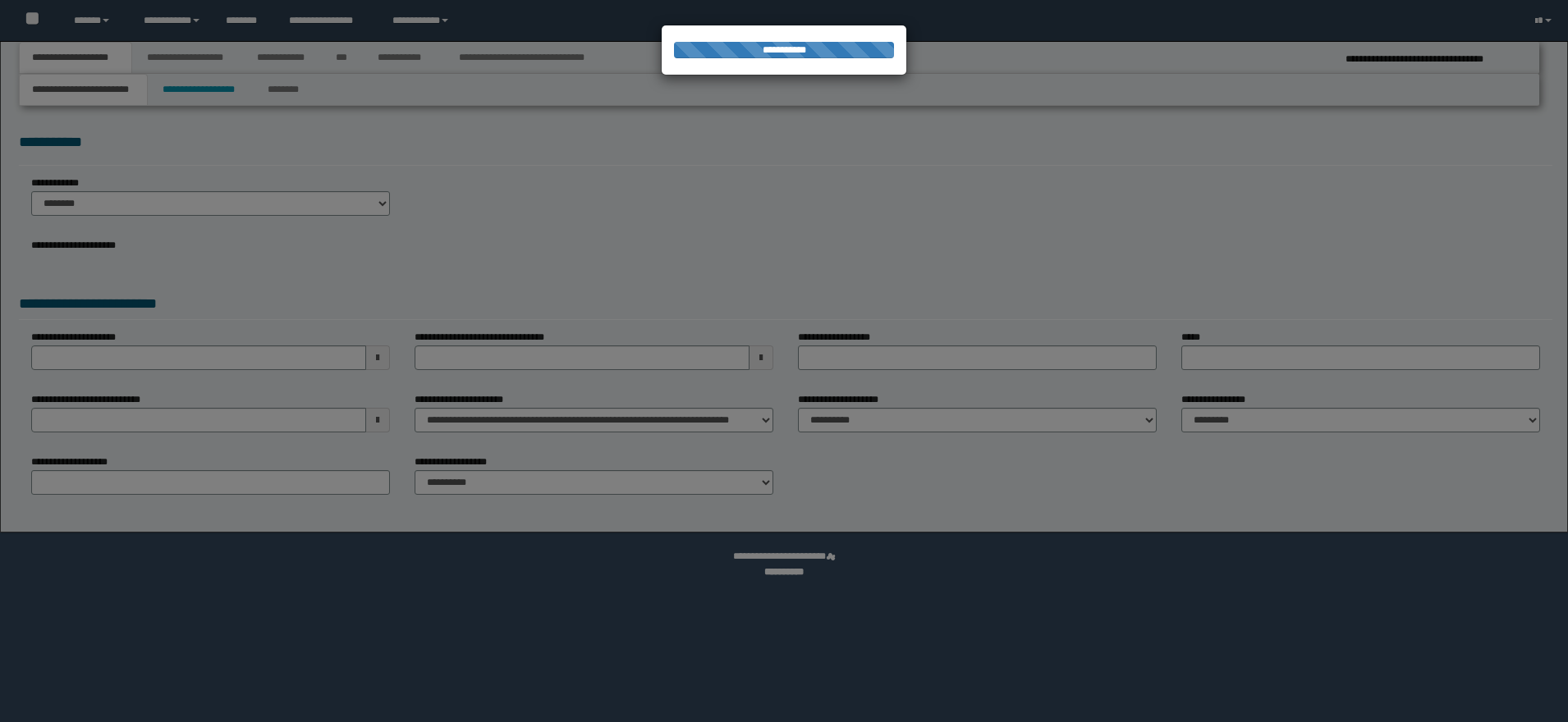 scroll, scrollTop: 0, scrollLeft: 0, axis: both 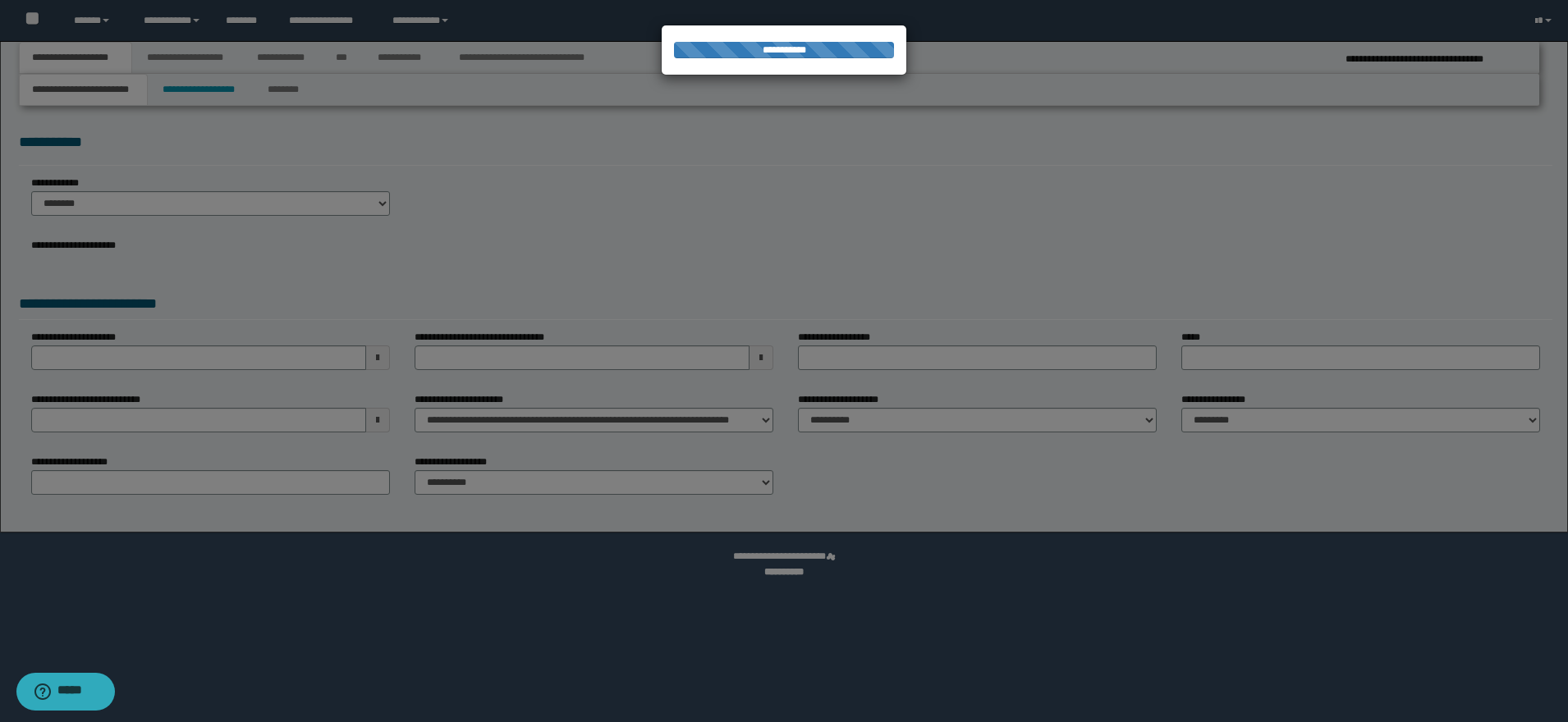 select on "**" 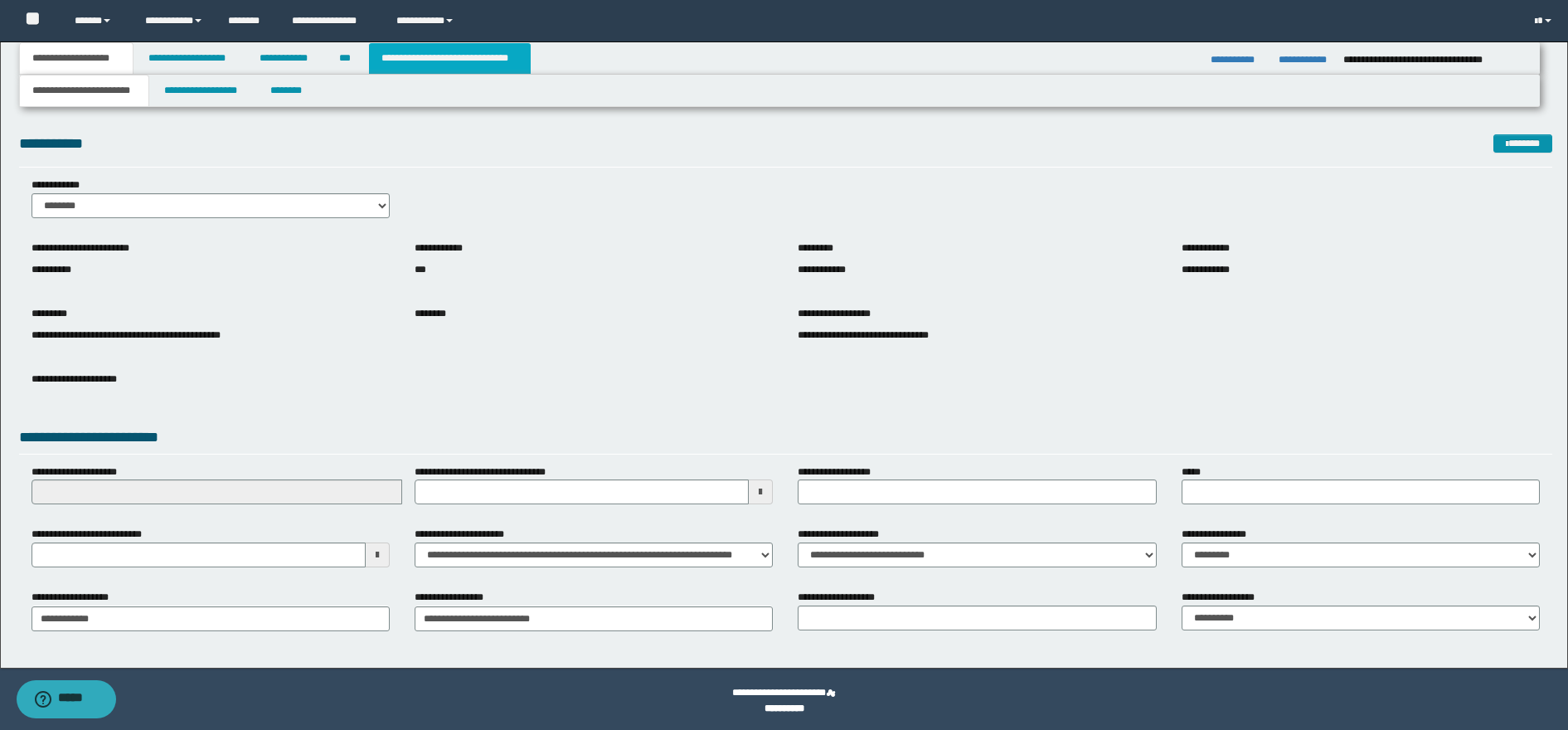 click on "**********" at bounding box center (449, 58) 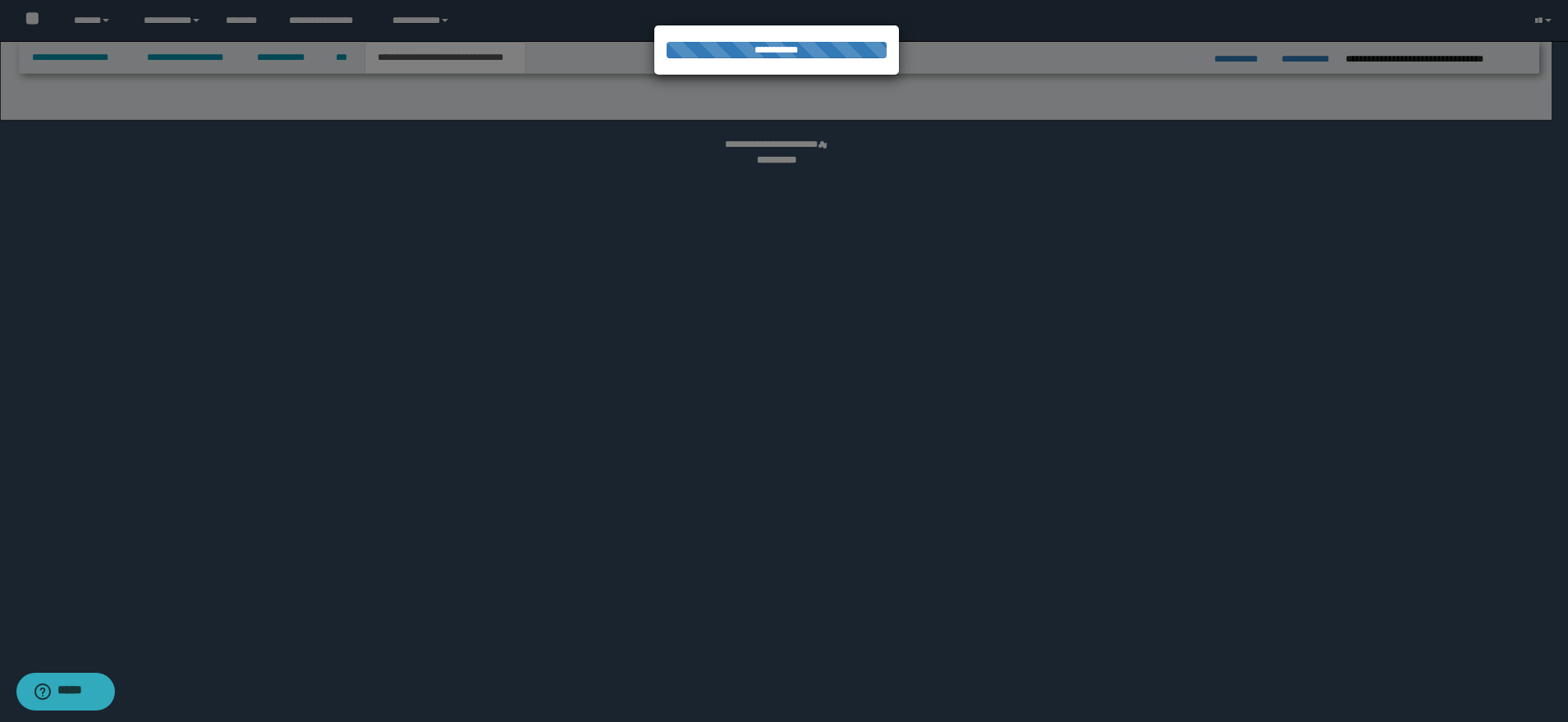 select on "*" 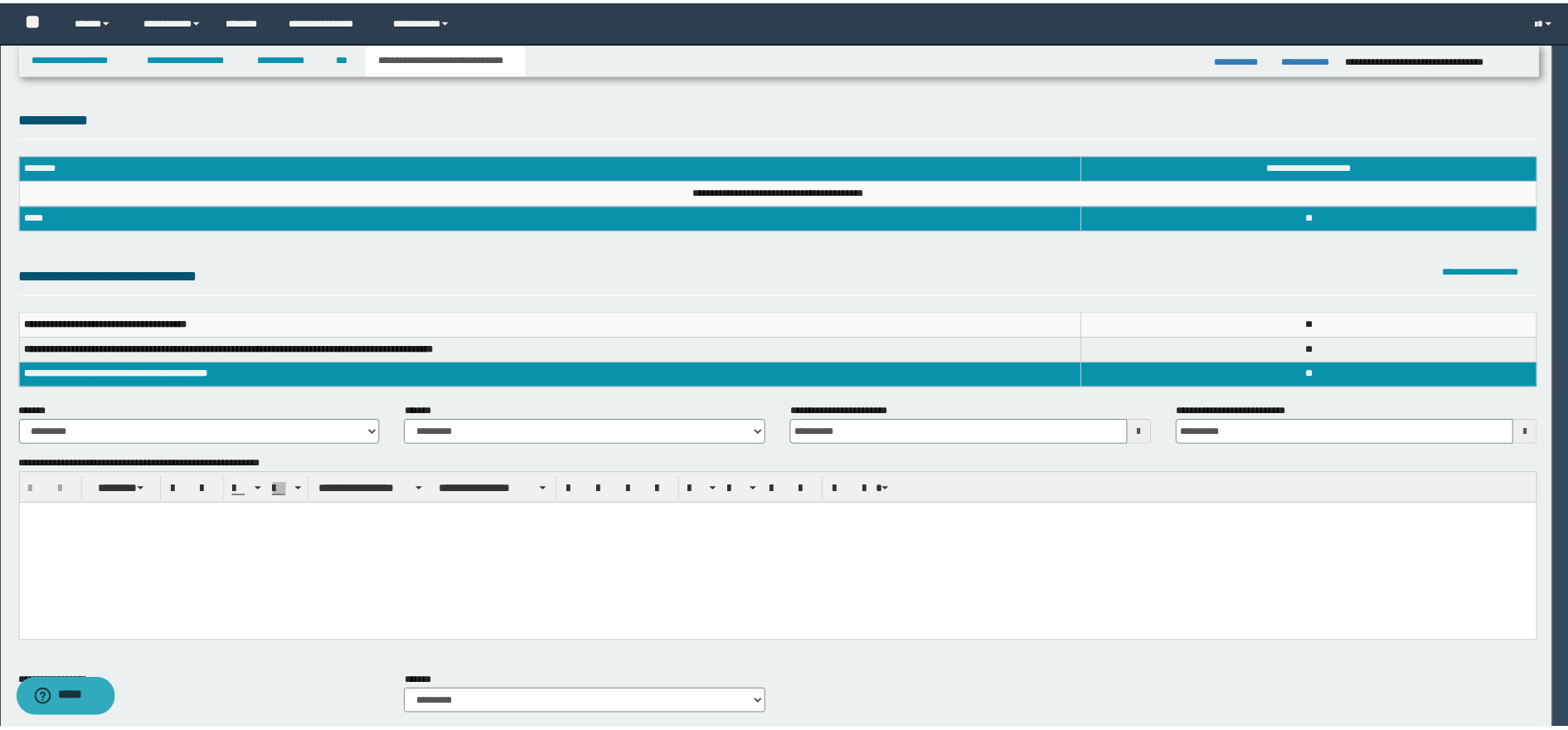 scroll, scrollTop: 0, scrollLeft: 0, axis: both 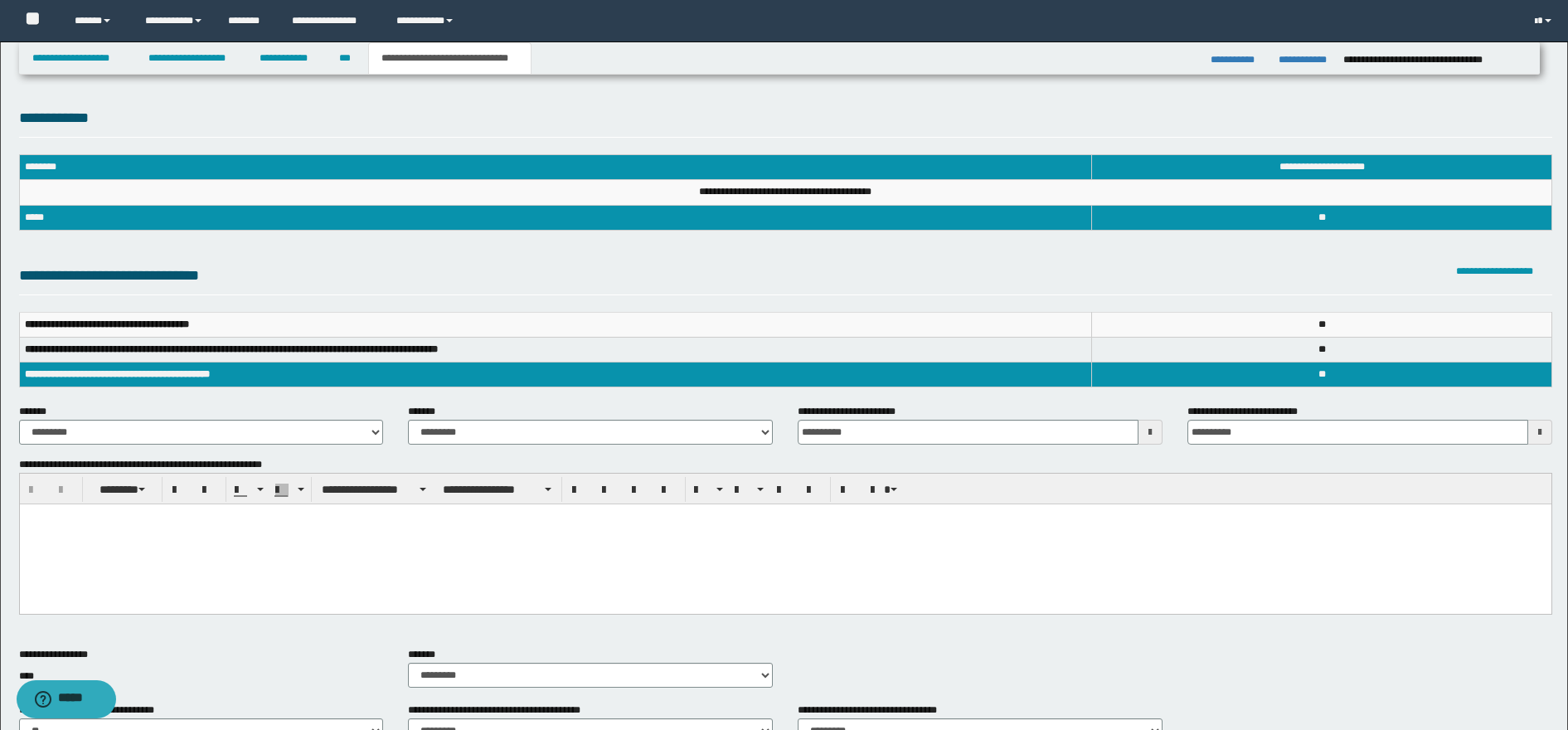 click at bounding box center (1540, 432) 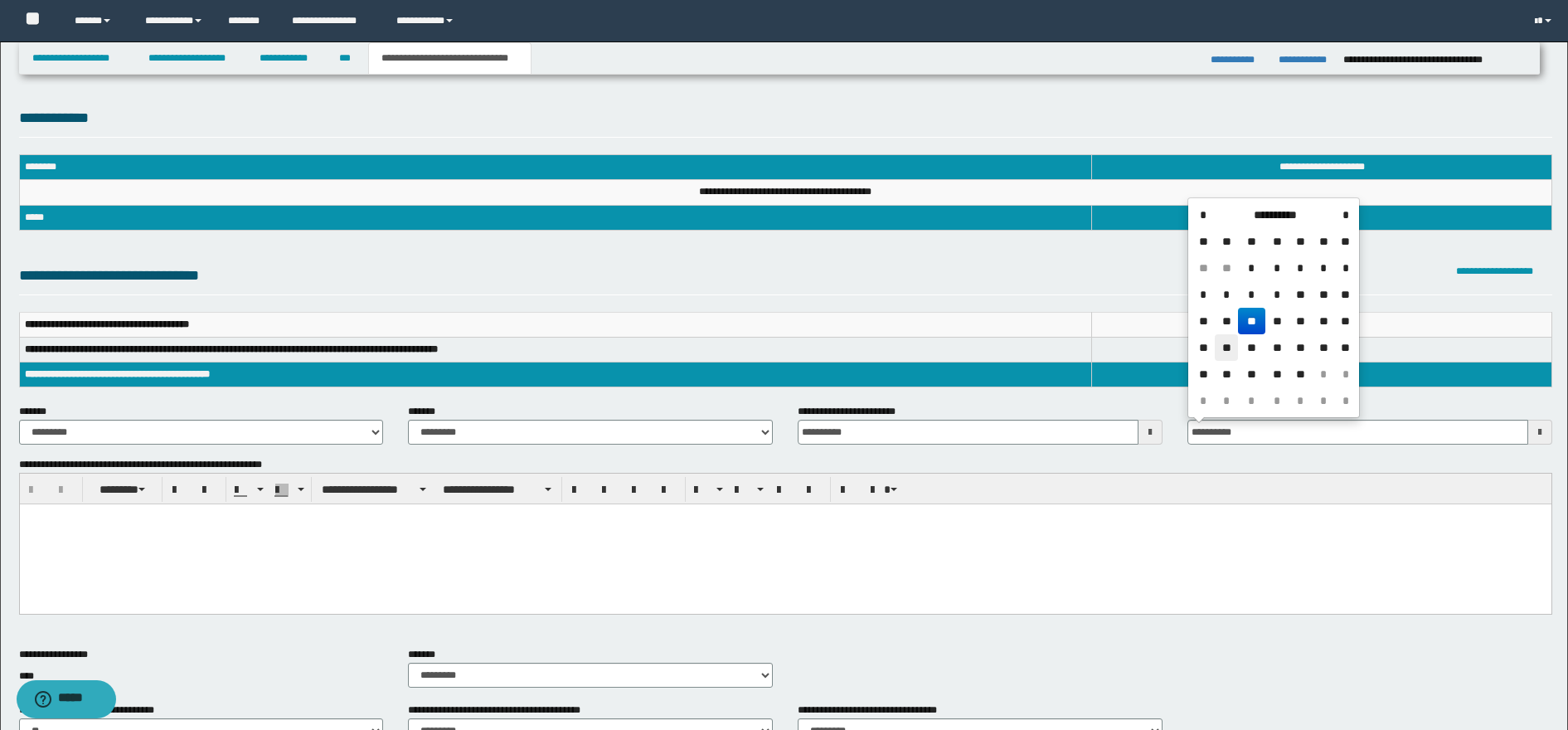 click on "**" at bounding box center (1226, 348) 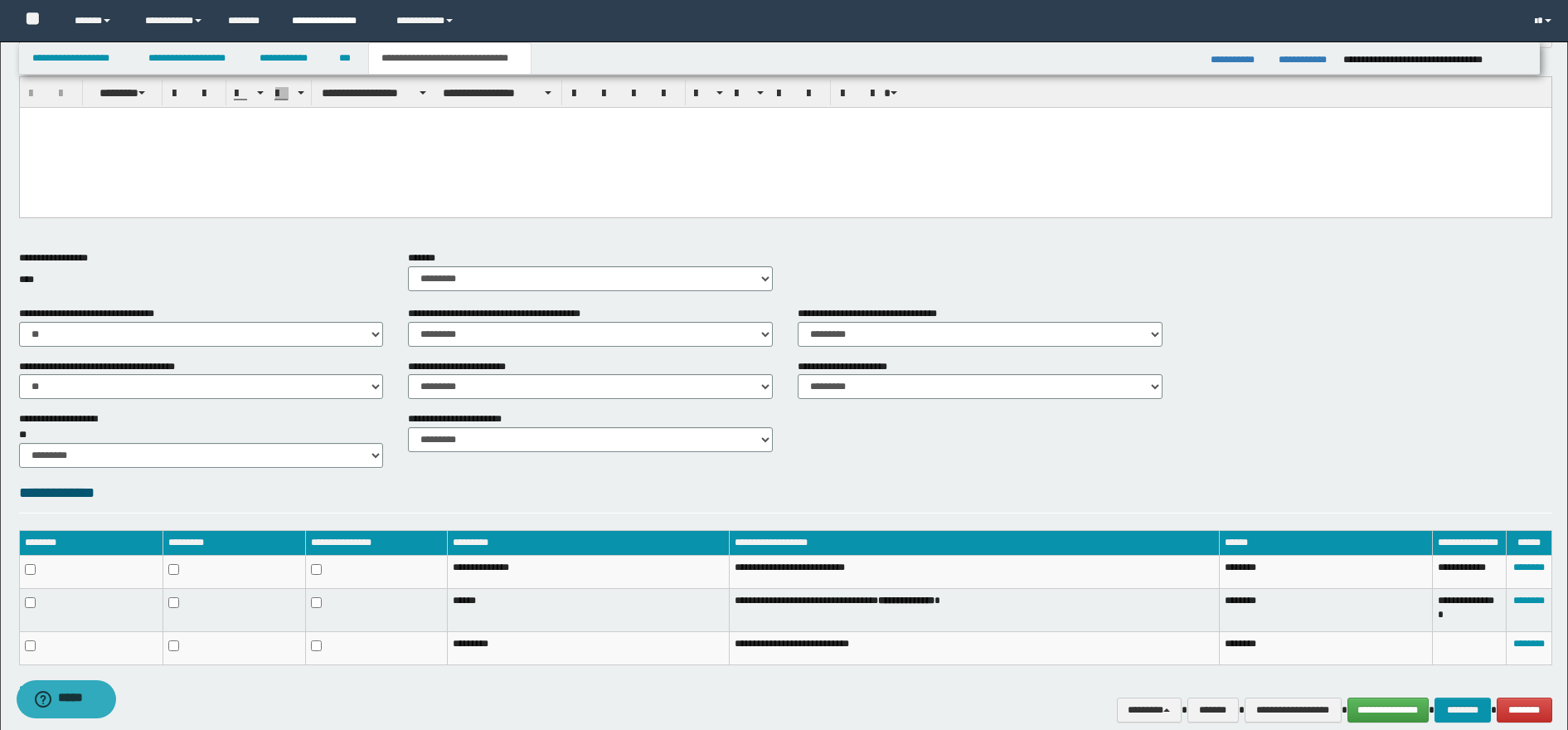 scroll, scrollTop: 366, scrollLeft: 0, axis: vertical 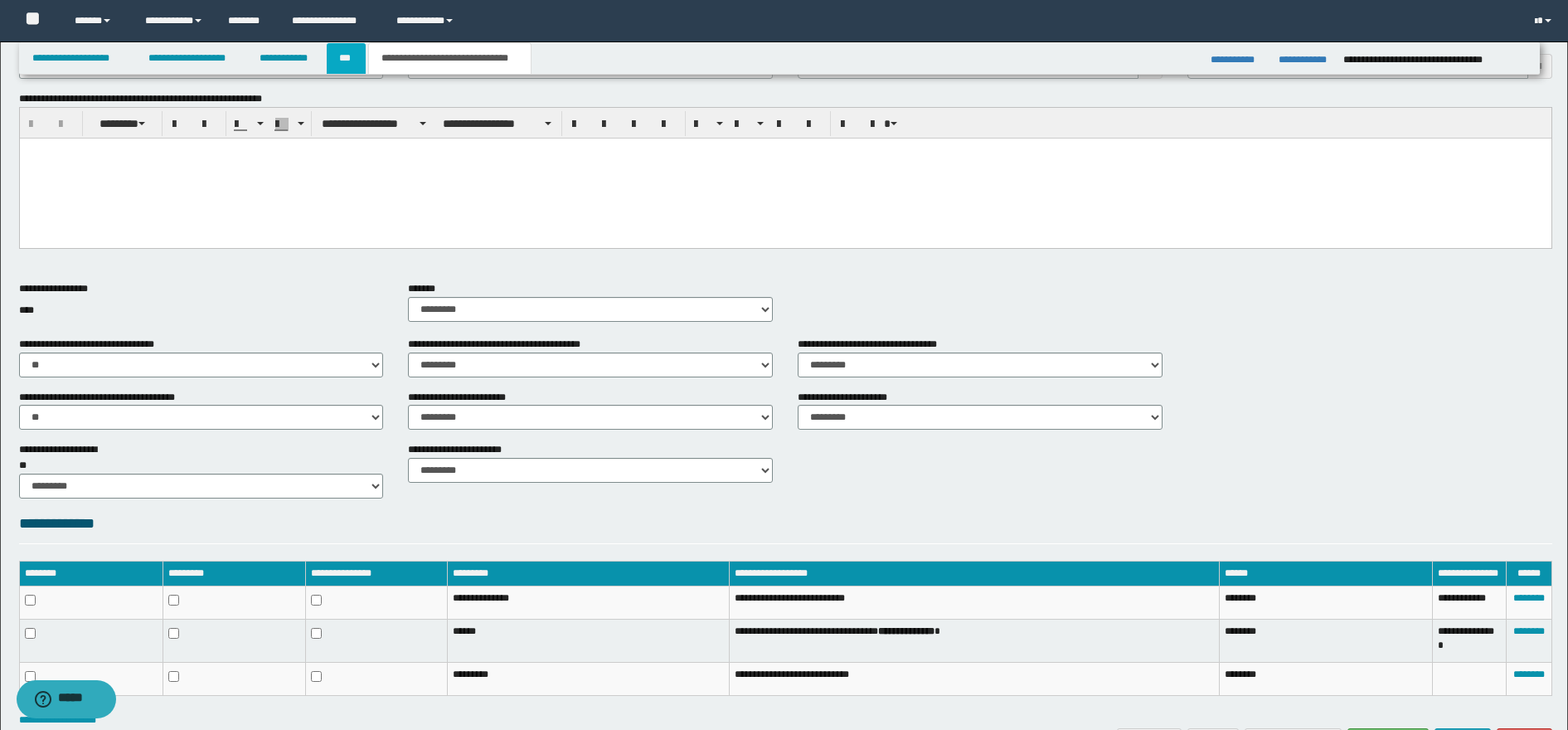 click on "***" at bounding box center [346, 58] 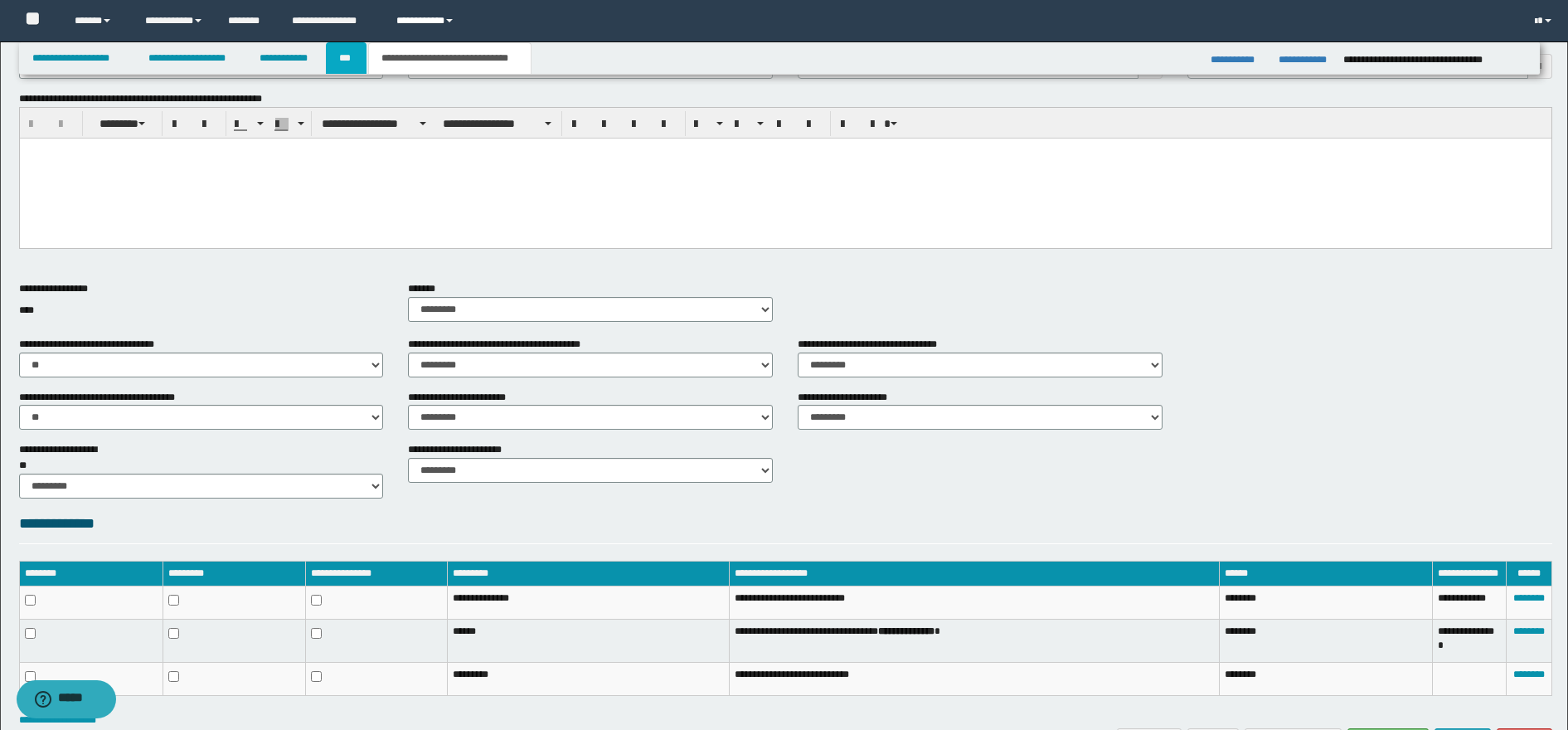 scroll, scrollTop: 0, scrollLeft: 0, axis: both 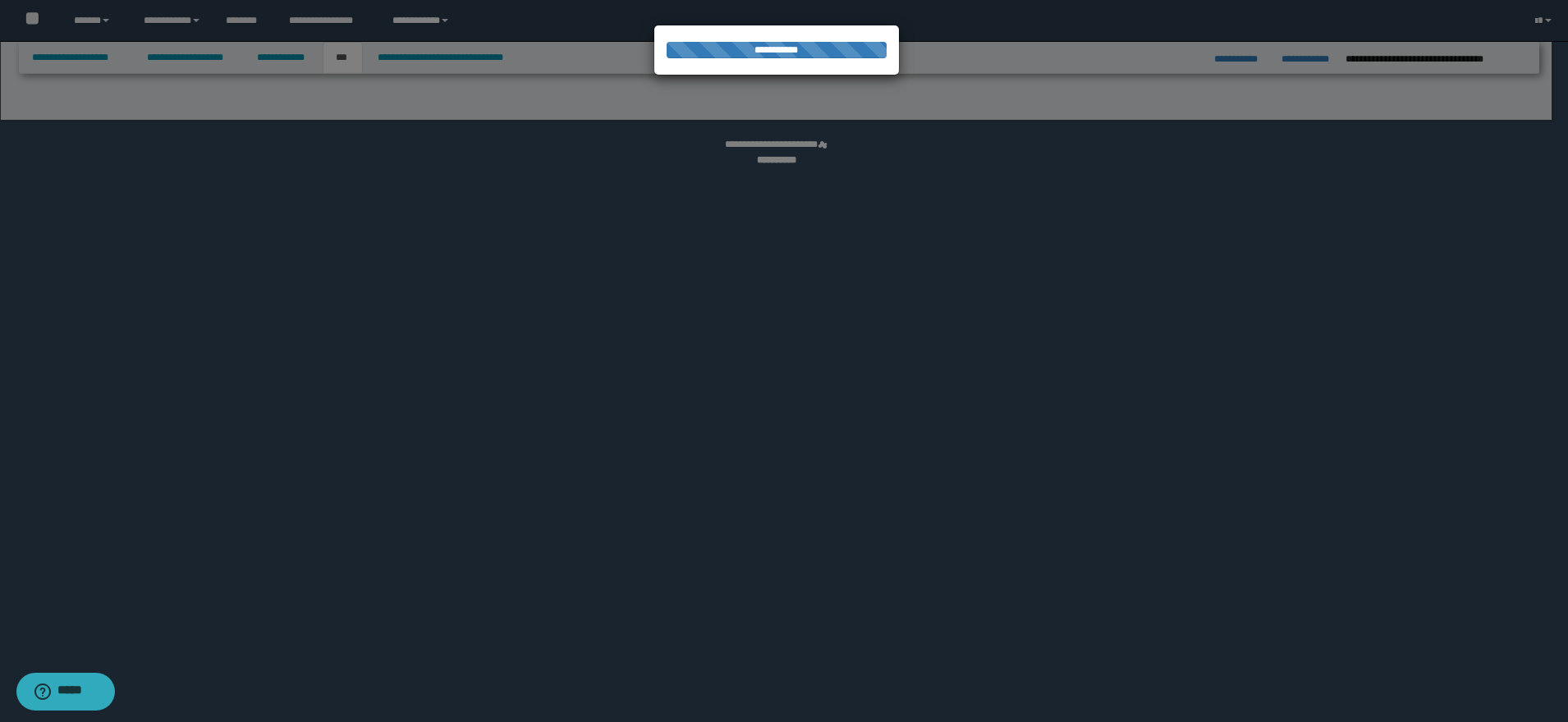 select on "**" 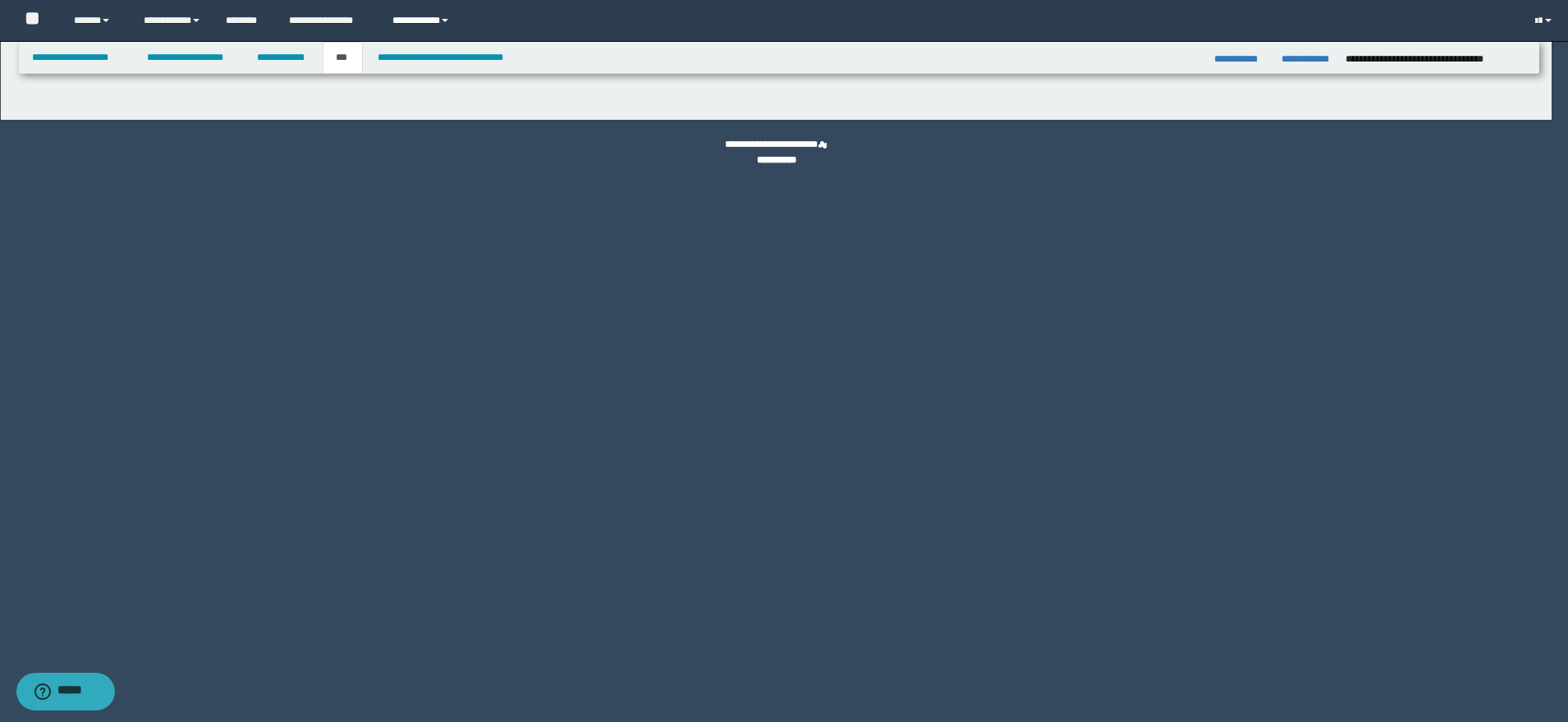 select on "***" 